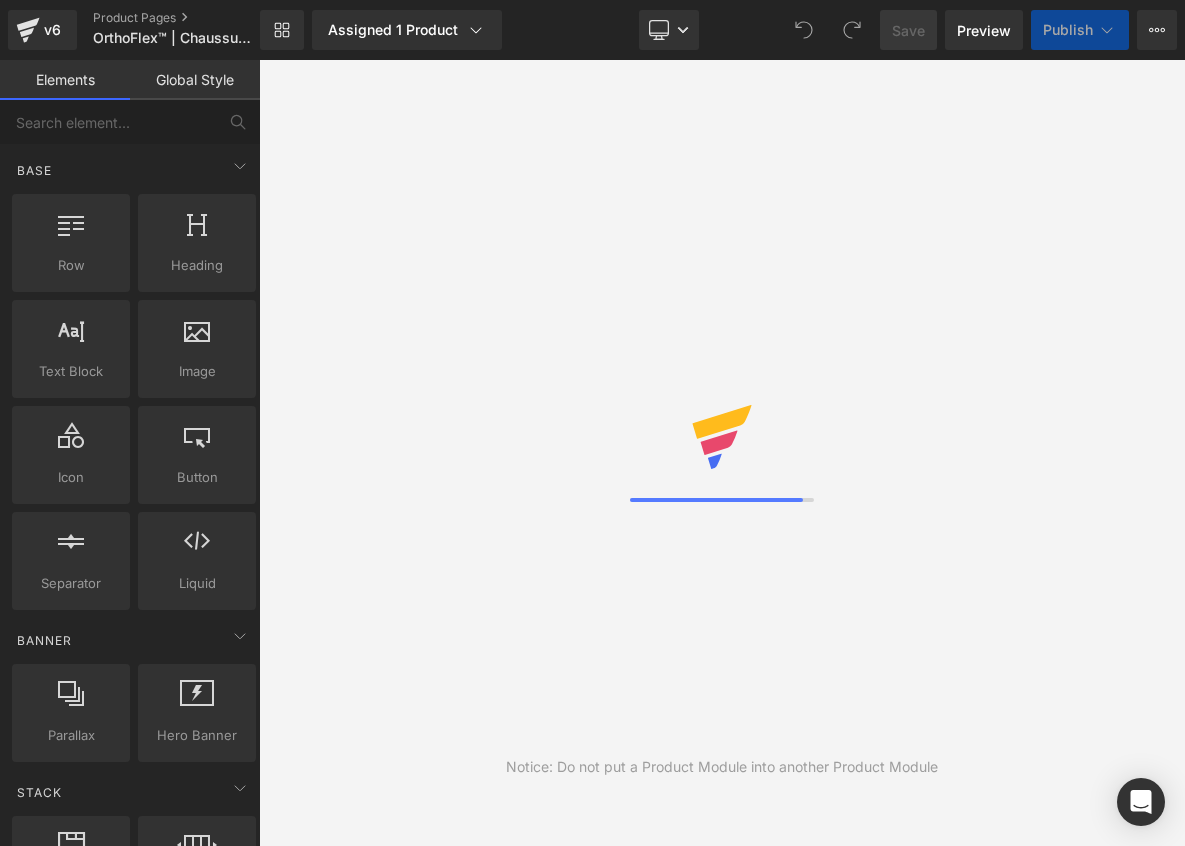 scroll, scrollTop: 0, scrollLeft: 0, axis: both 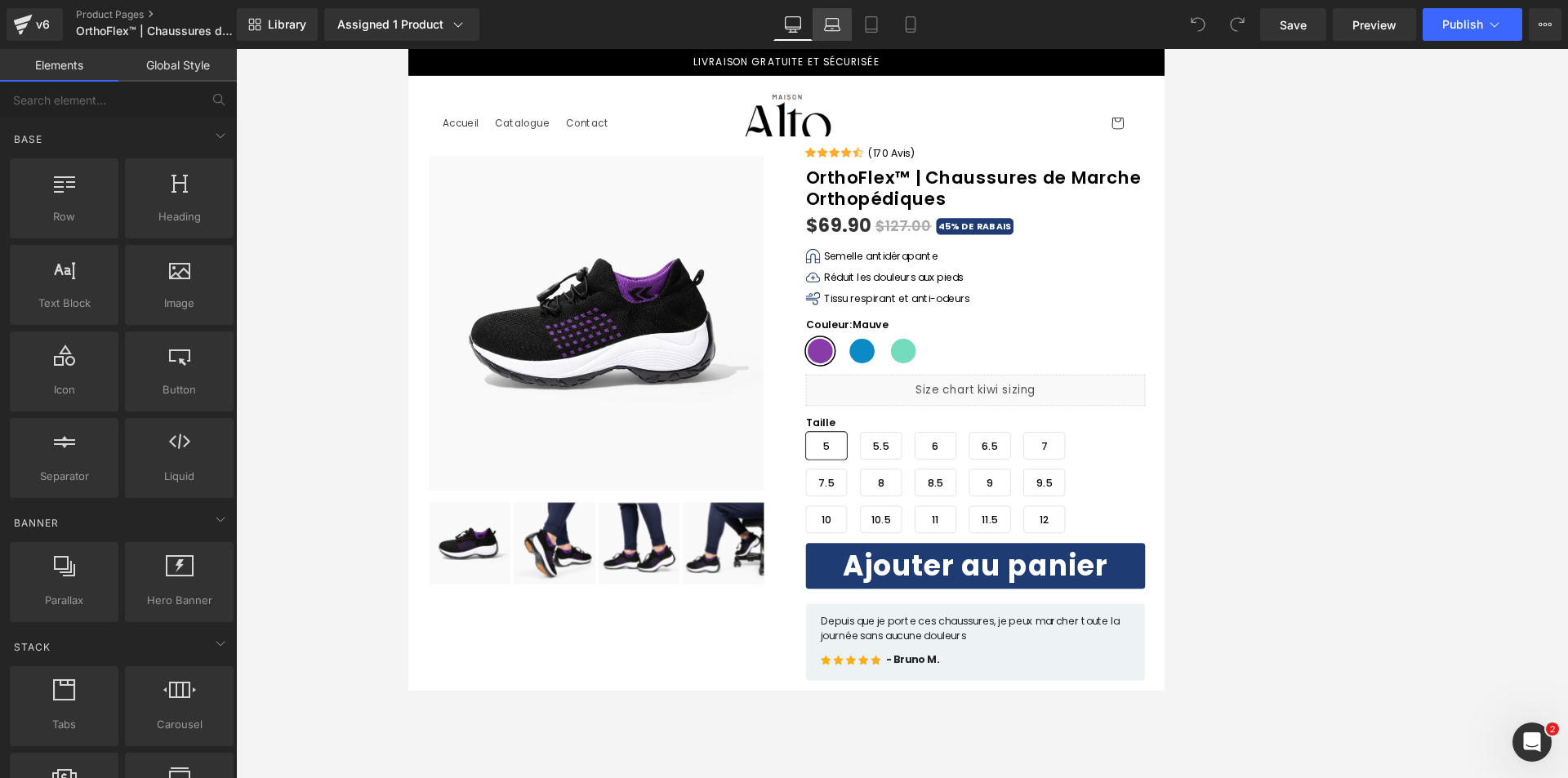 click 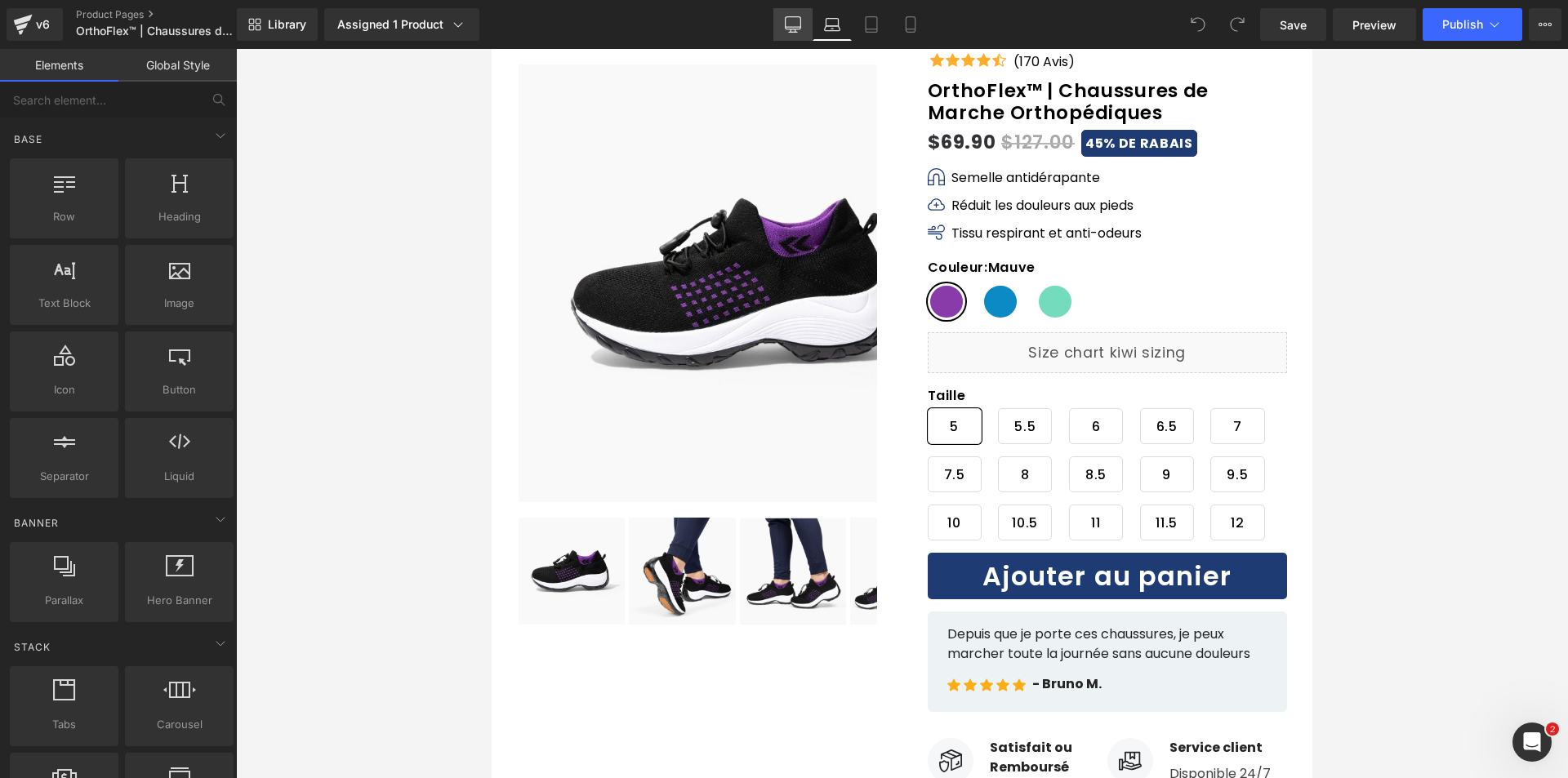 click 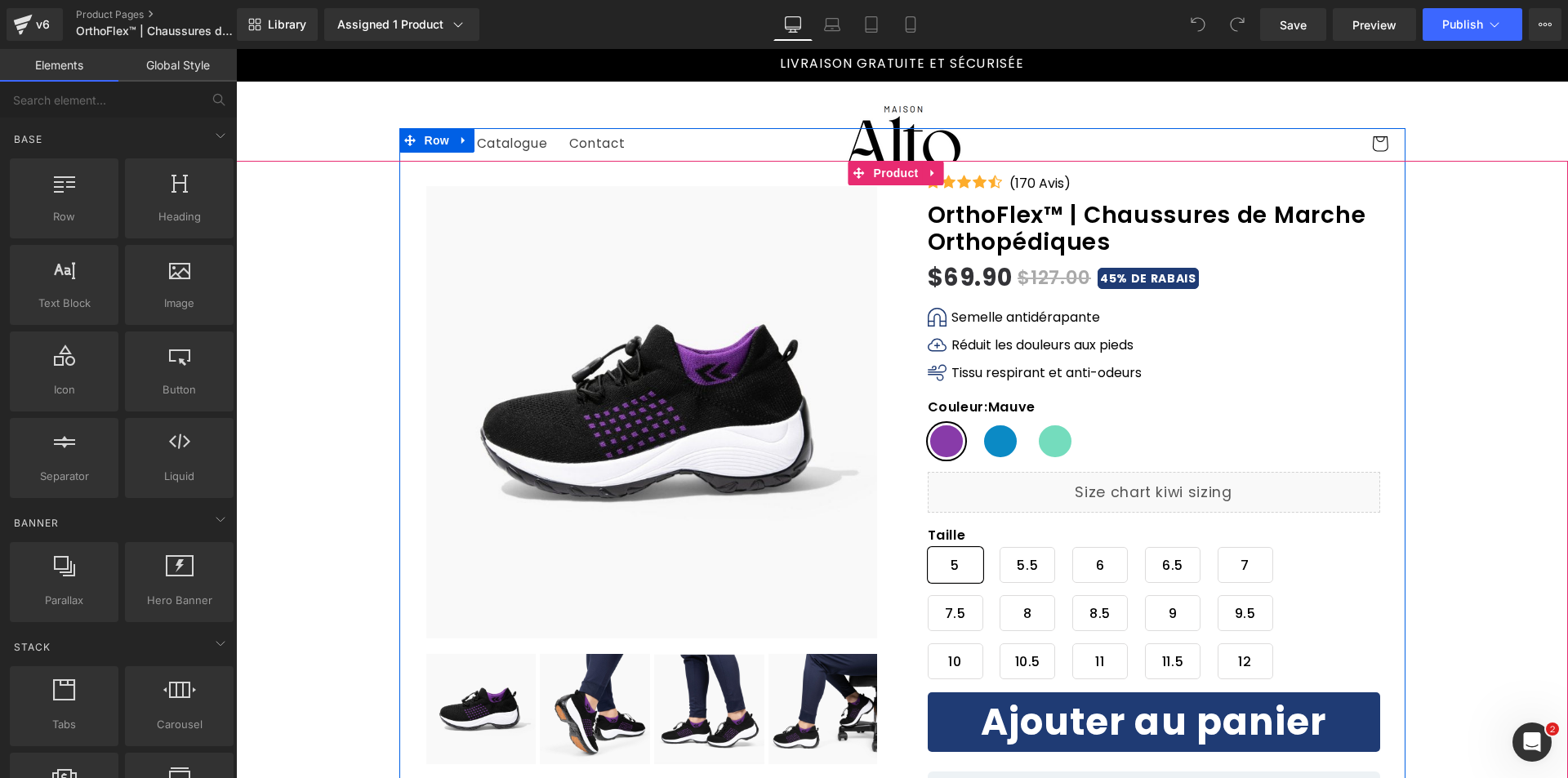 scroll, scrollTop: 0, scrollLeft: 0, axis: both 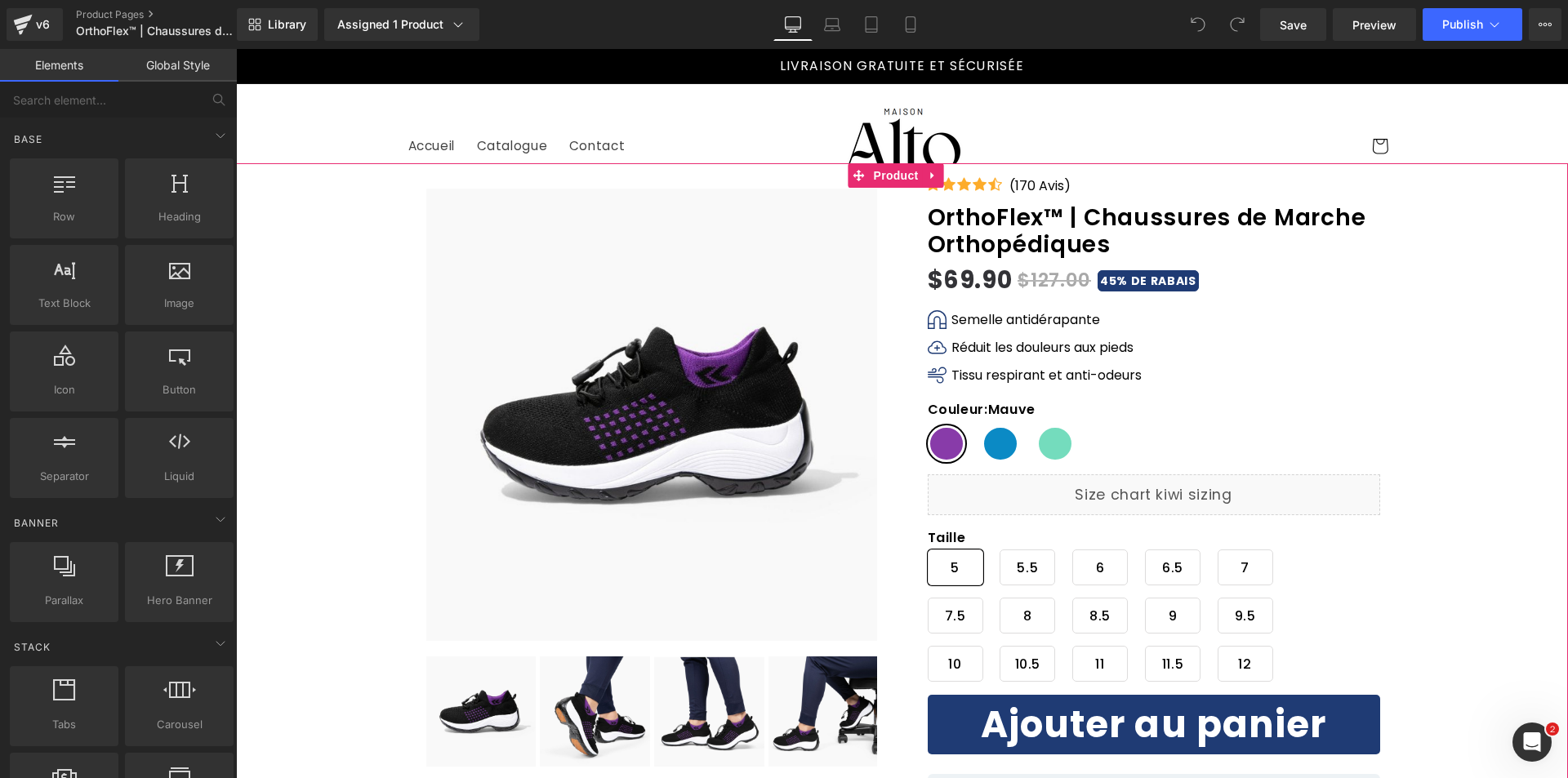 click on "‹ ›" at bounding box center [902, 1340] 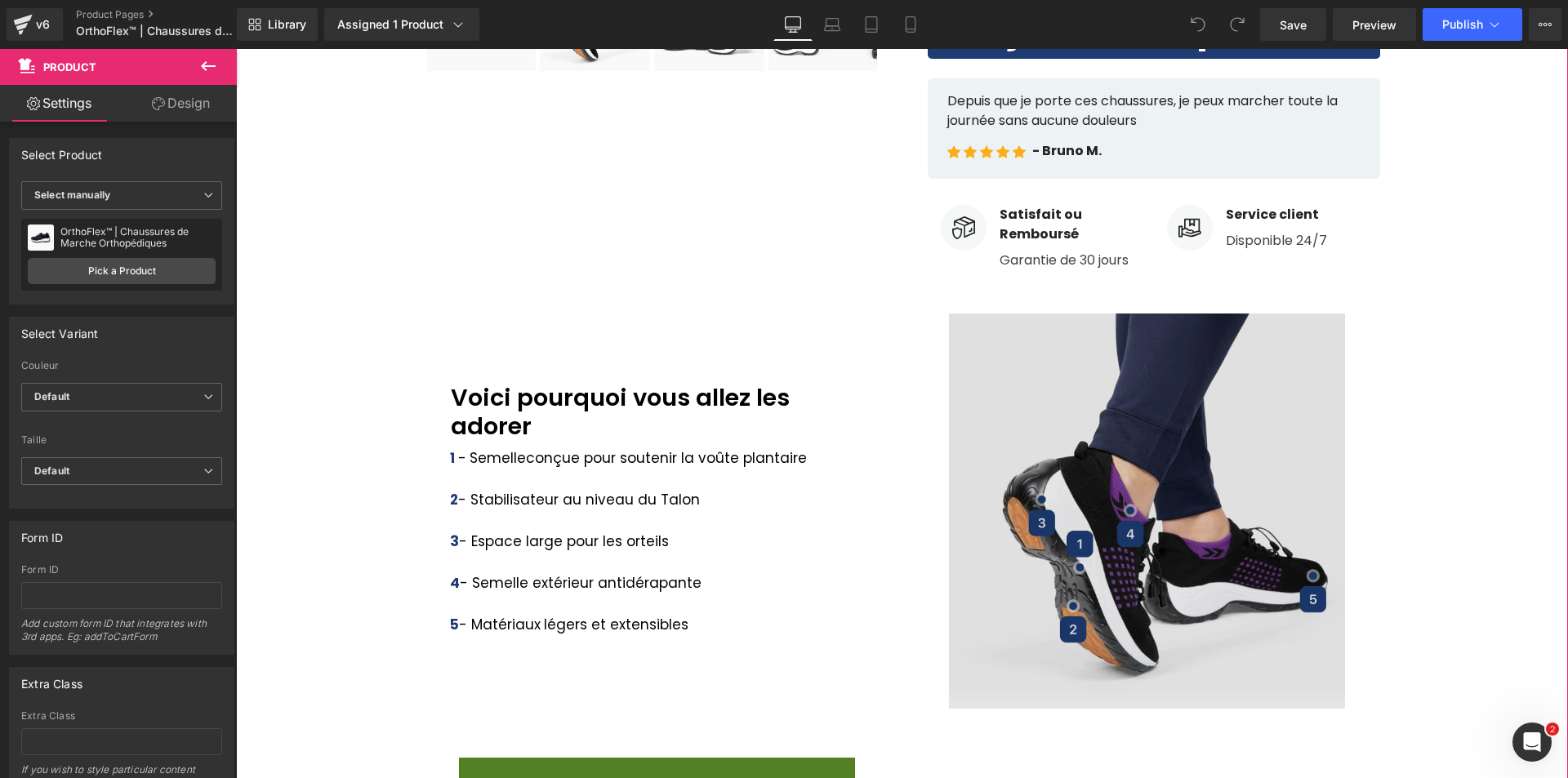 scroll, scrollTop: 735, scrollLeft: 0, axis: vertical 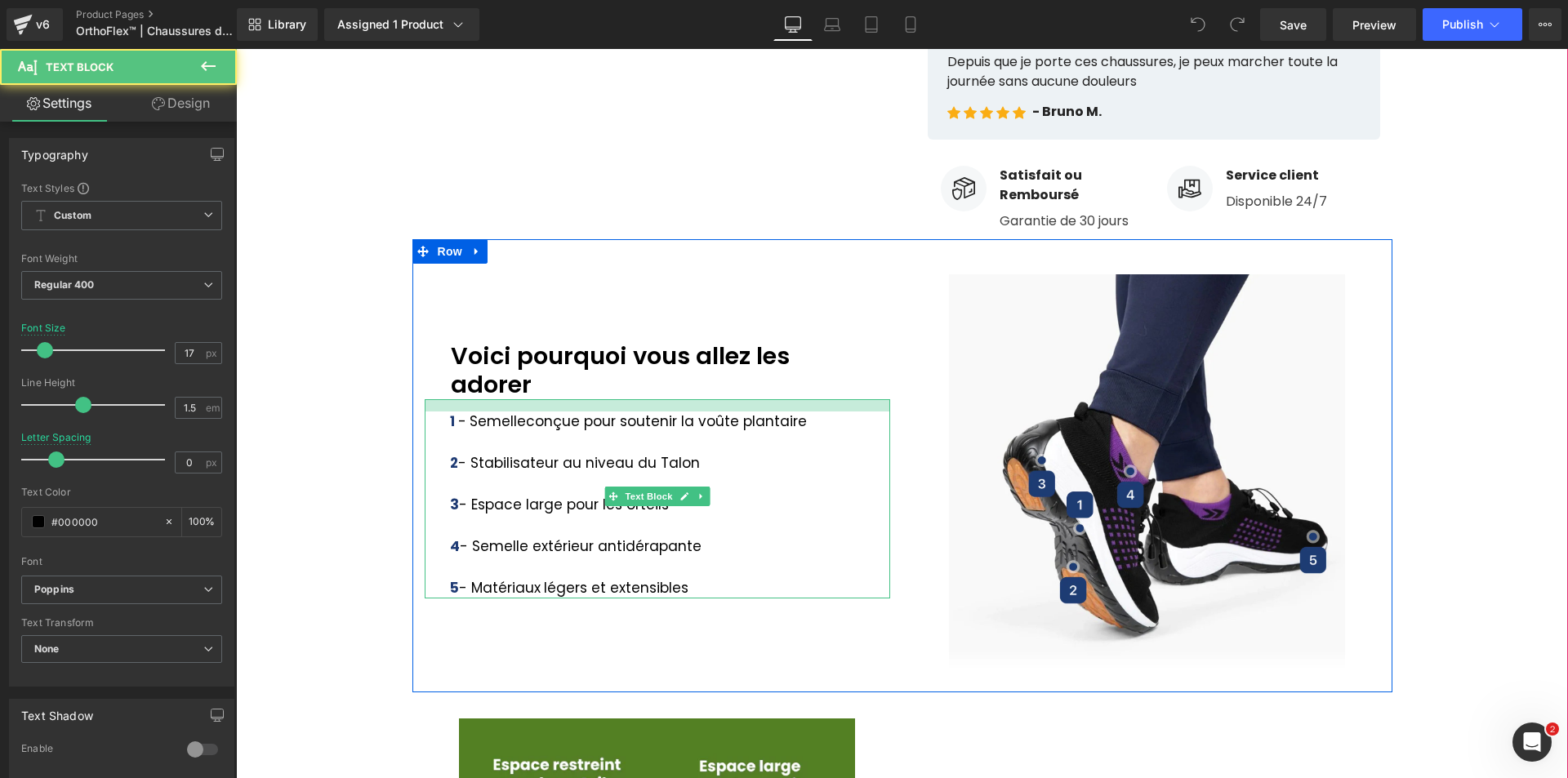click at bounding box center [657, 405] 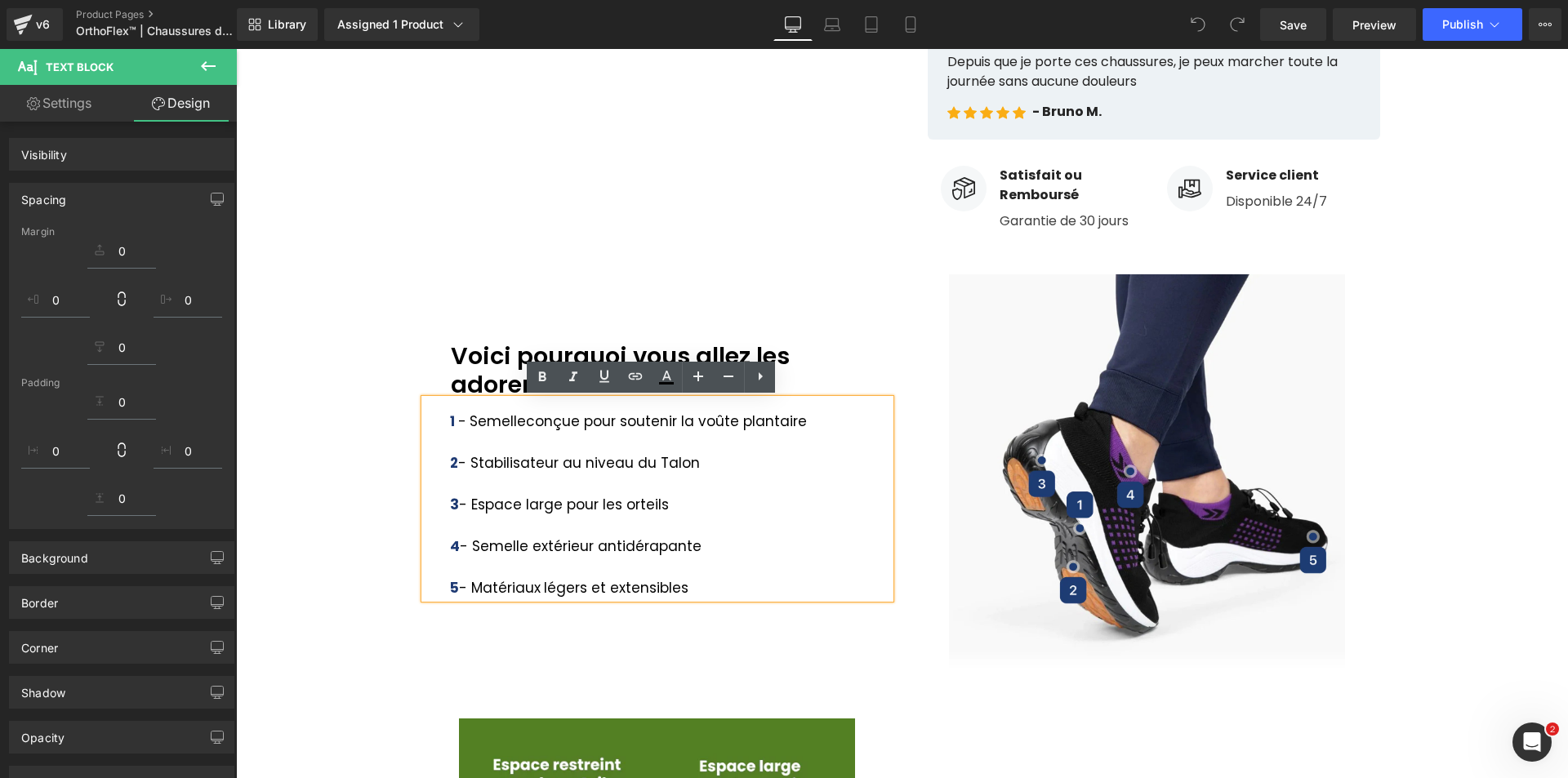 click on "Image         Voici pourquoi vous allez les adorer Text Block         1   -   Semelle  conçue pour soutenir la voûte plantaire 2  - Stabilisateur au niveau du Talon 3  - Espace large pour les orteils 4  - Semelle extérieur antidérapante 5  - Matériaux   légers et extensibles
Text Block         Image         Row         Image         Enfin des chaussures qui respectent vos pieds ! Text Block         Contrairement aux chaussures classiques qui compressent les orteils, son espace large à l’avant du pied évite les frottements et  soulage instantanément la pression.
Idéales pour les femmes souffrant d'oignon au pied, elles offrent un maintien optimal tout en laissant vos  pieds respirer !
Text Block         Image         Row         Image         Recommandées par les orthopédistes Text Block         Nos chaussures sont conçues avec expertise pour un usage quotidien, le travail et les aventures en plein air, offrant un  confort  et un" at bounding box center (902, 993) 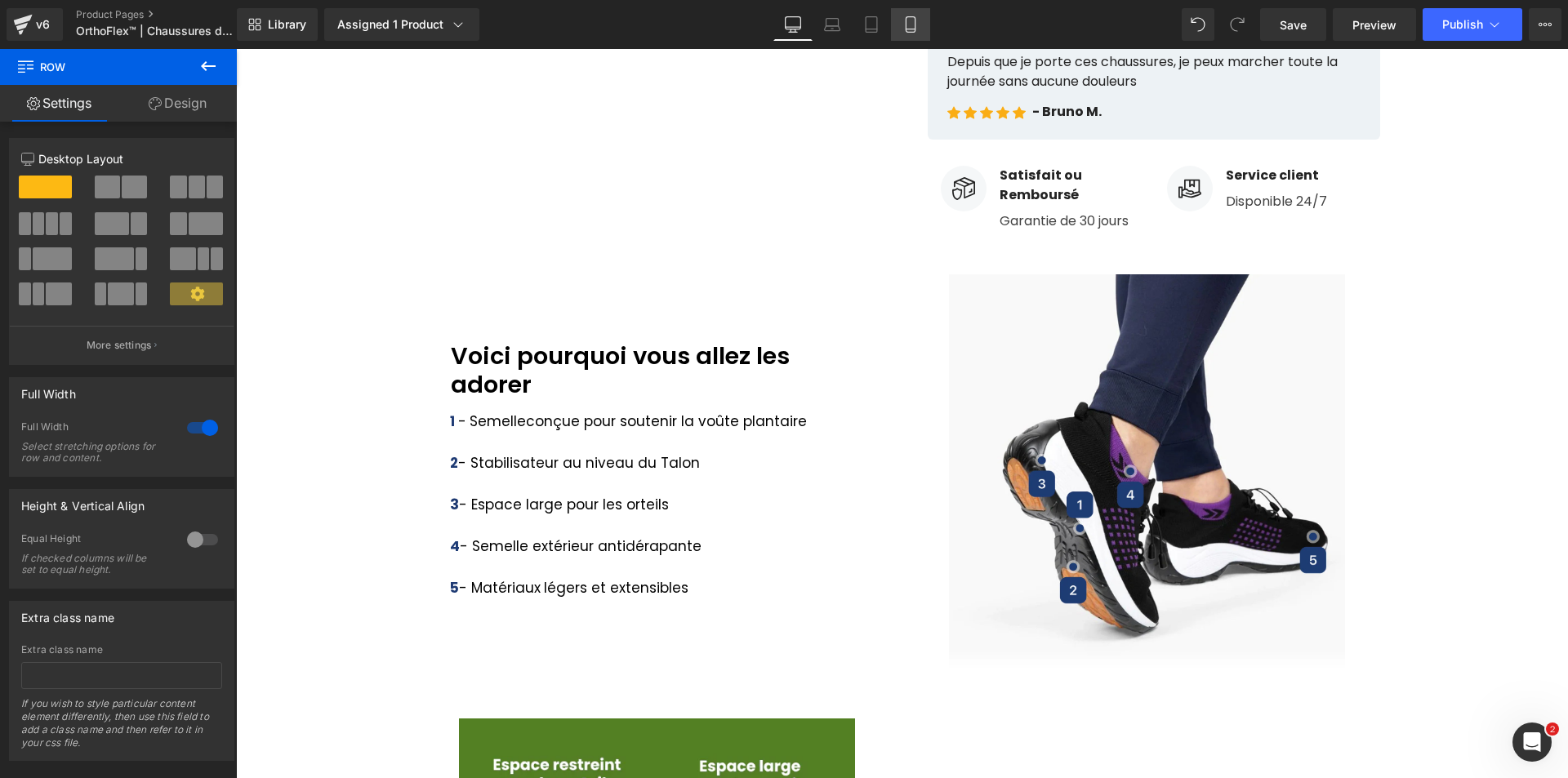 click 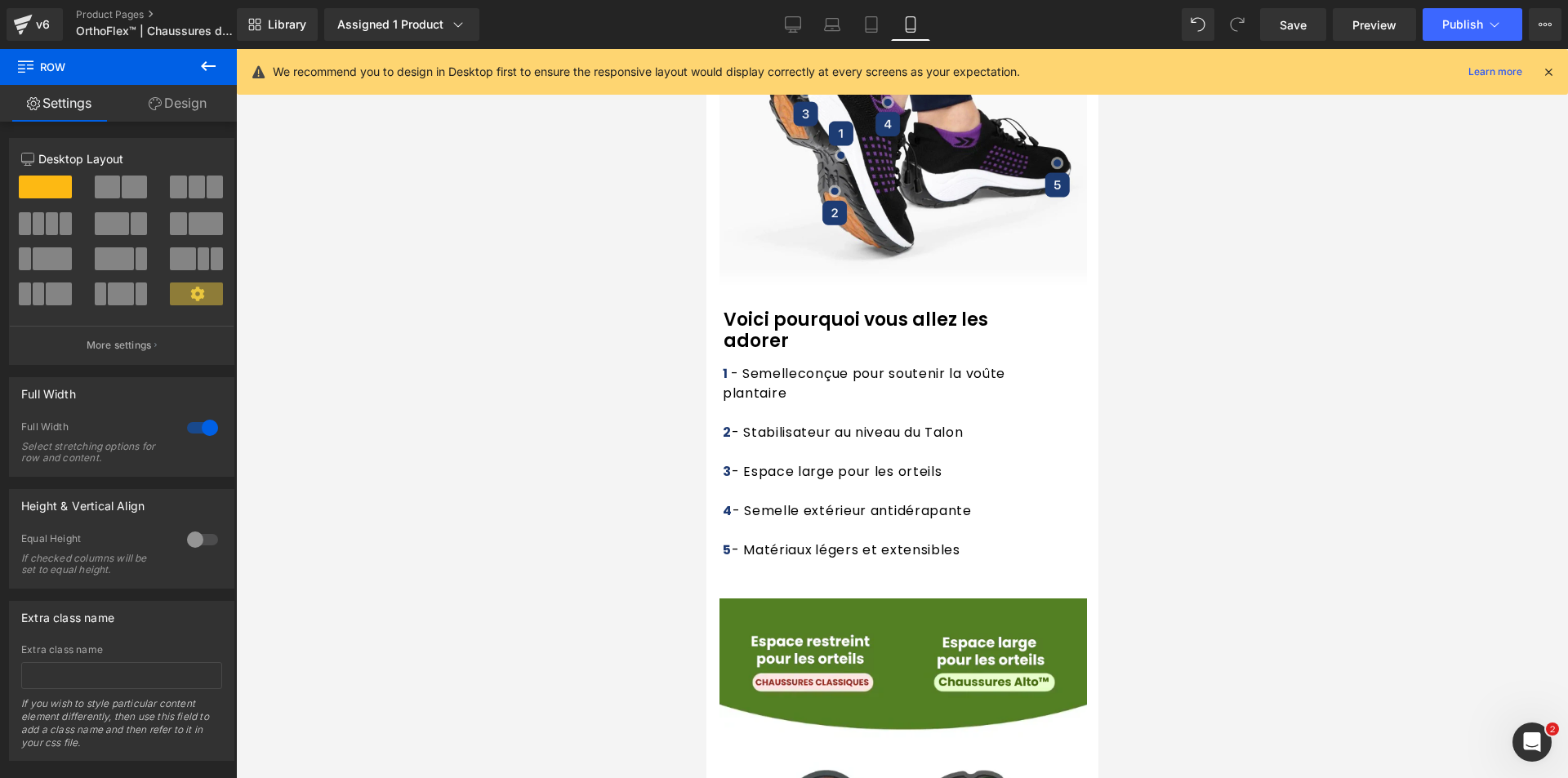 scroll, scrollTop: 1670, scrollLeft: 0, axis: vertical 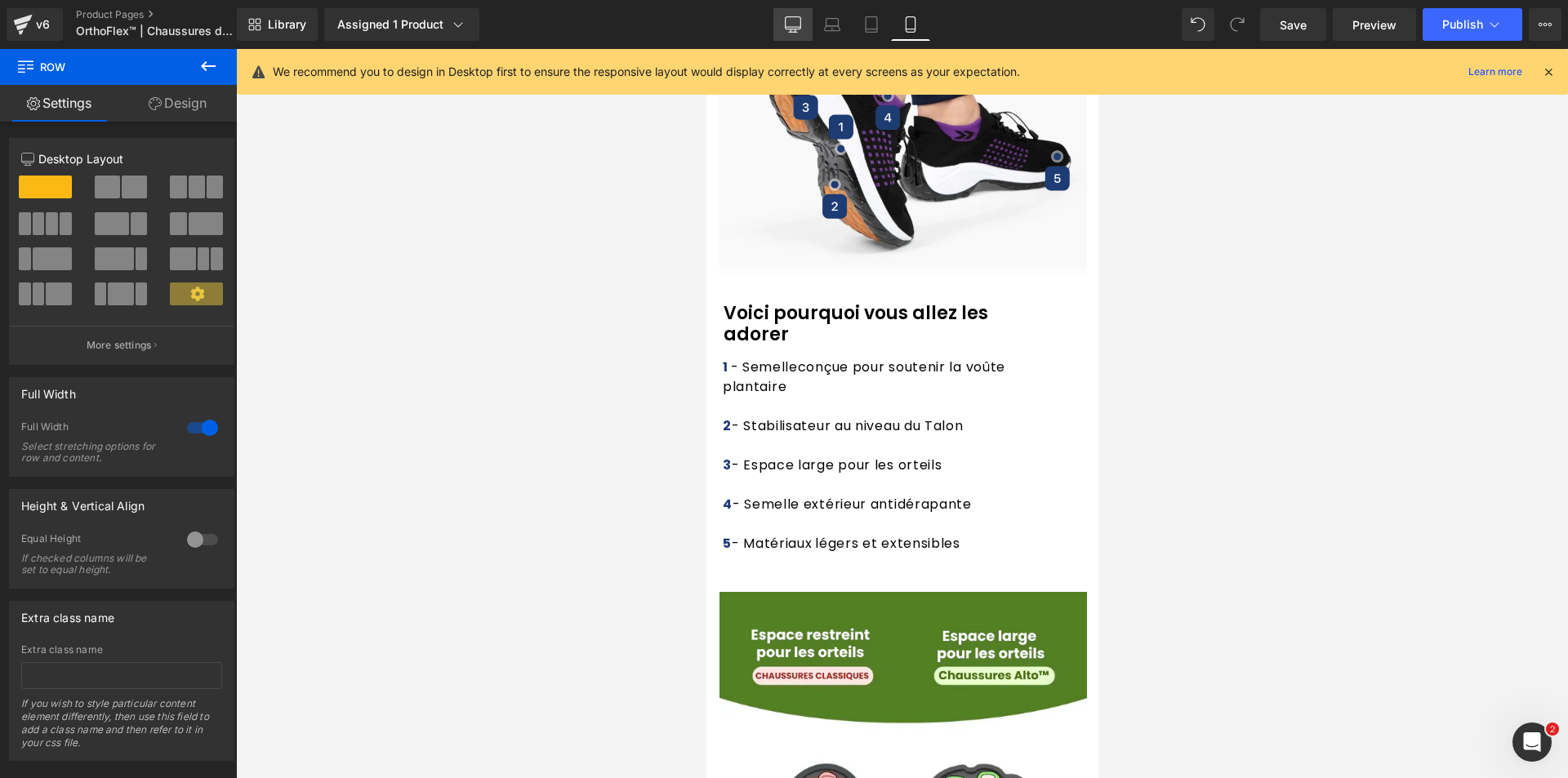 click 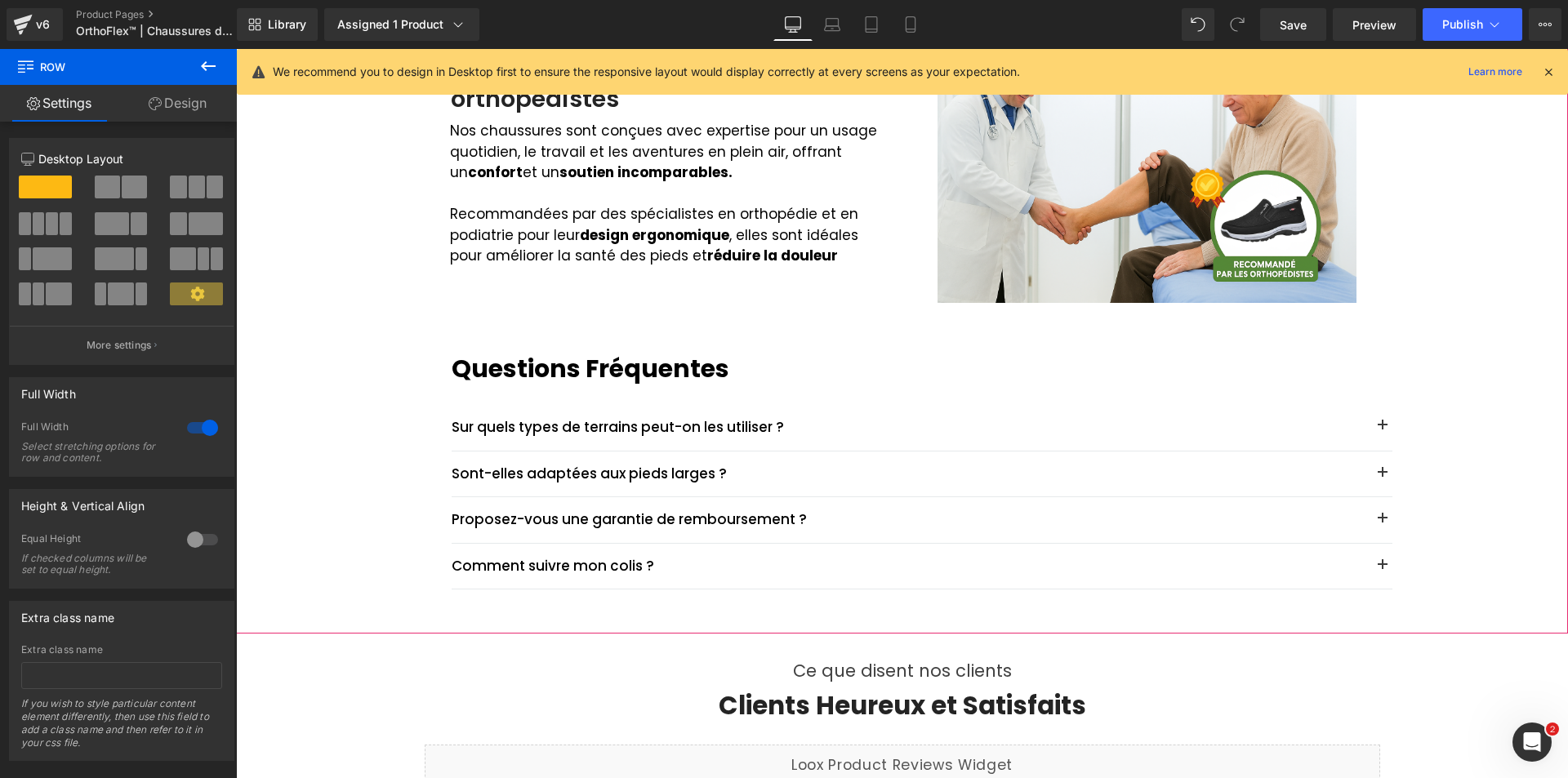 scroll, scrollTop: 1903, scrollLeft: 0, axis: vertical 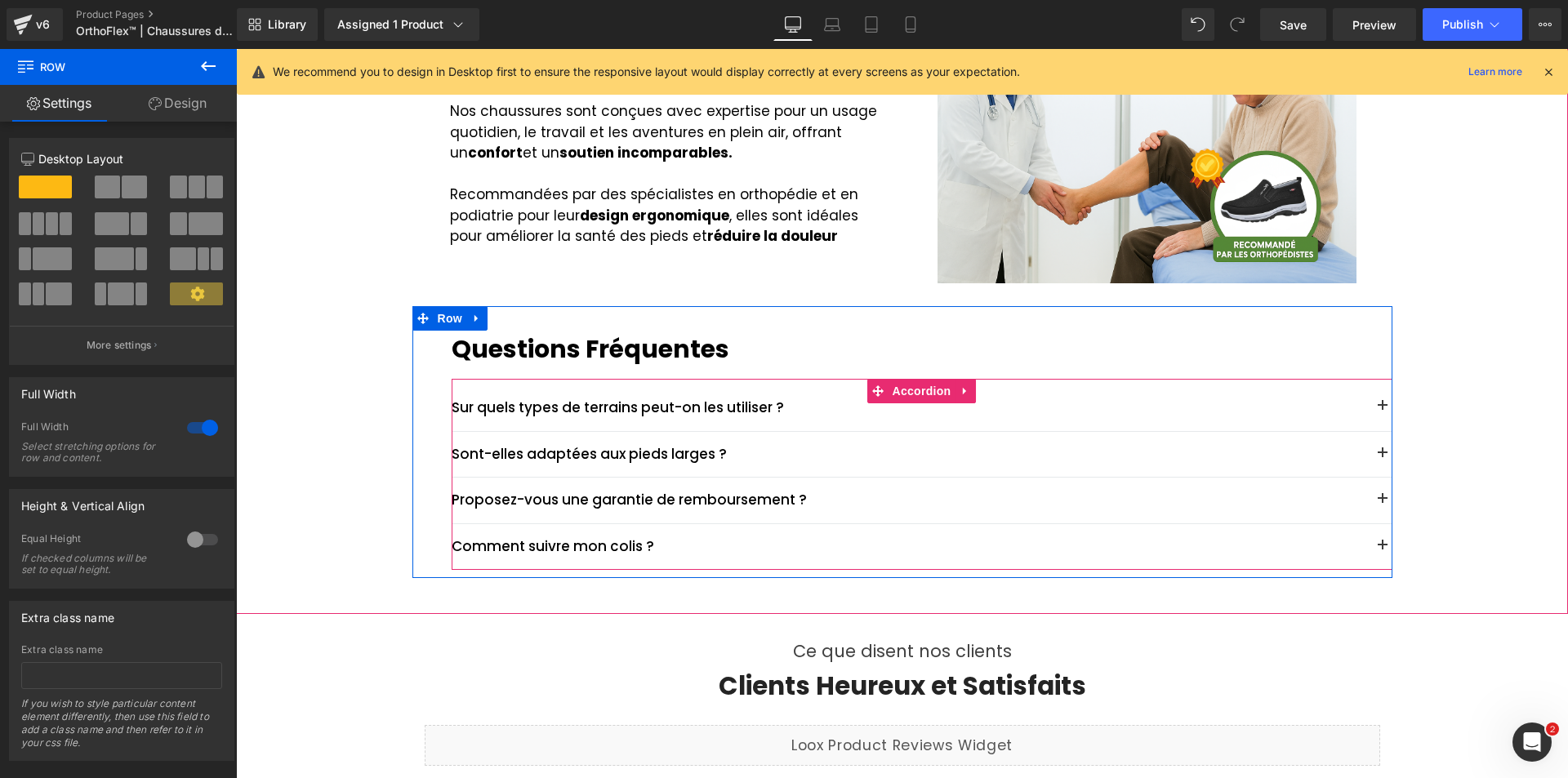 click at bounding box center (1383, 407) 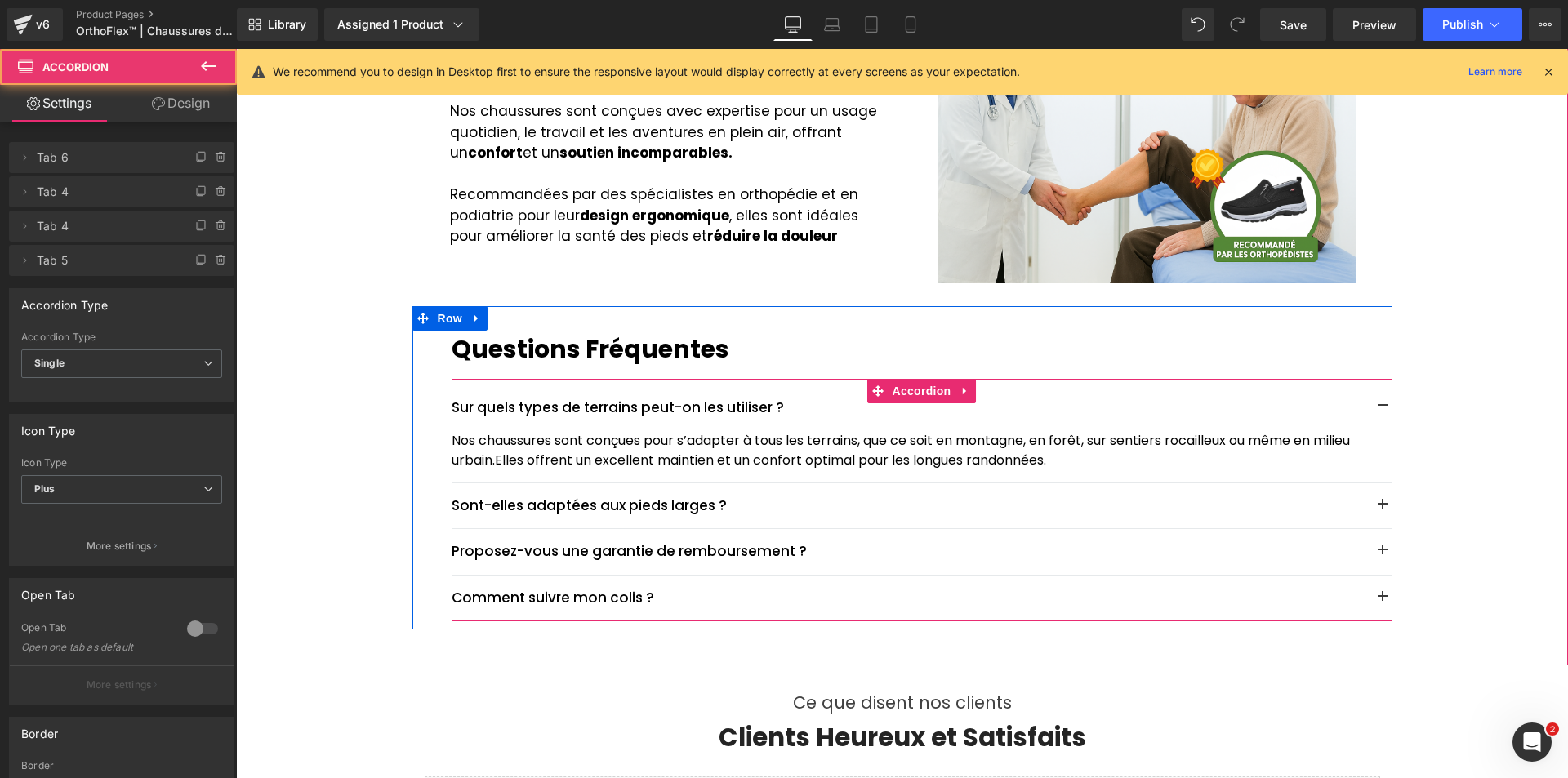 click at bounding box center (1383, 411) 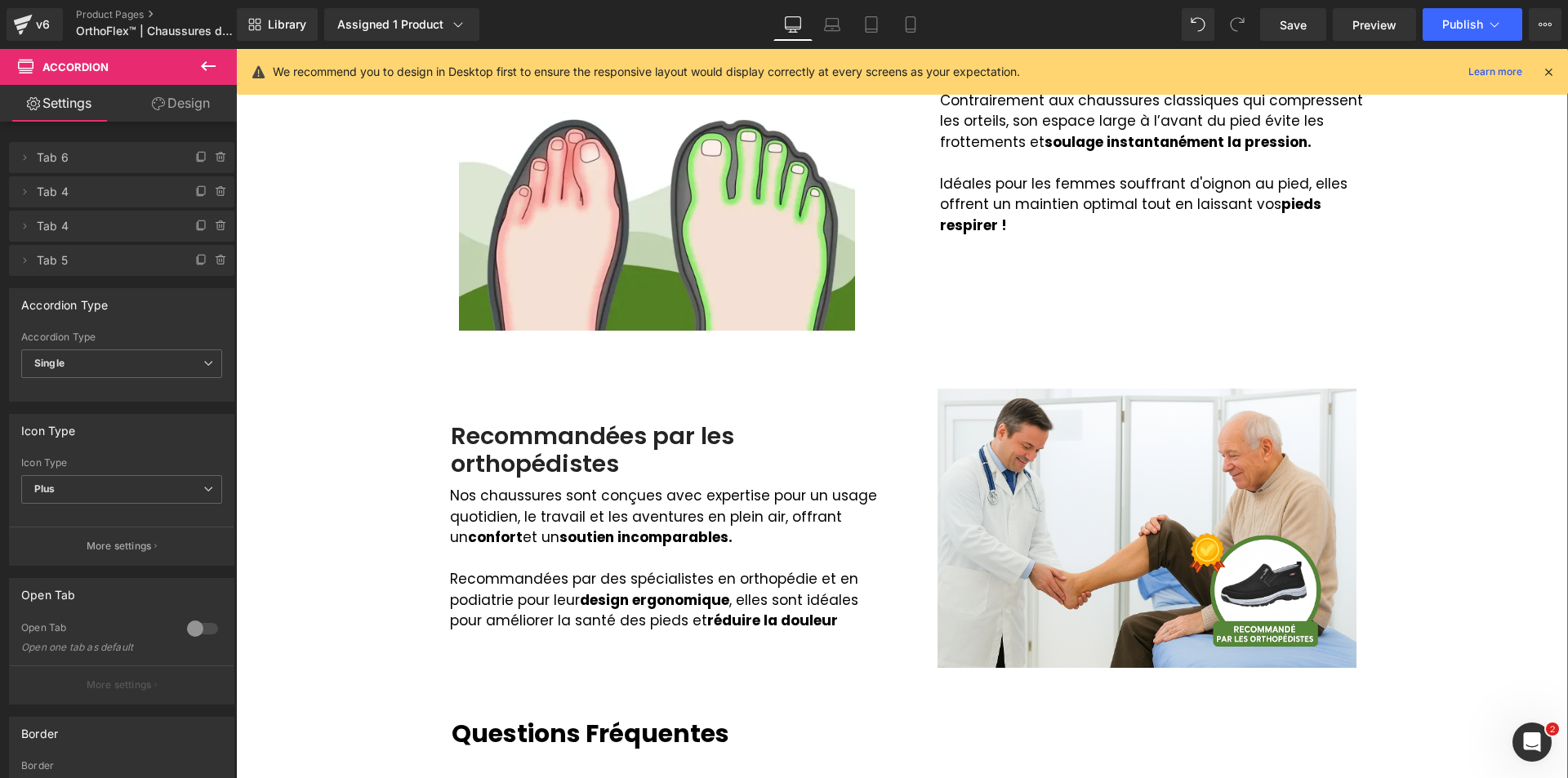 scroll, scrollTop: 1495, scrollLeft: 0, axis: vertical 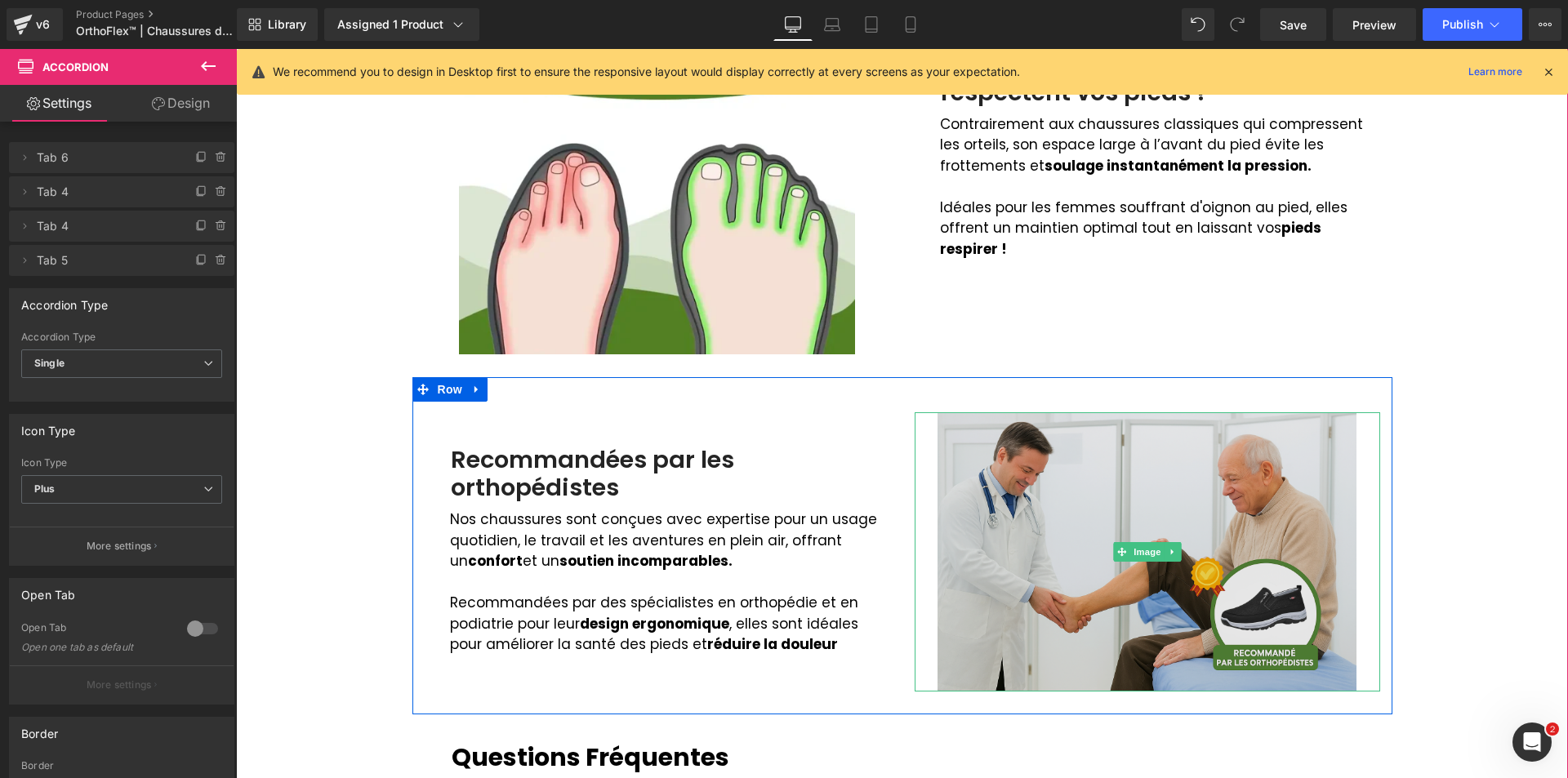 click at bounding box center (1147, 552) 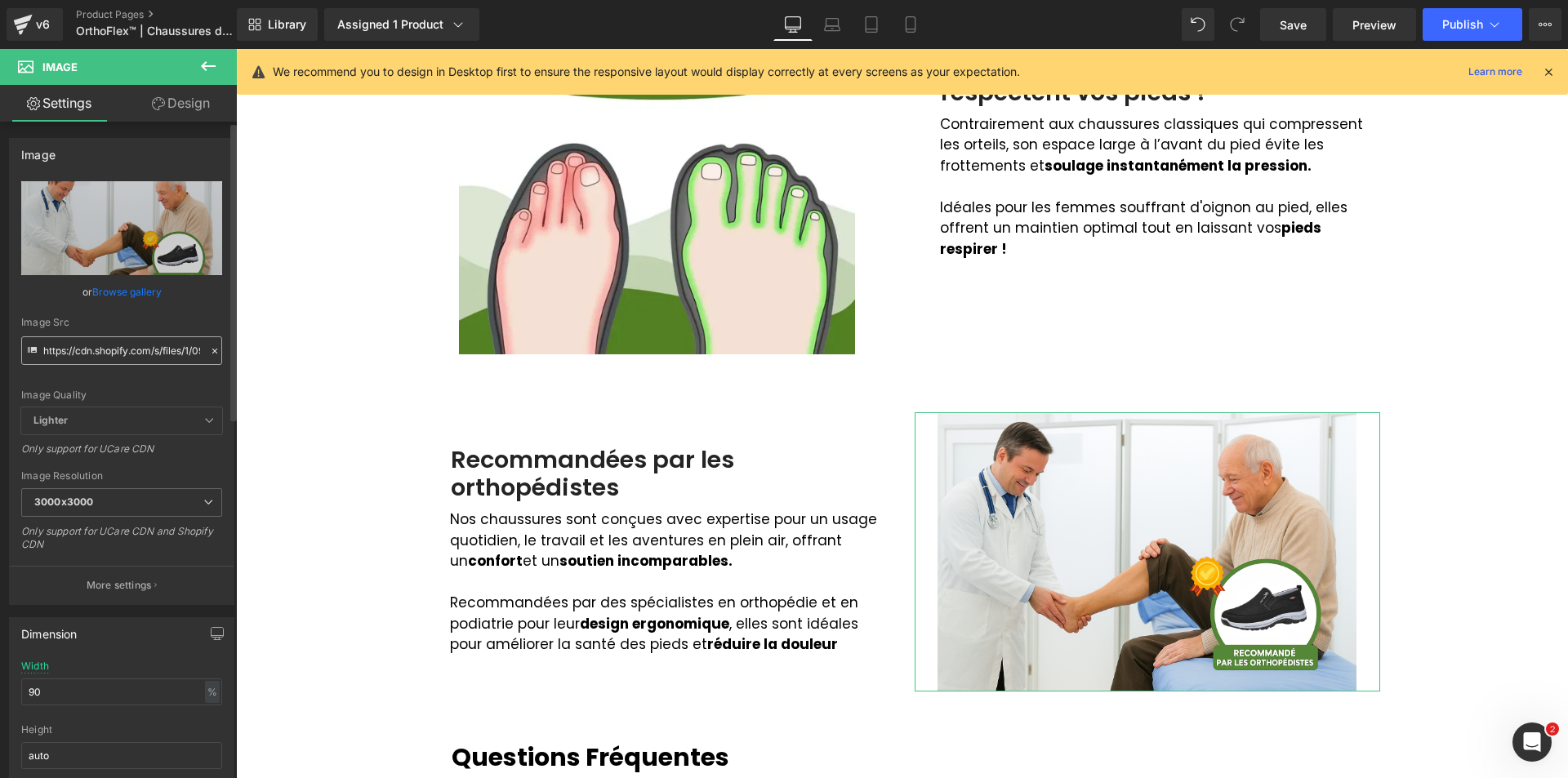 click on "https://cdn.shopify.com/s/files/1/0918/1239/7421/files/Design_sans_titre_27_3000x3000.png?v=1748926223" at bounding box center [122, 350] 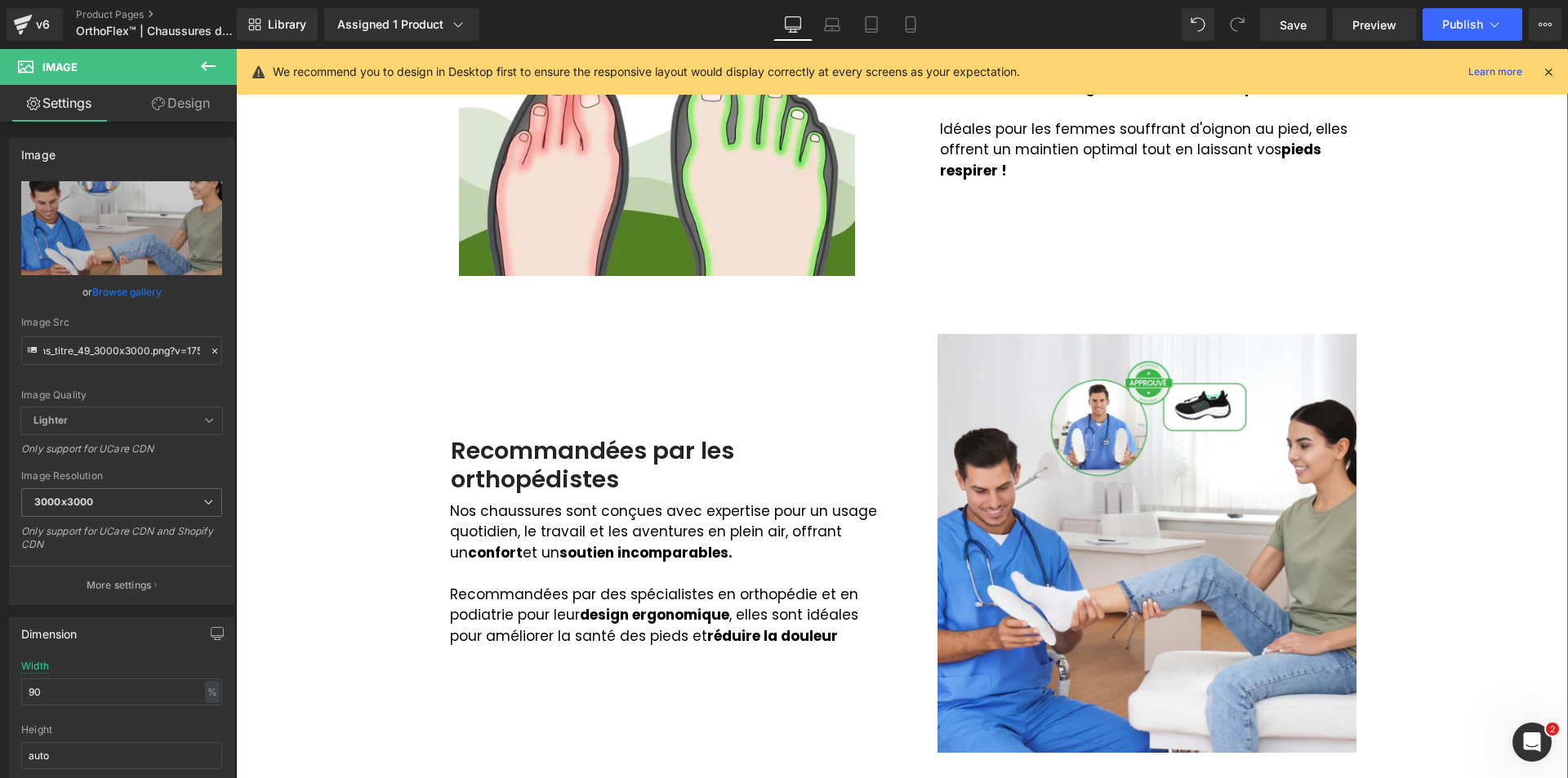 scroll, scrollTop: 1576, scrollLeft: 0, axis: vertical 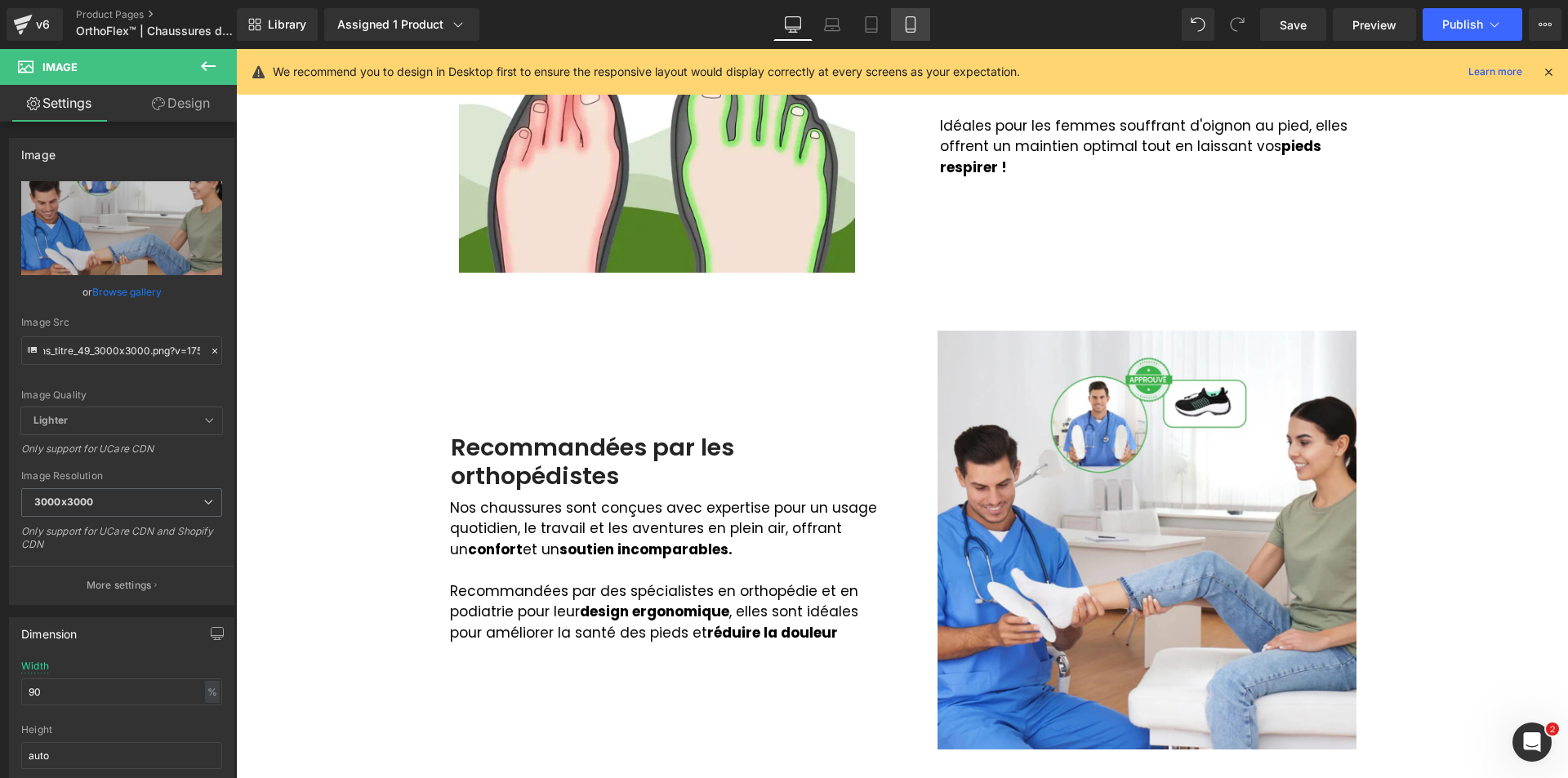 type on "https://cdn.shopify.com/s/files/1/0918/1239/7421/files/Design_sans_titre_49_3000x3000.png?v=1754342300" 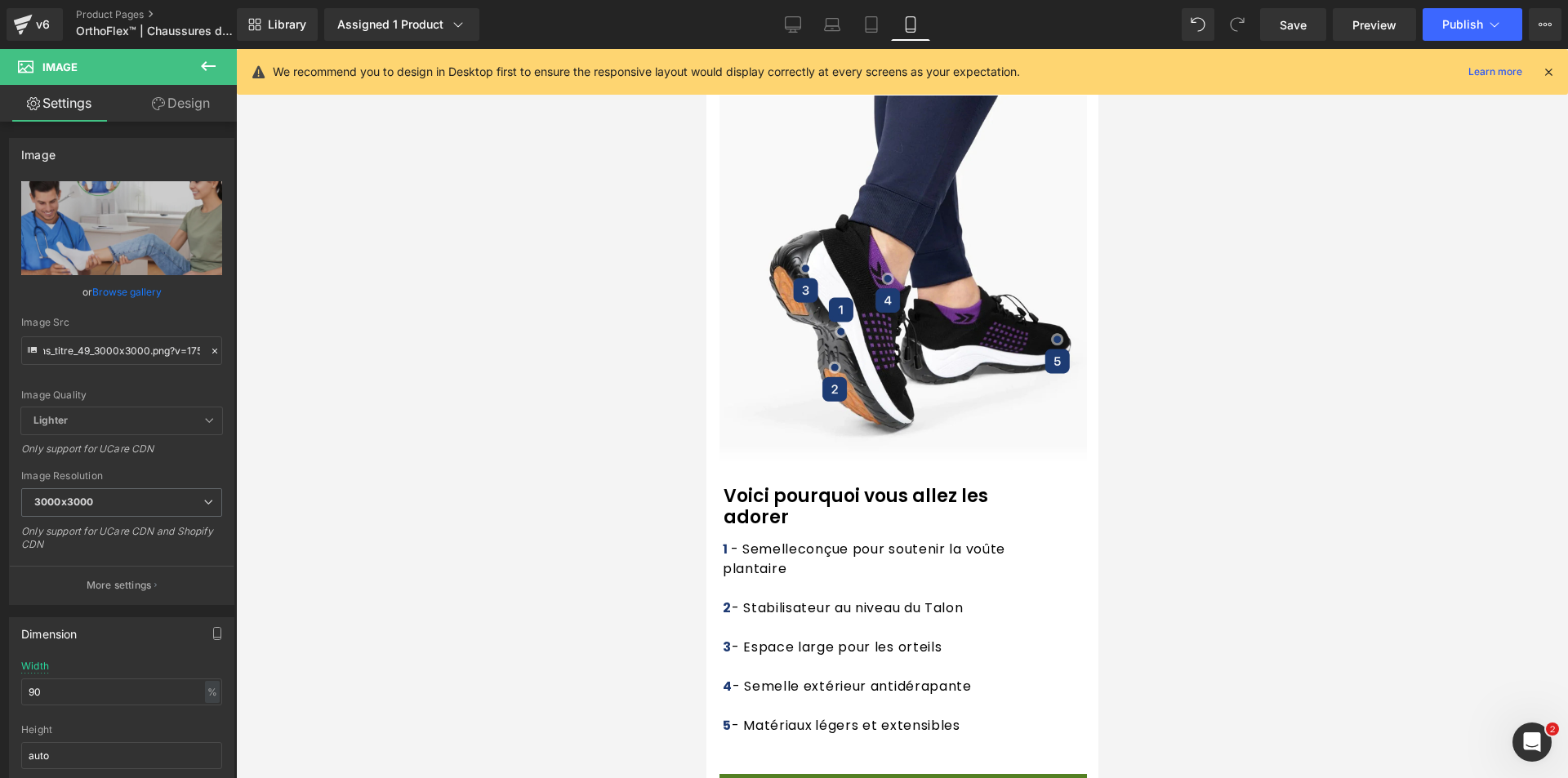 scroll, scrollTop: 0, scrollLeft: 0, axis: both 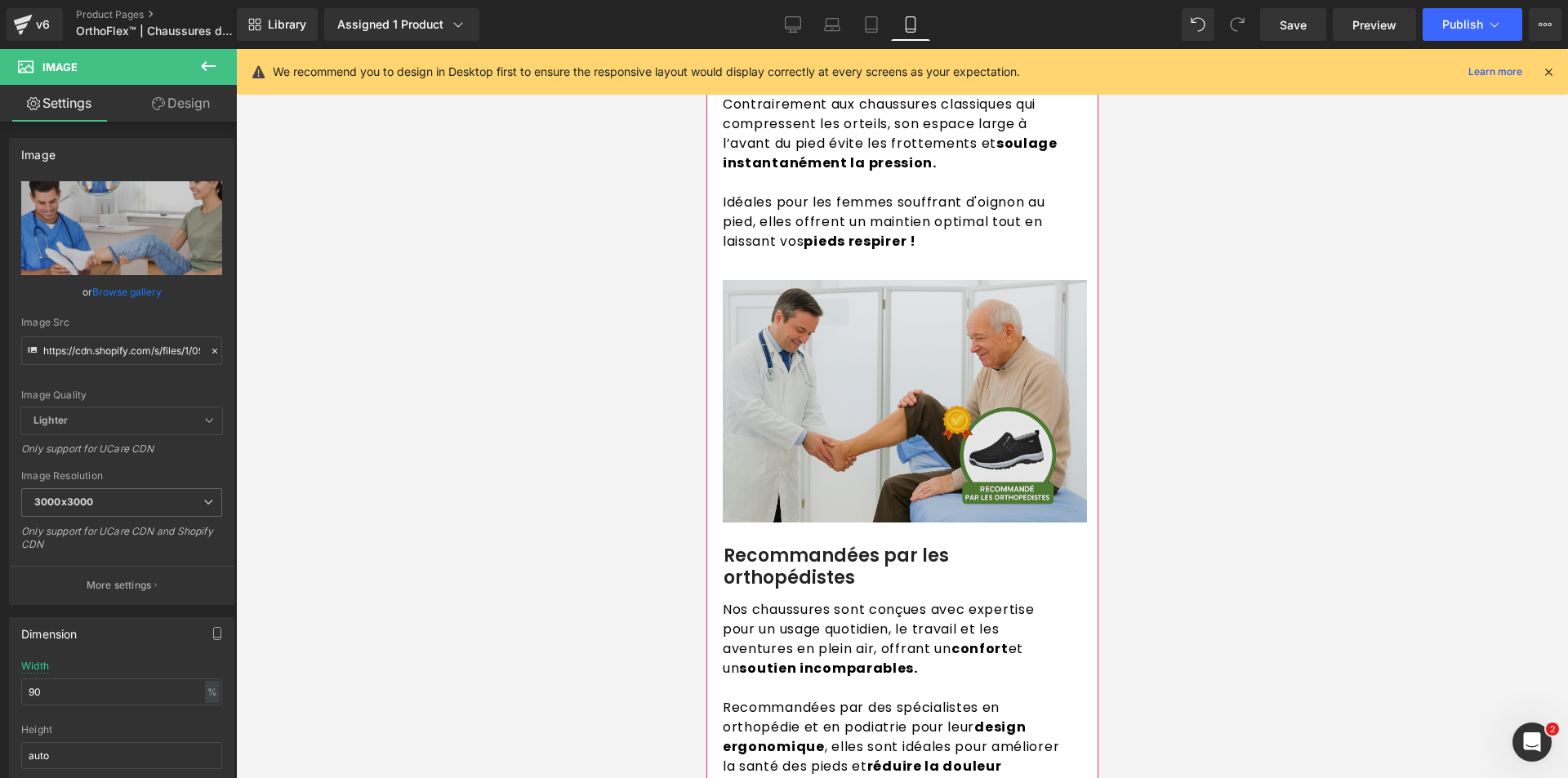 click at bounding box center [904, 401] 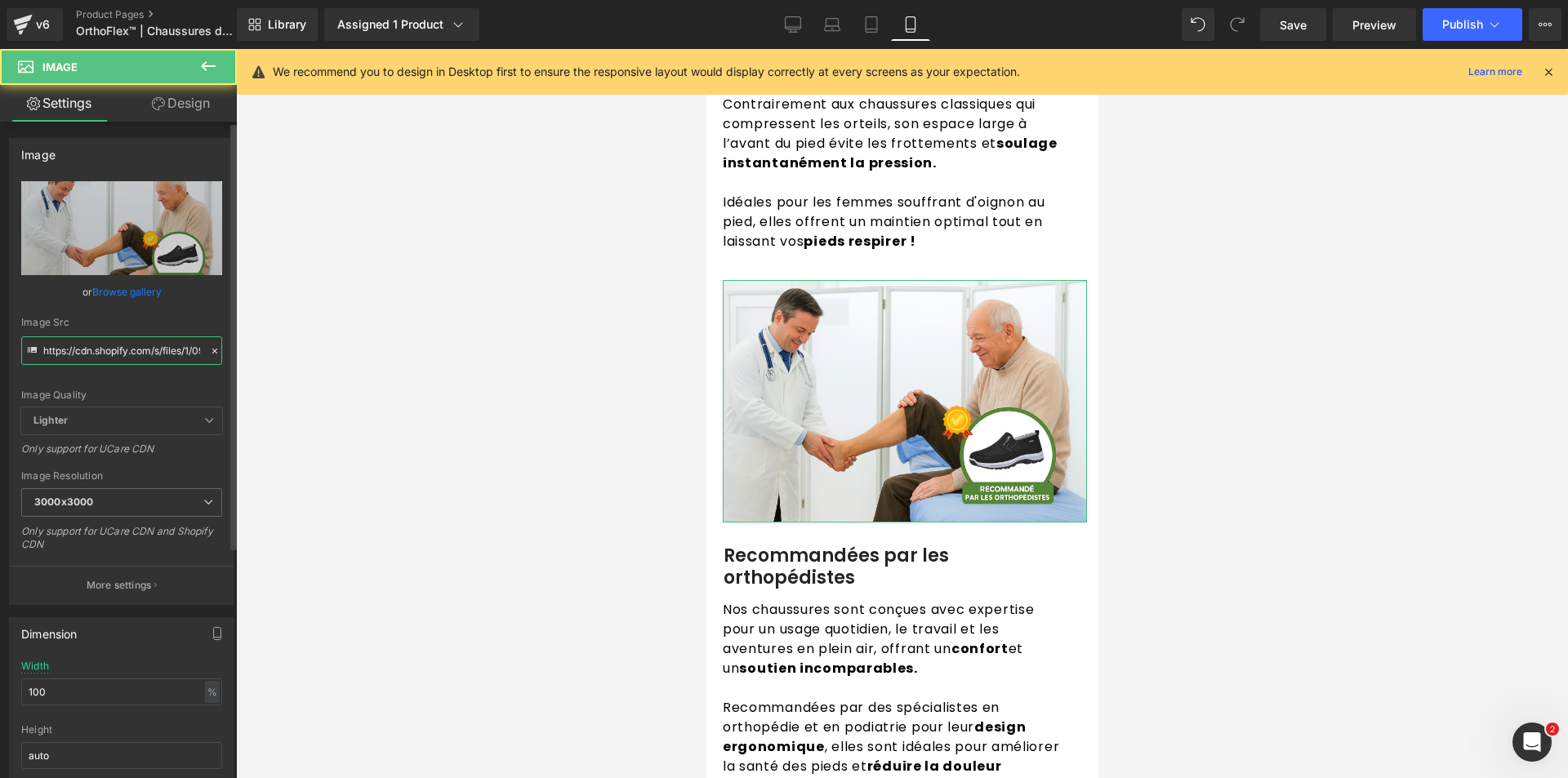 click on "https://cdn.shopify.com/s/files/1/0918/1239/7421/files/Design_sans_titre_27_3000x3000.png?v=1748926223" at bounding box center (122, 350) 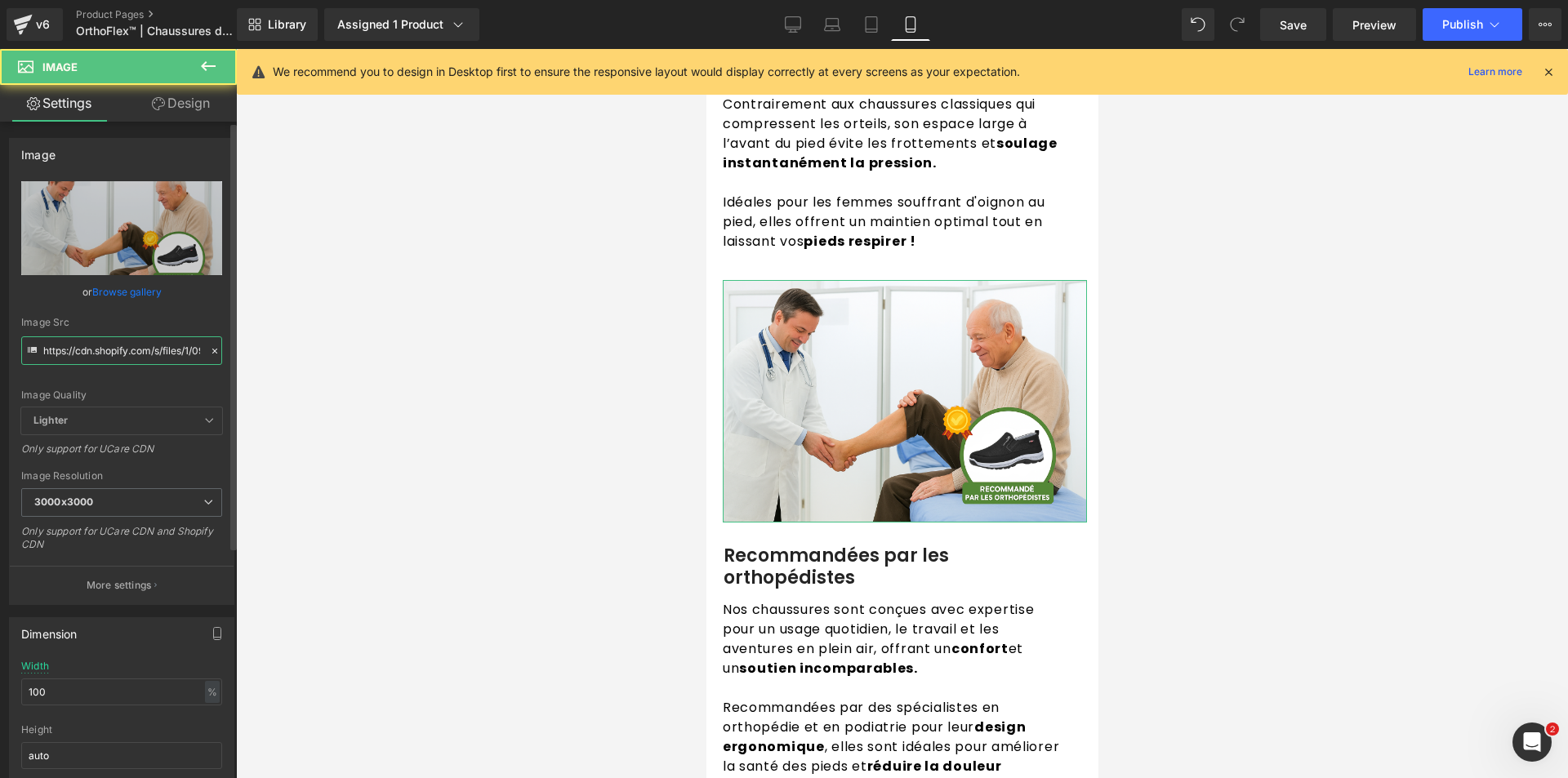 click on "https://cdn.shopify.com/s/files/1/0918/1239/7421/files/Design_sans_titre_27_3000x3000.png?v=1748926223" at bounding box center (122, 350) 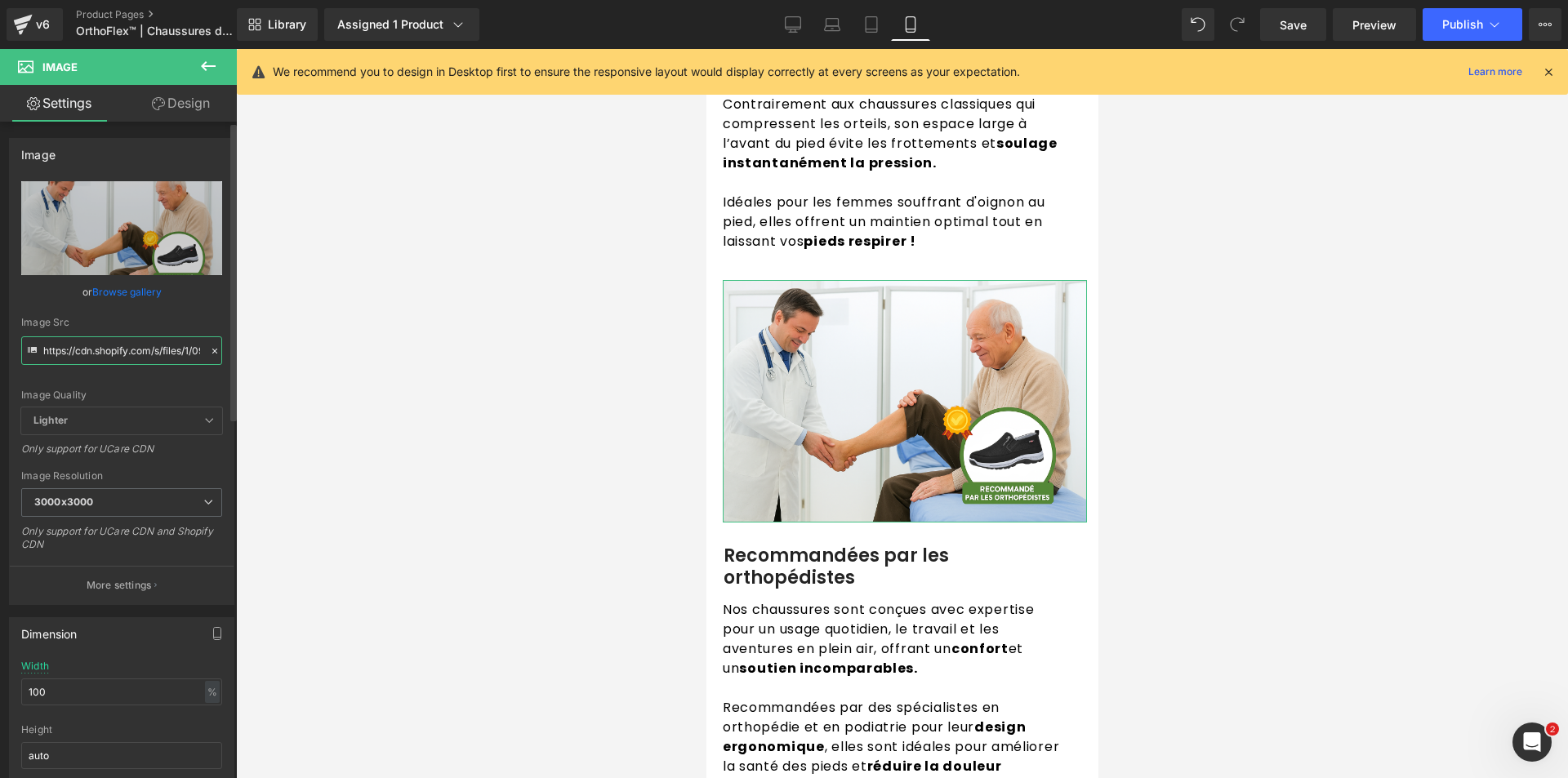 click on "https://cdn.shopify.com/s/files/1/0918/1239/7421/files/Design_sans_titre_27_3000x3000.png?v=1748926223" at bounding box center (122, 350) 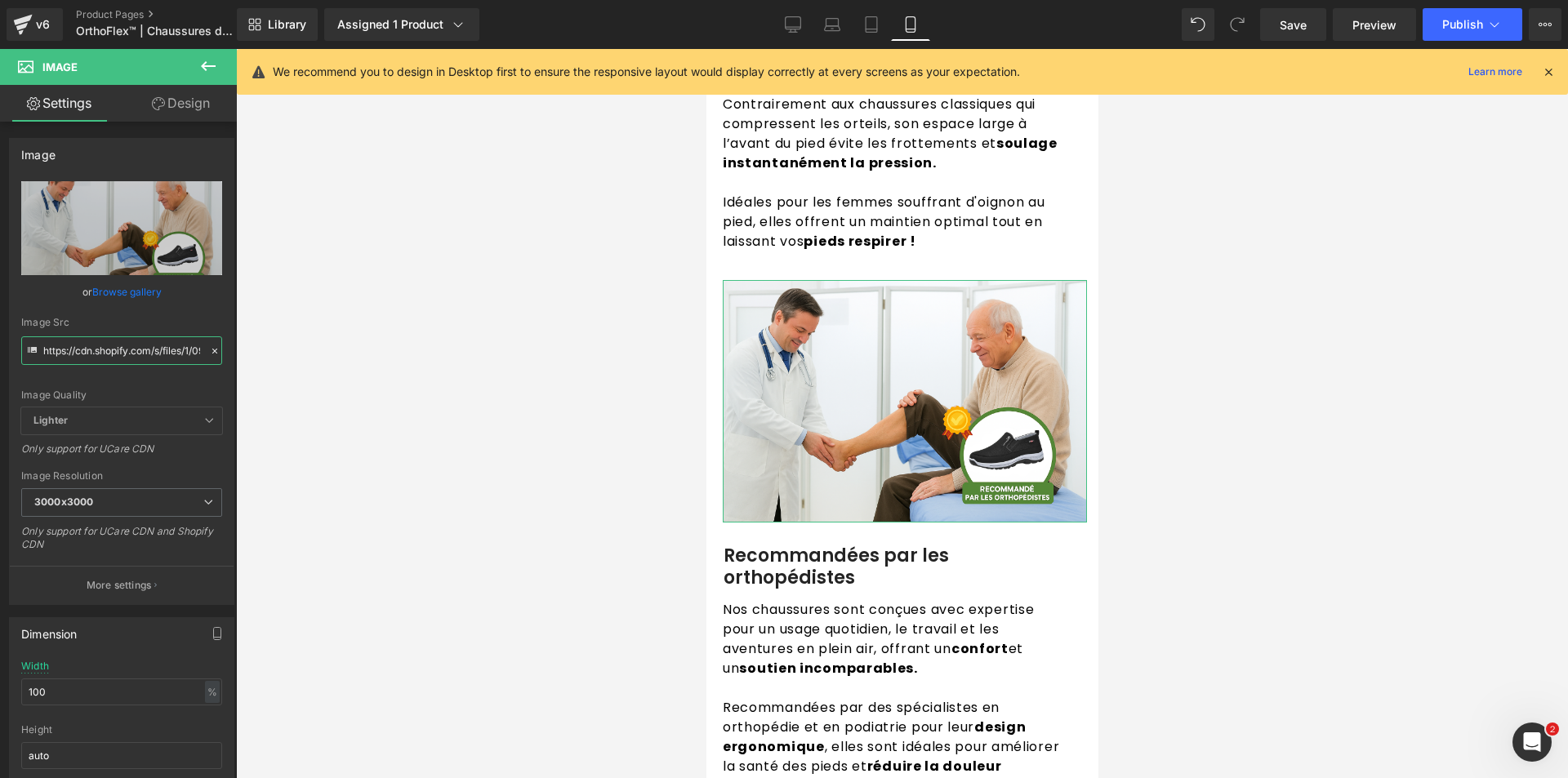 scroll, scrollTop: 0, scrollLeft: 296, axis: horizontal 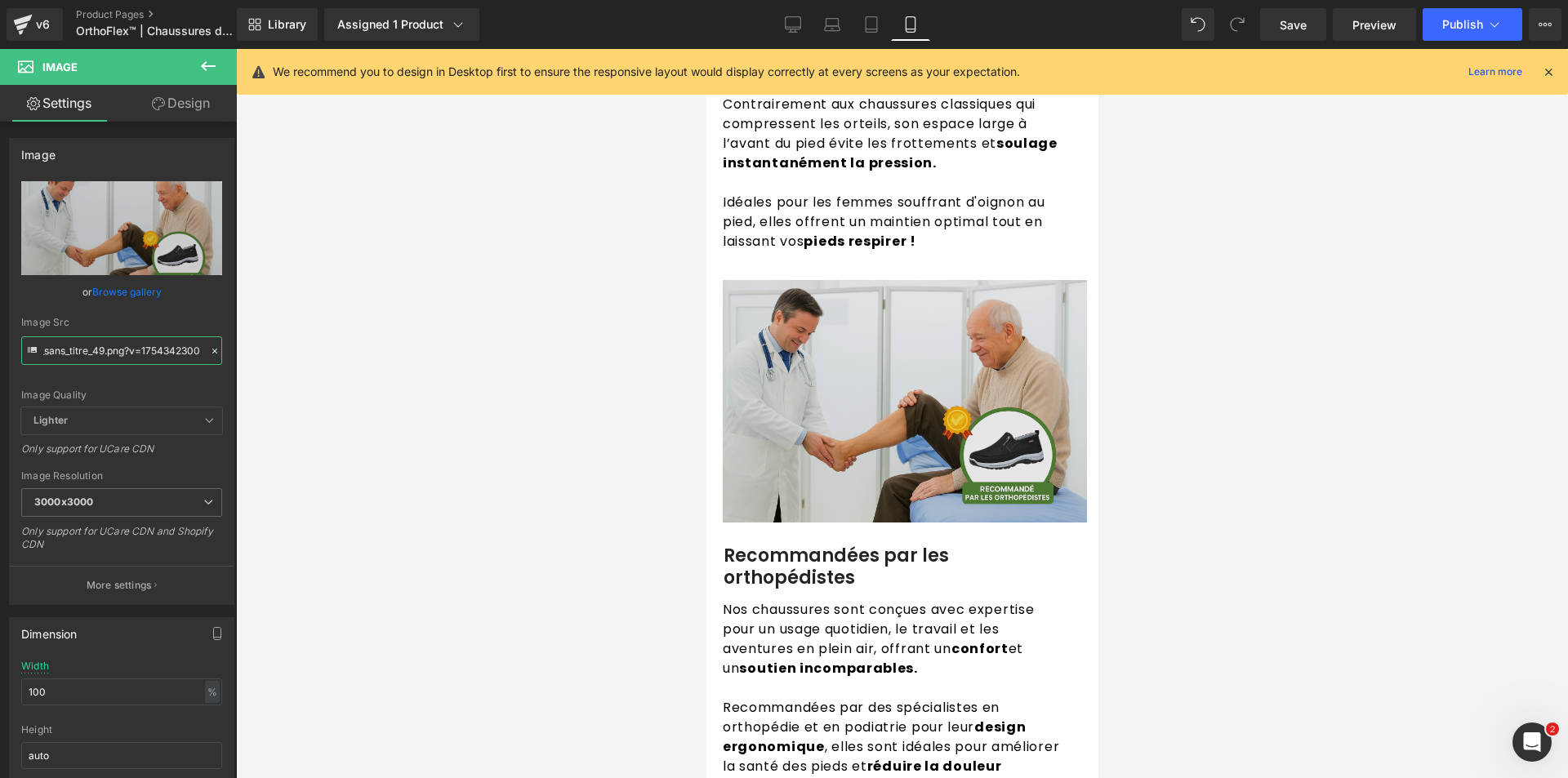 type on "https://cdn.shopify.com/s/files/1/0918/1239/7421/files/Design_sans_titre_49_3000x3000.png?v=1754342300" 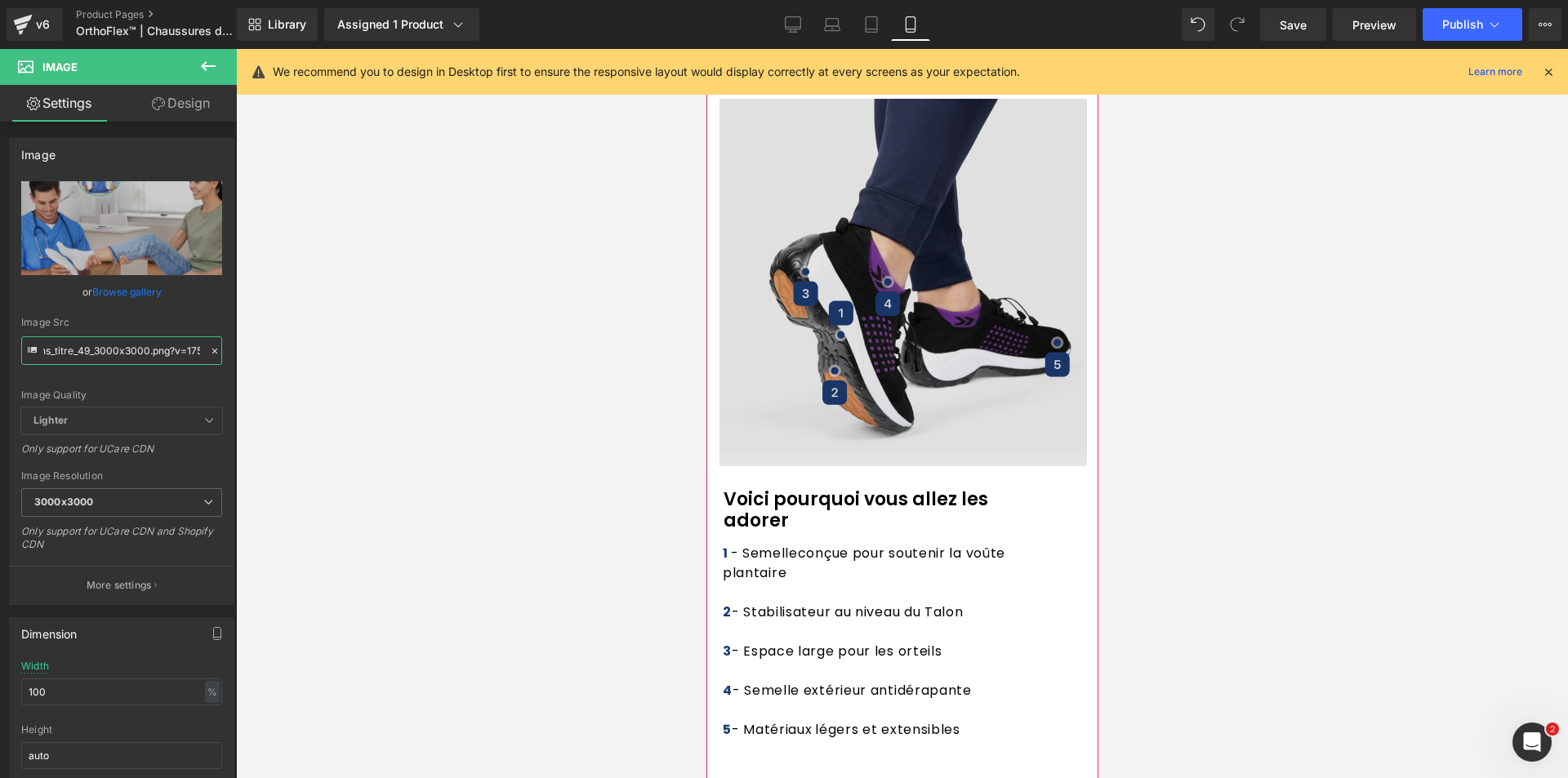 scroll, scrollTop: 2041, scrollLeft: 0, axis: vertical 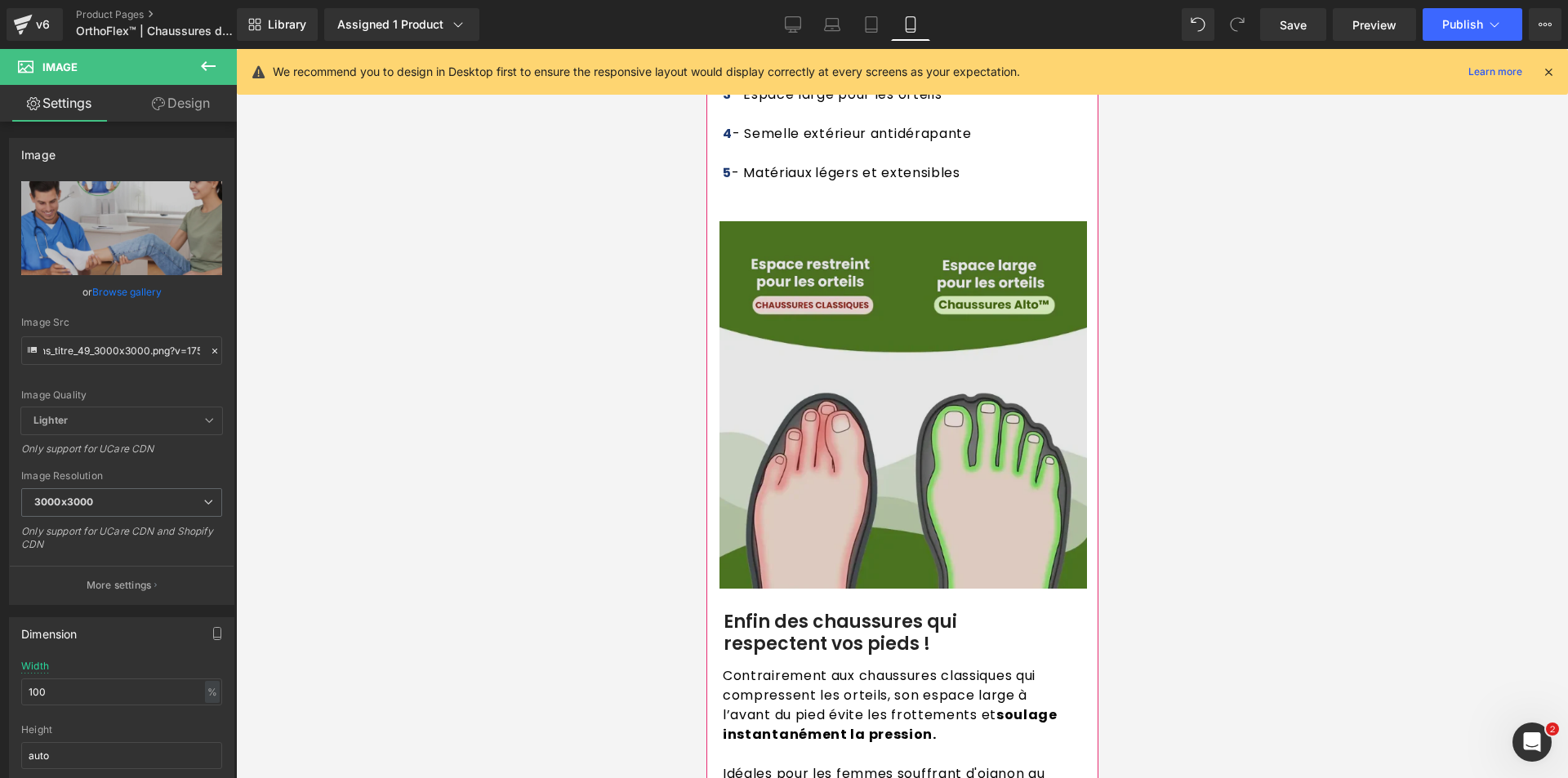click at bounding box center (902, 405) 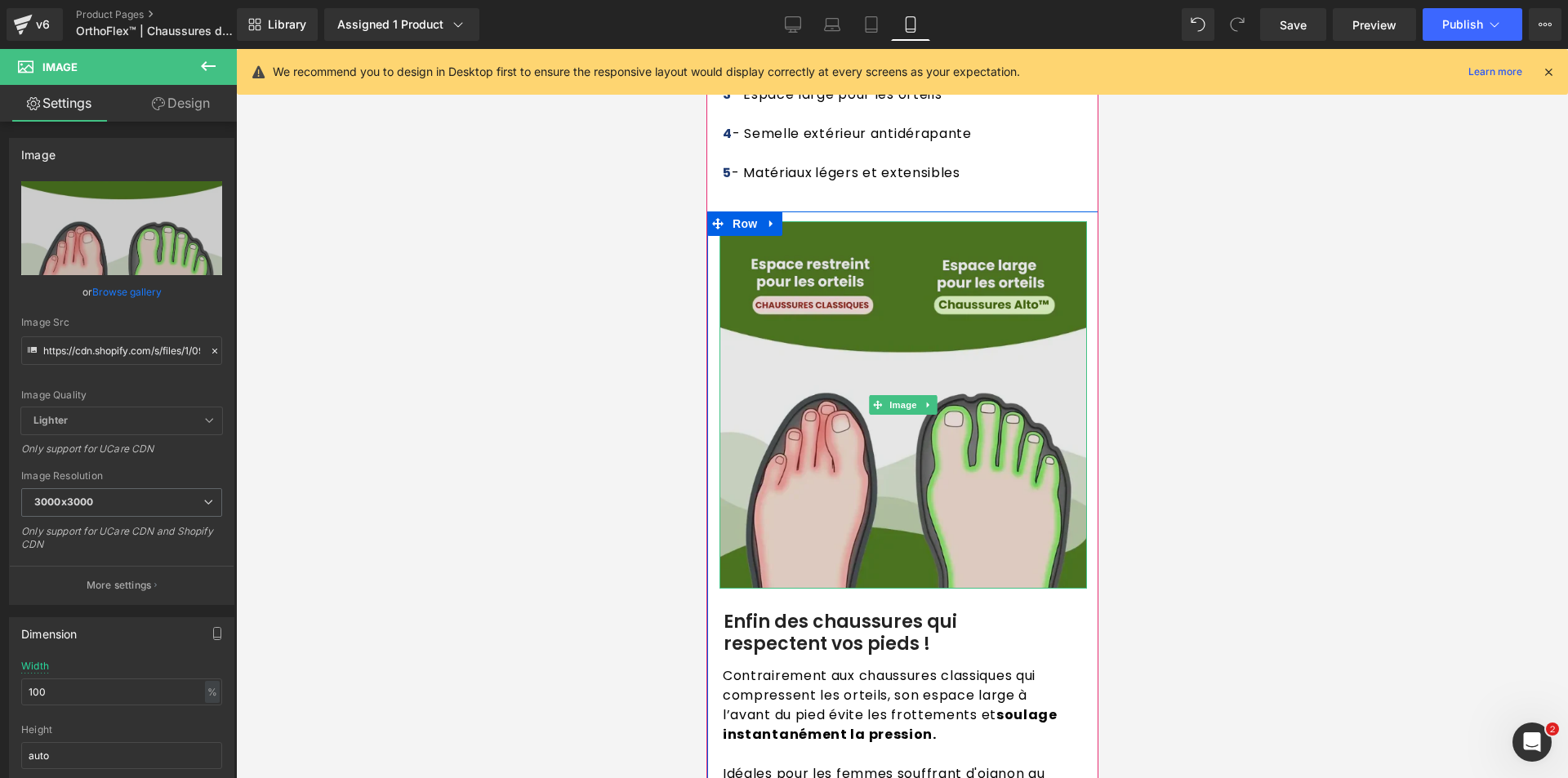 click at bounding box center (902, 405) 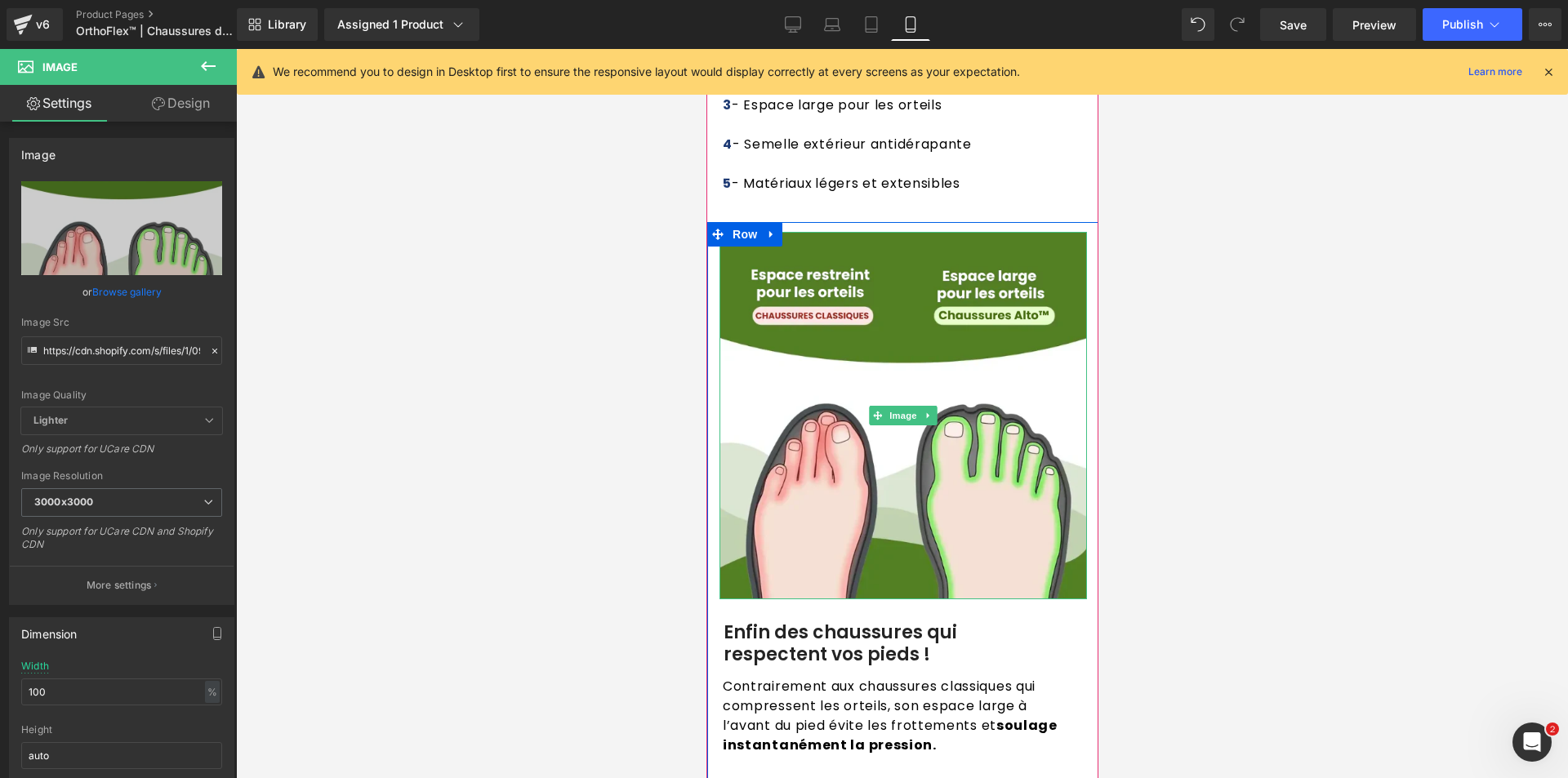 scroll, scrollTop: 2041, scrollLeft: 0, axis: vertical 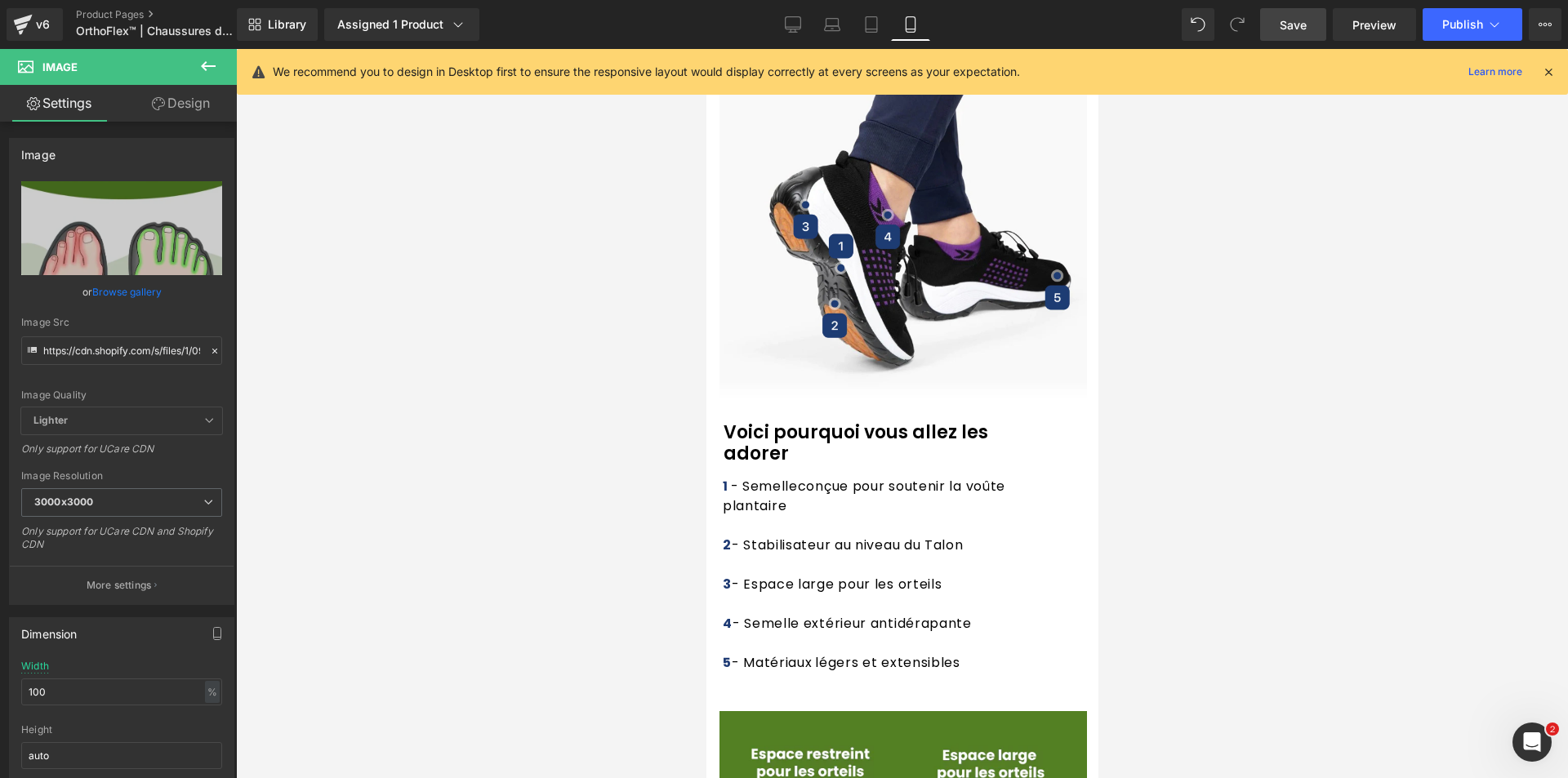 click on "Save" at bounding box center (1293, 24) 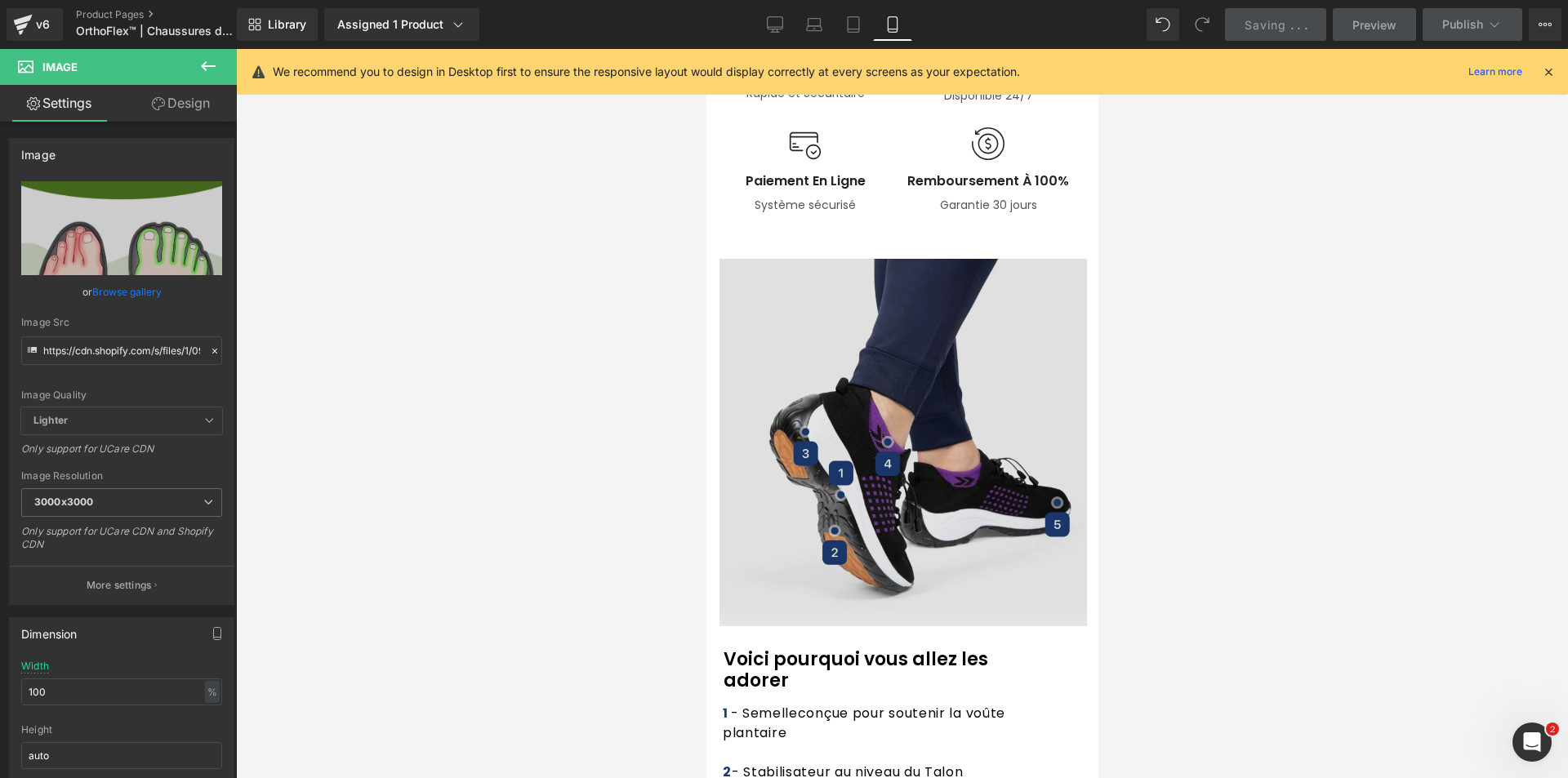 scroll, scrollTop: 1306, scrollLeft: 0, axis: vertical 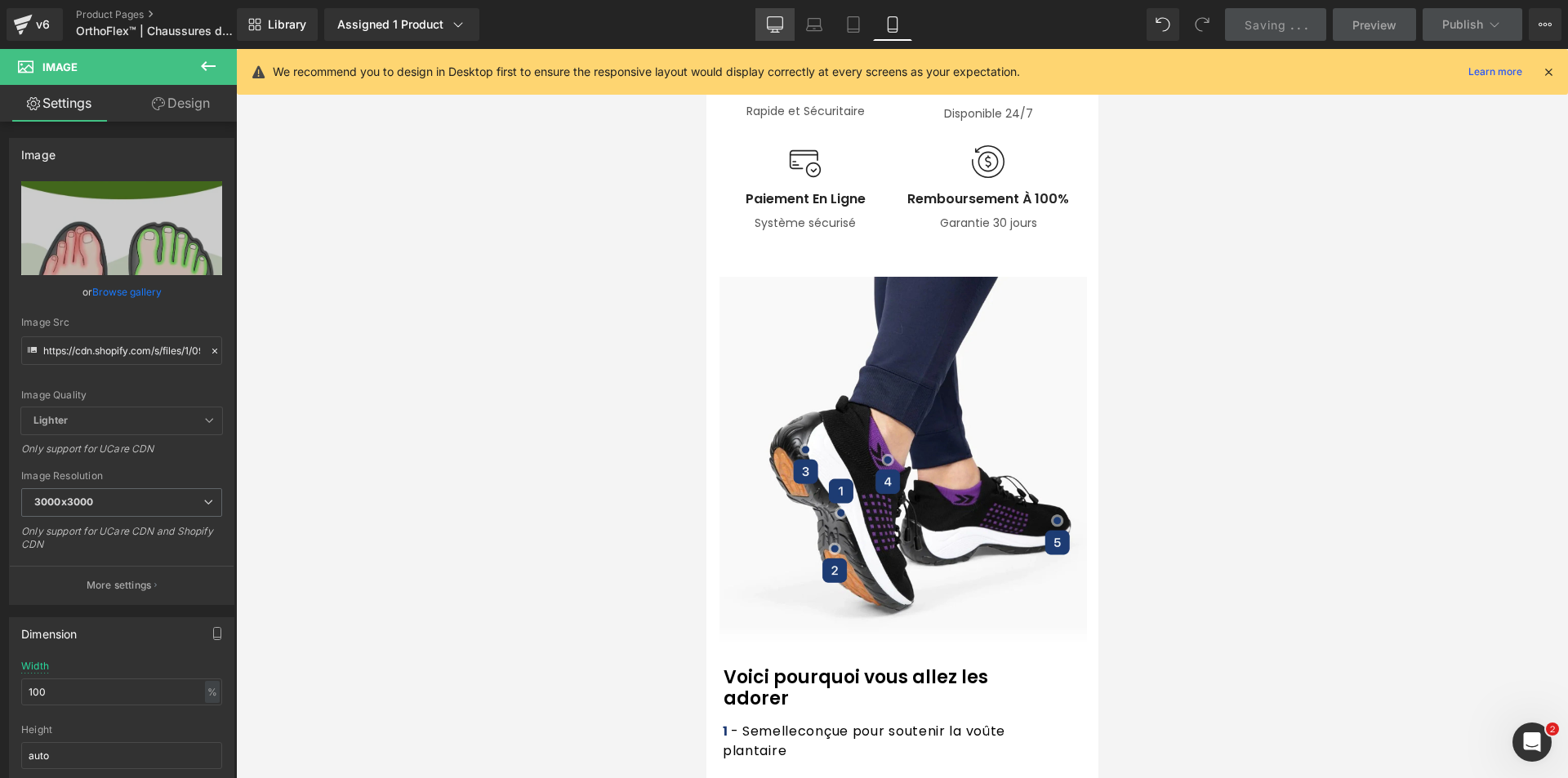 click on "Desktop" at bounding box center [775, 24] 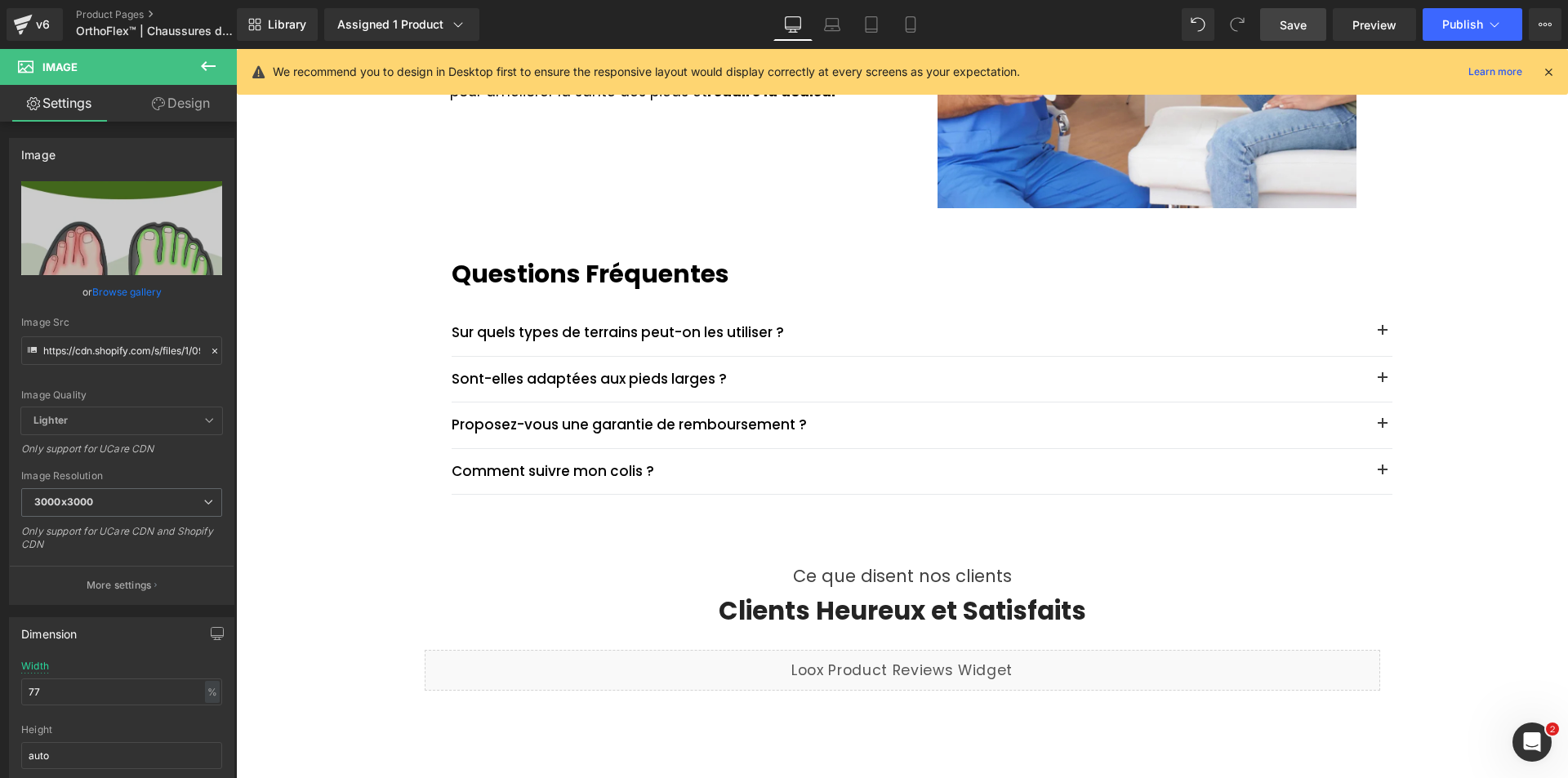 scroll, scrollTop: 2123, scrollLeft: 0, axis: vertical 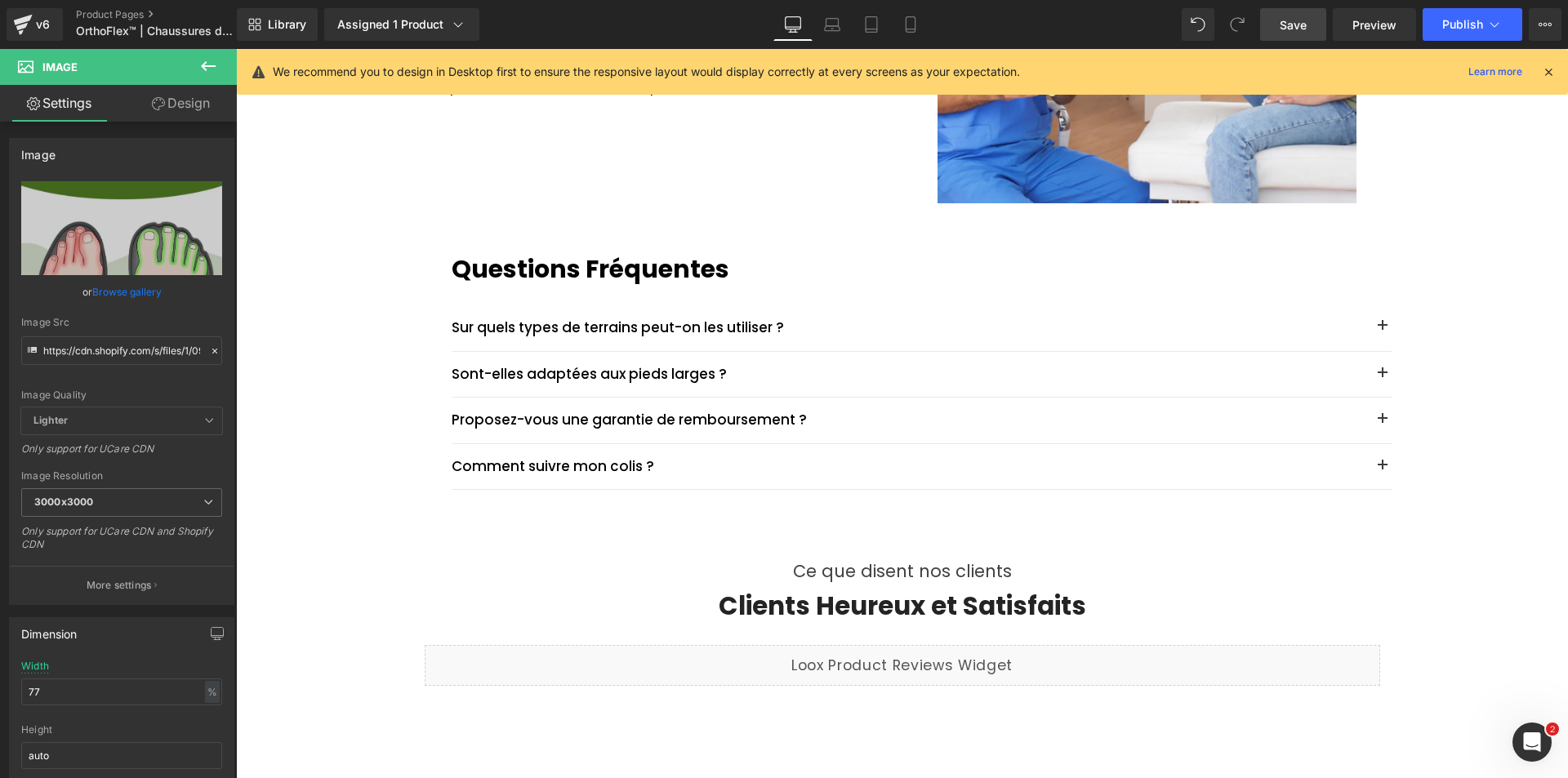 click at bounding box center (236, 49) 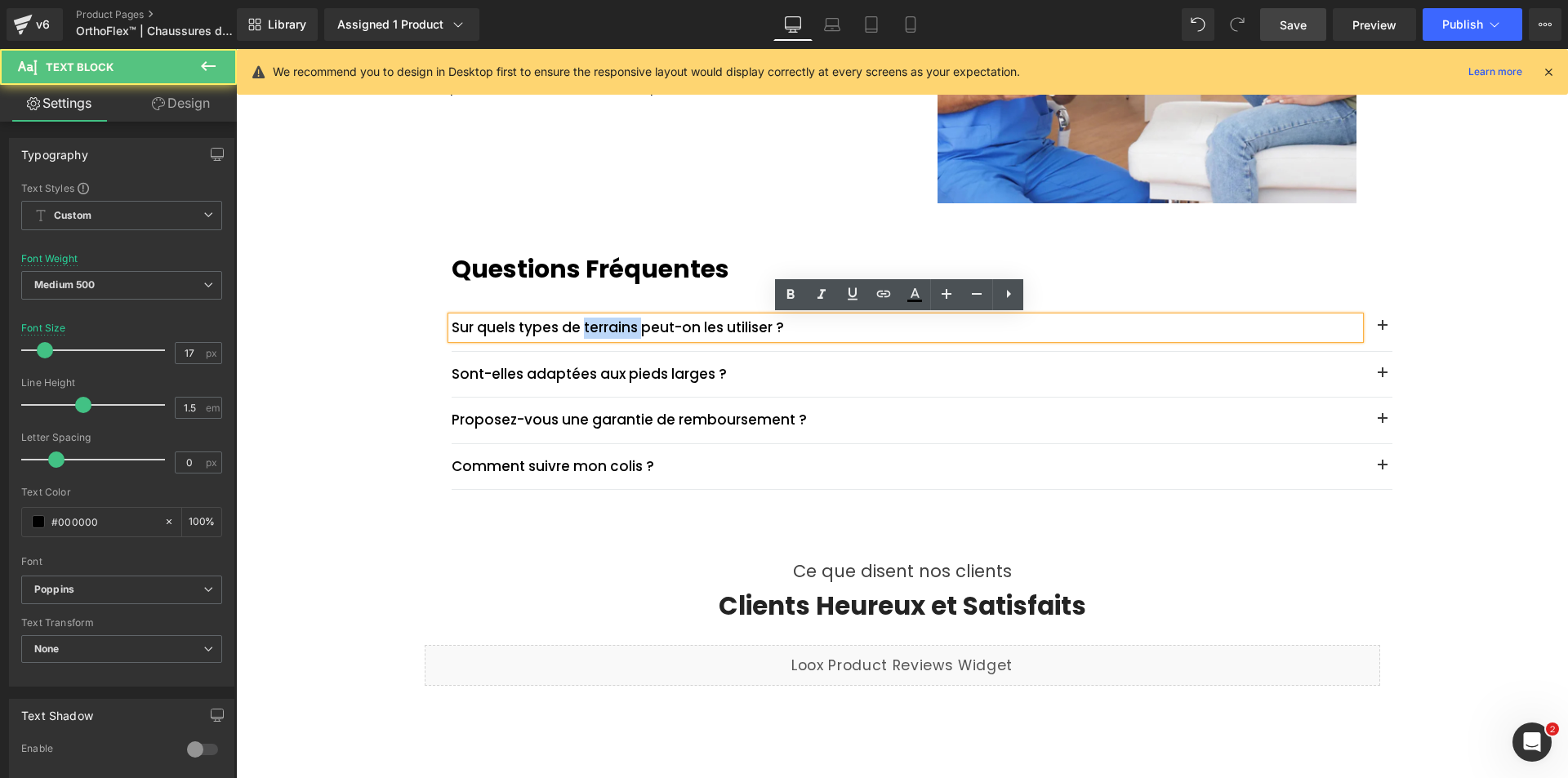 click on "Sur quels types de terrains peut-on les utiliser ?" at bounding box center [906, 327] 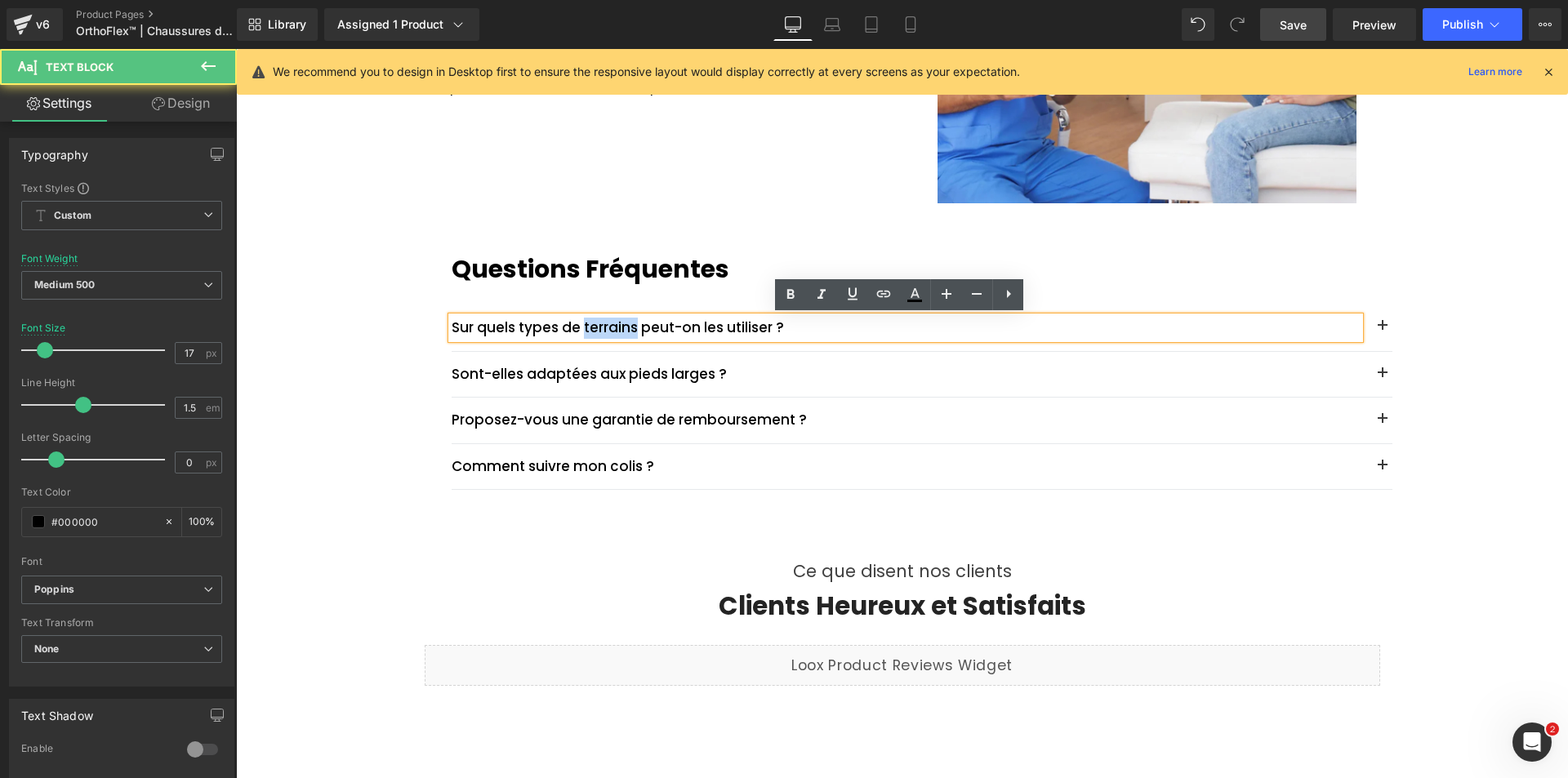 click on "Sur quels types de terrains peut-on les utiliser ?" at bounding box center [906, 327] 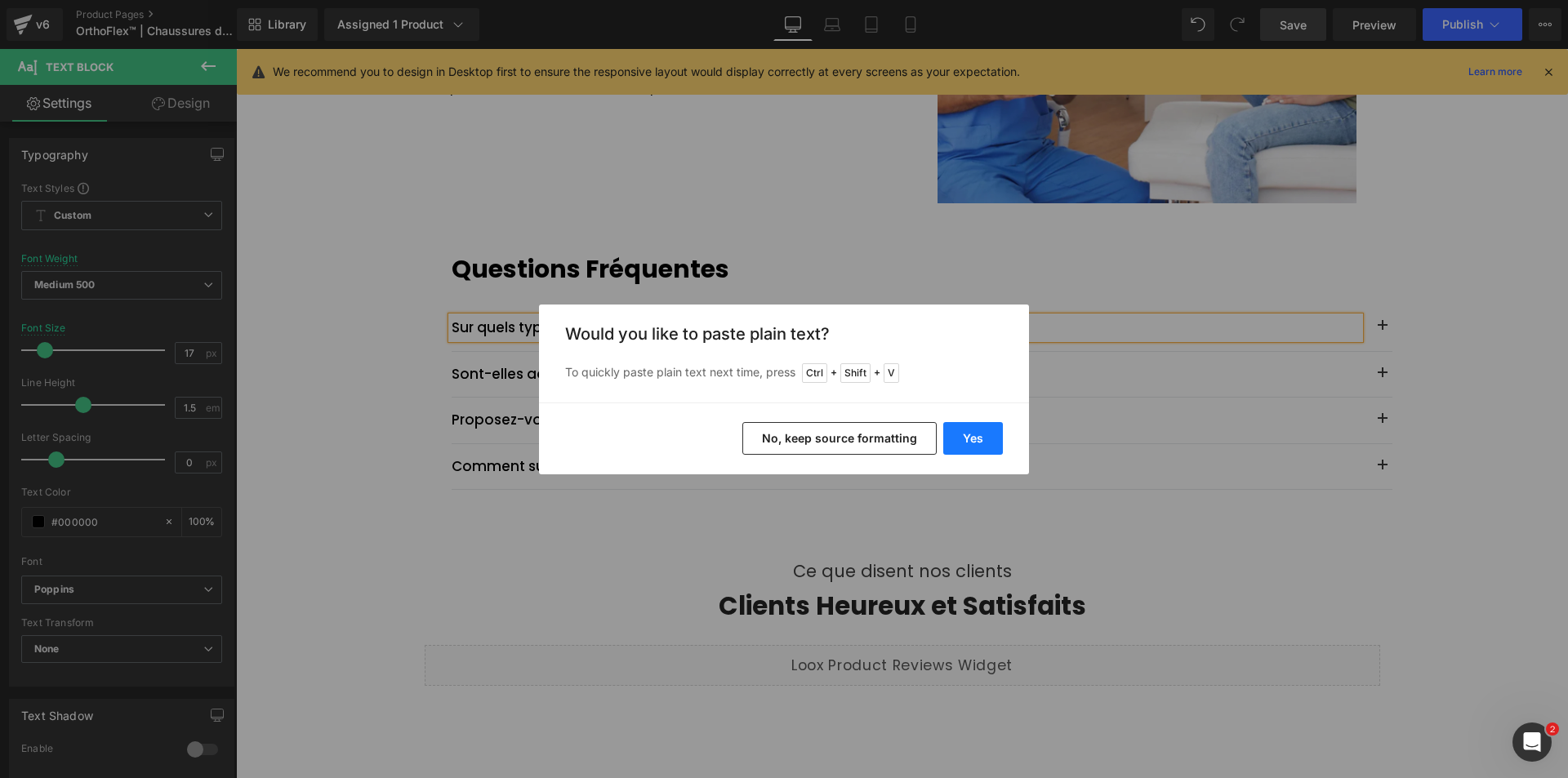 drag, startPoint x: 982, startPoint y: 436, endPoint x: 745, endPoint y: 387, distance: 242.0124 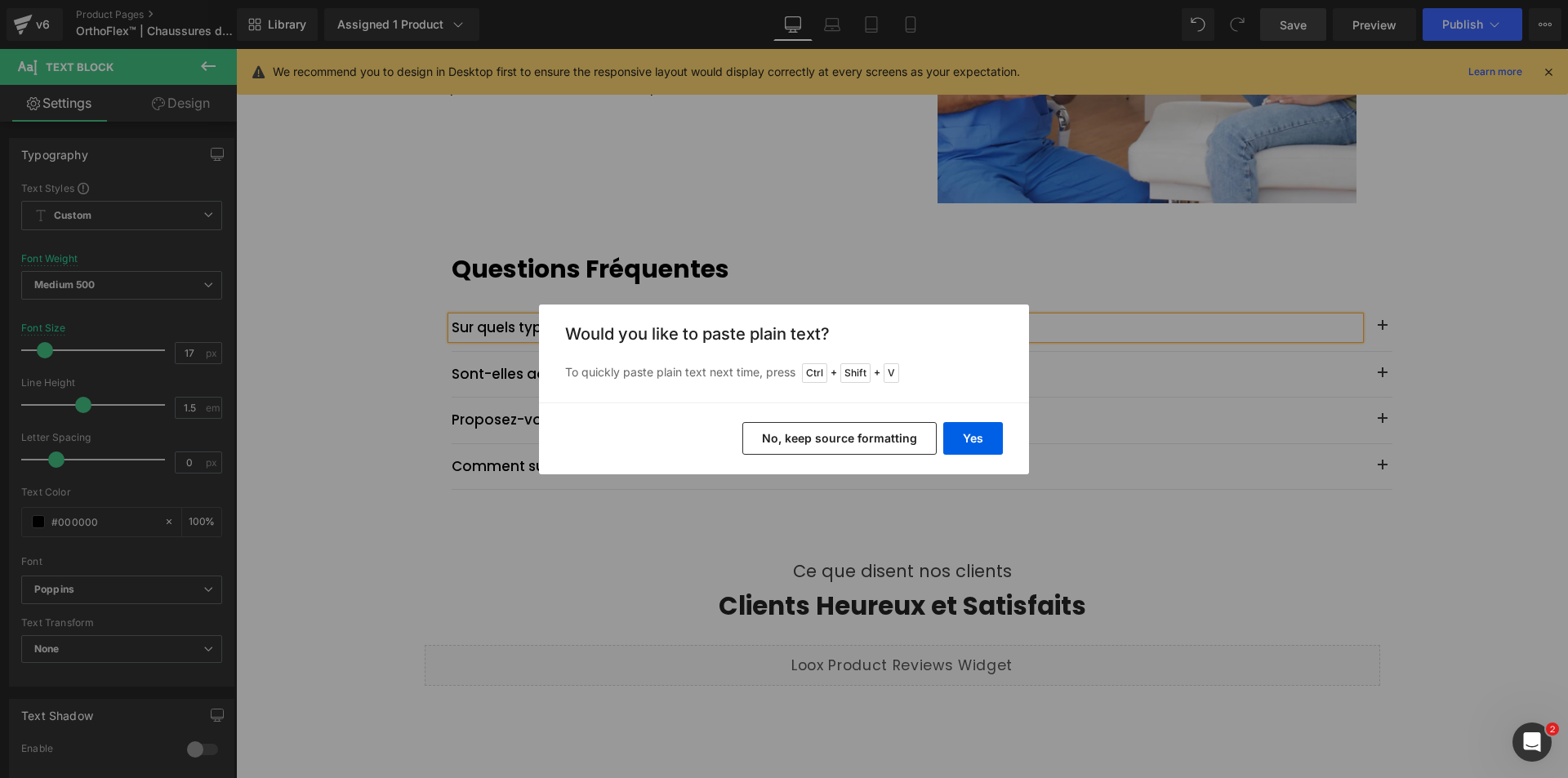 type 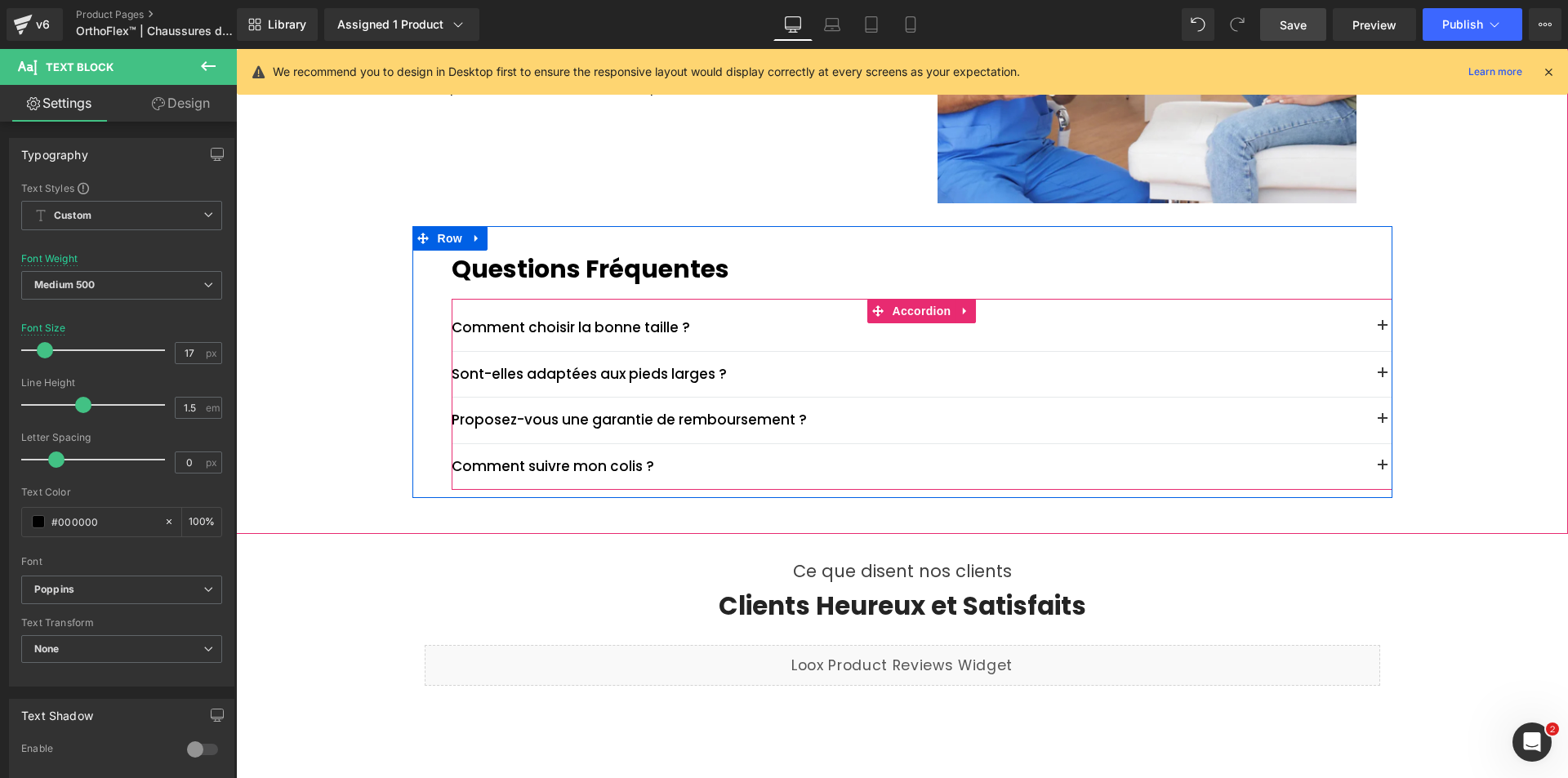 click at bounding box center [1383, 327] 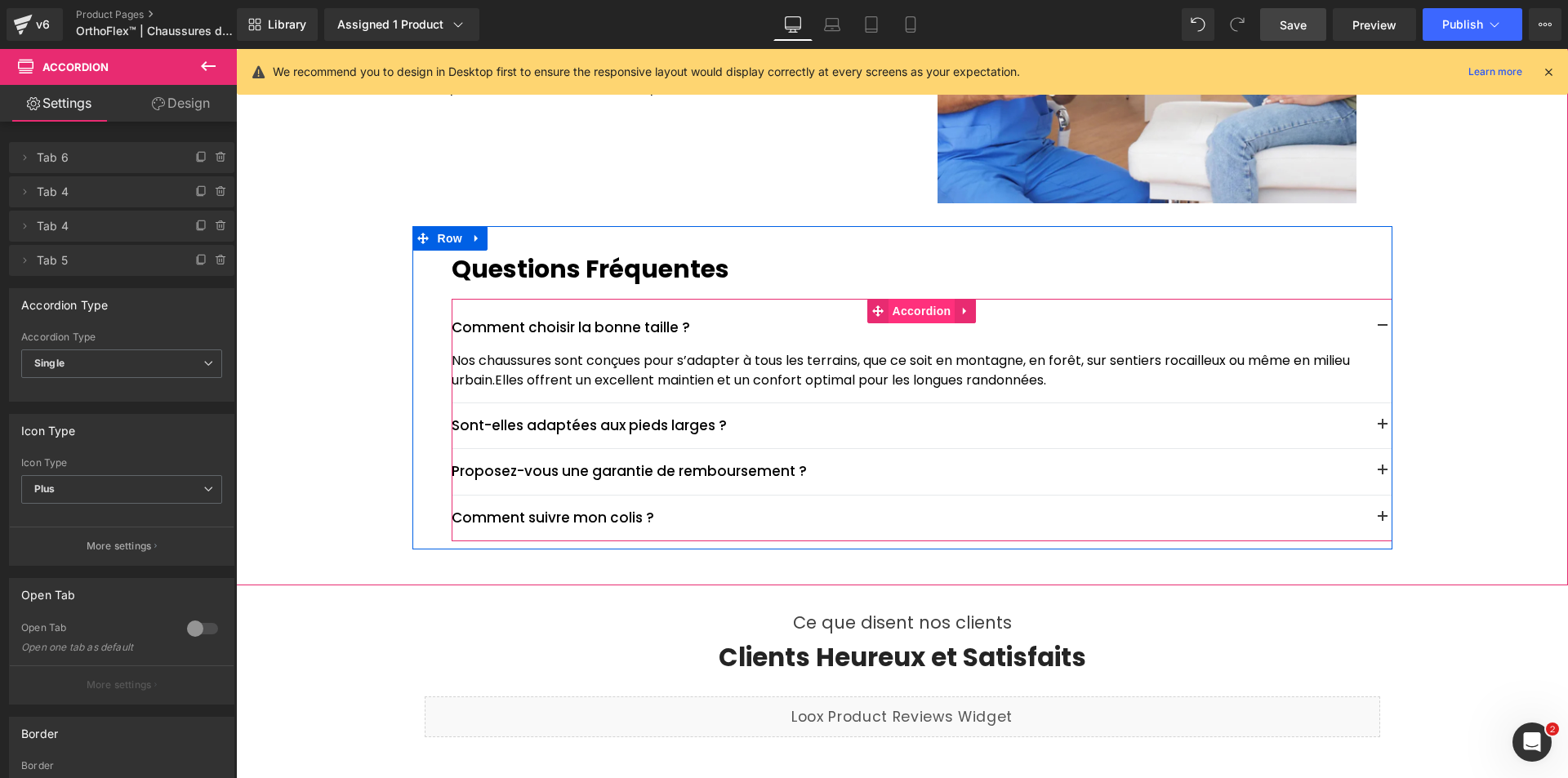 click on "Accordion" at bounding box center (922, 311) 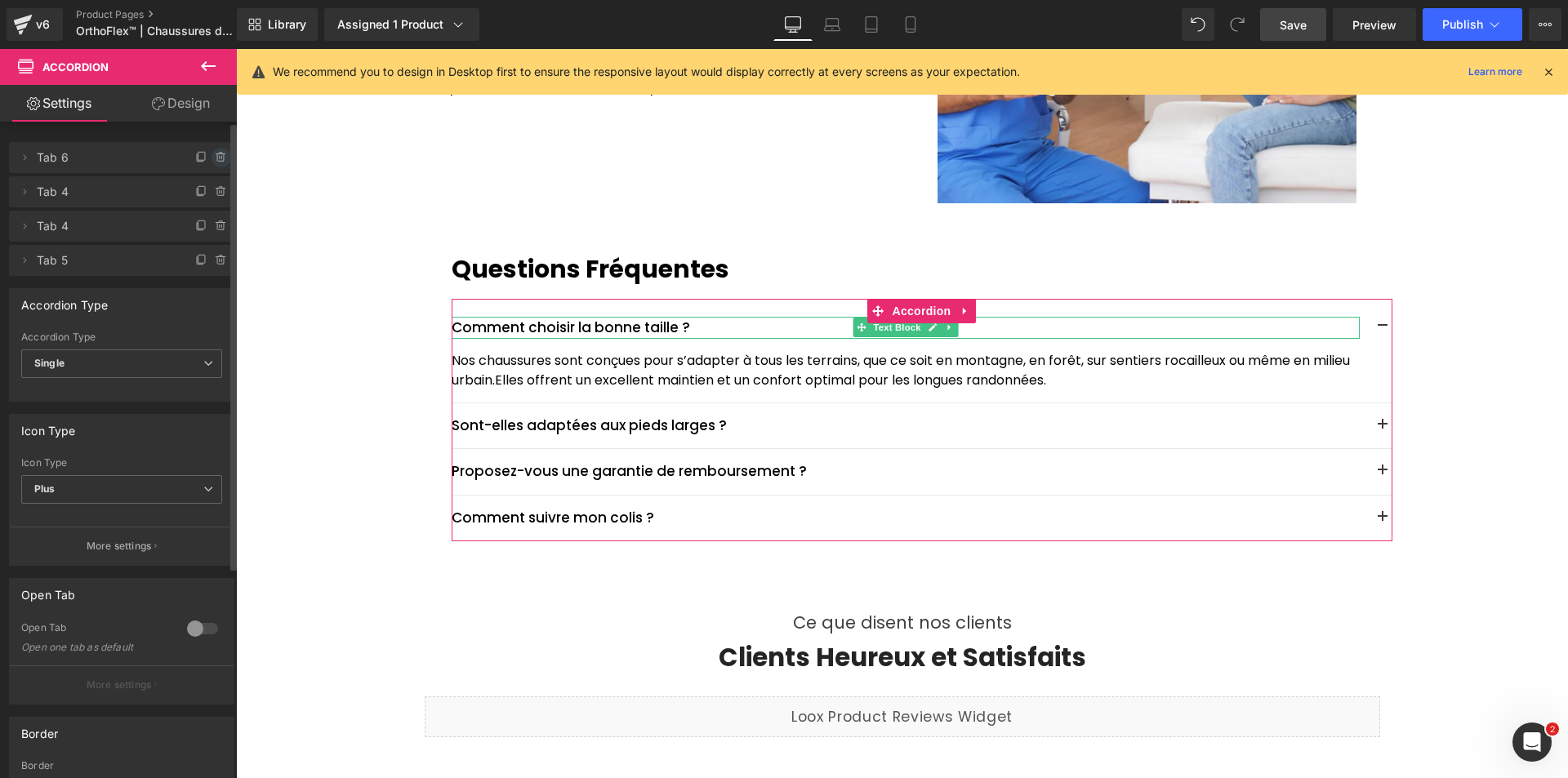click 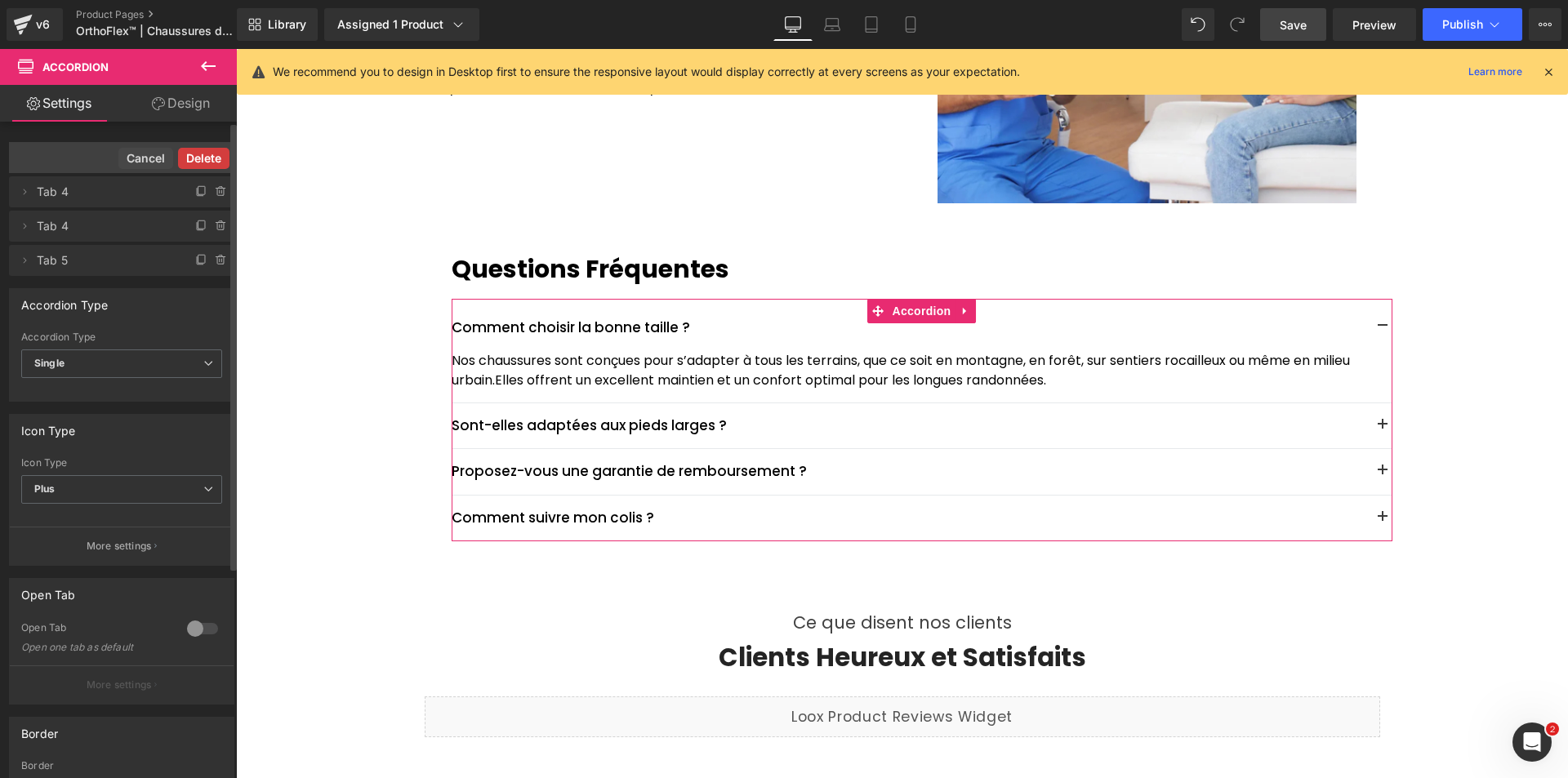 drag, startPoint x: 1, startPoint y: 125, endPoint x: 198, endPoint y: 158, distance: 199.74484 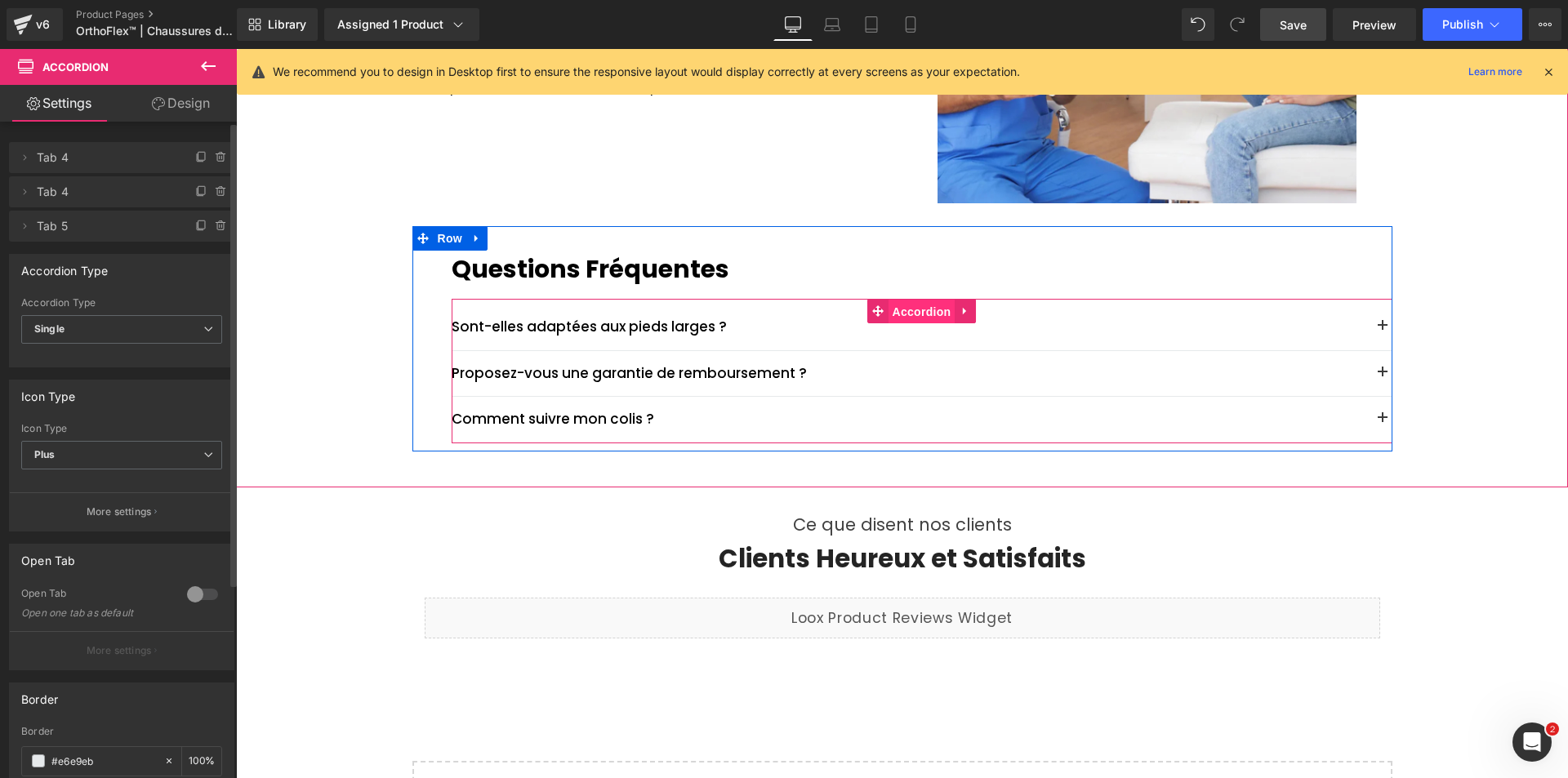 click on "Accordion" at bounding box center [922, 312] 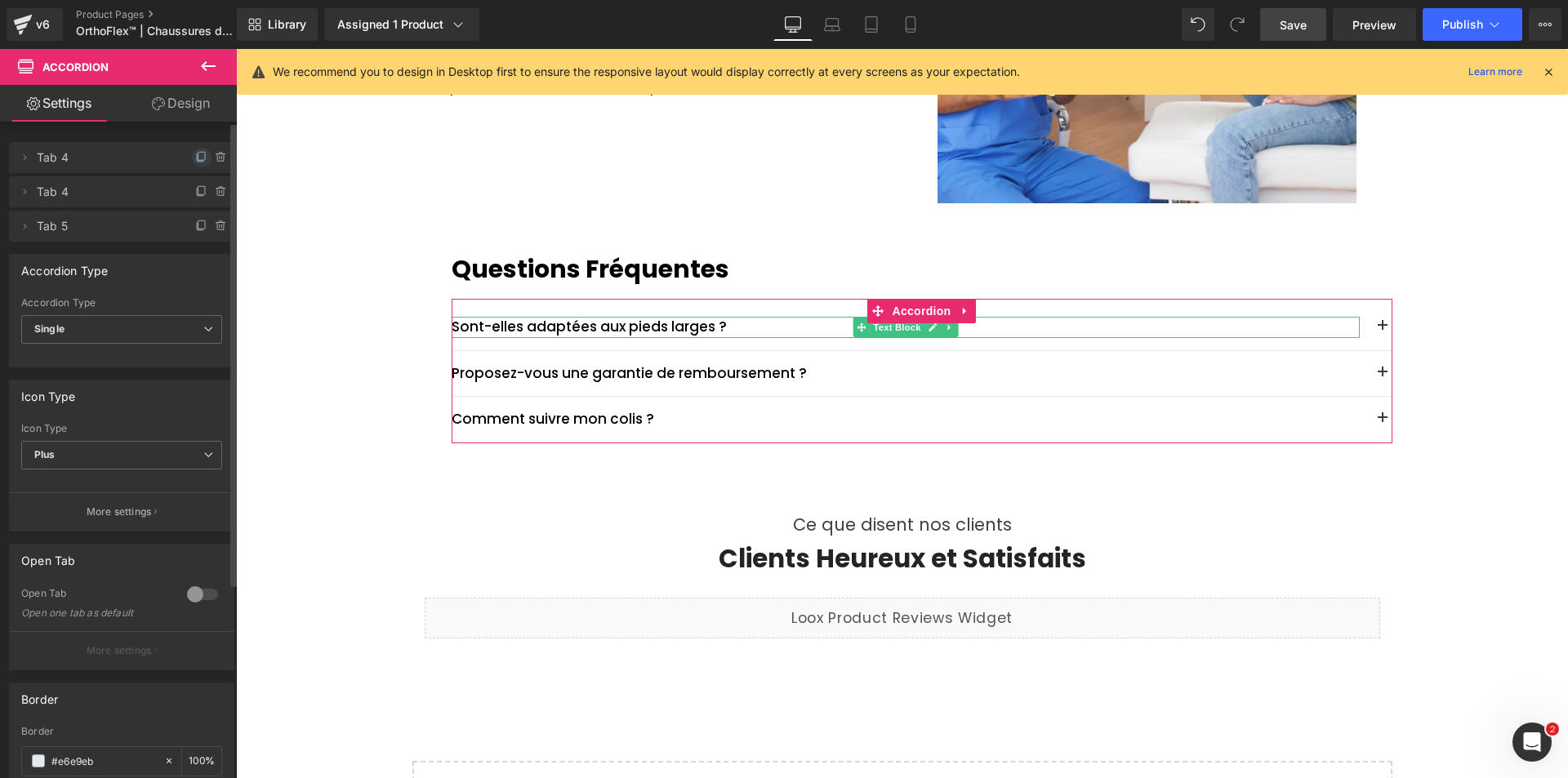 click at bounding box center (202, 158) 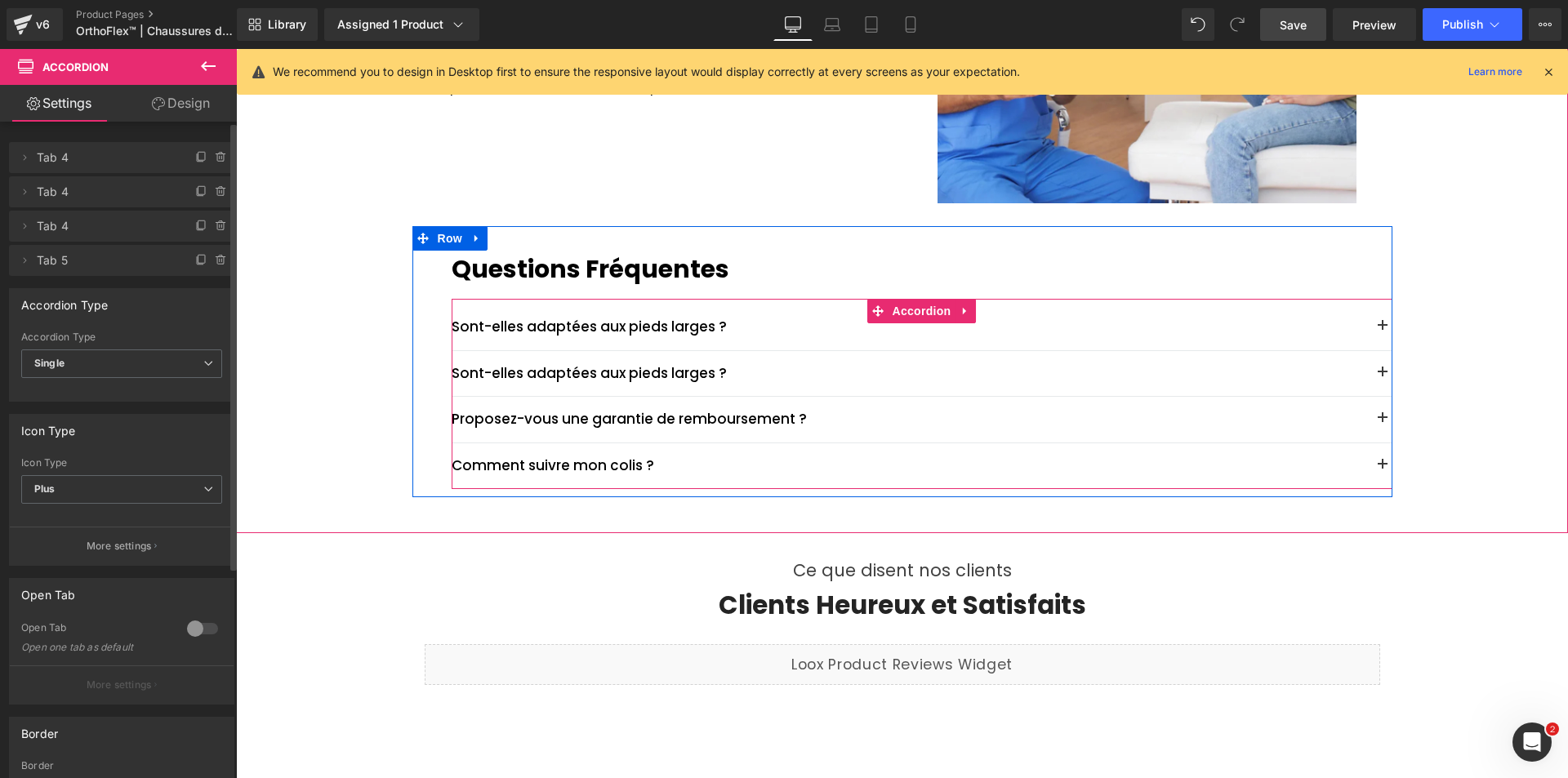 click on "Sont-elles adaptées aux pieds larges ?" at bounding box center (906, 374) 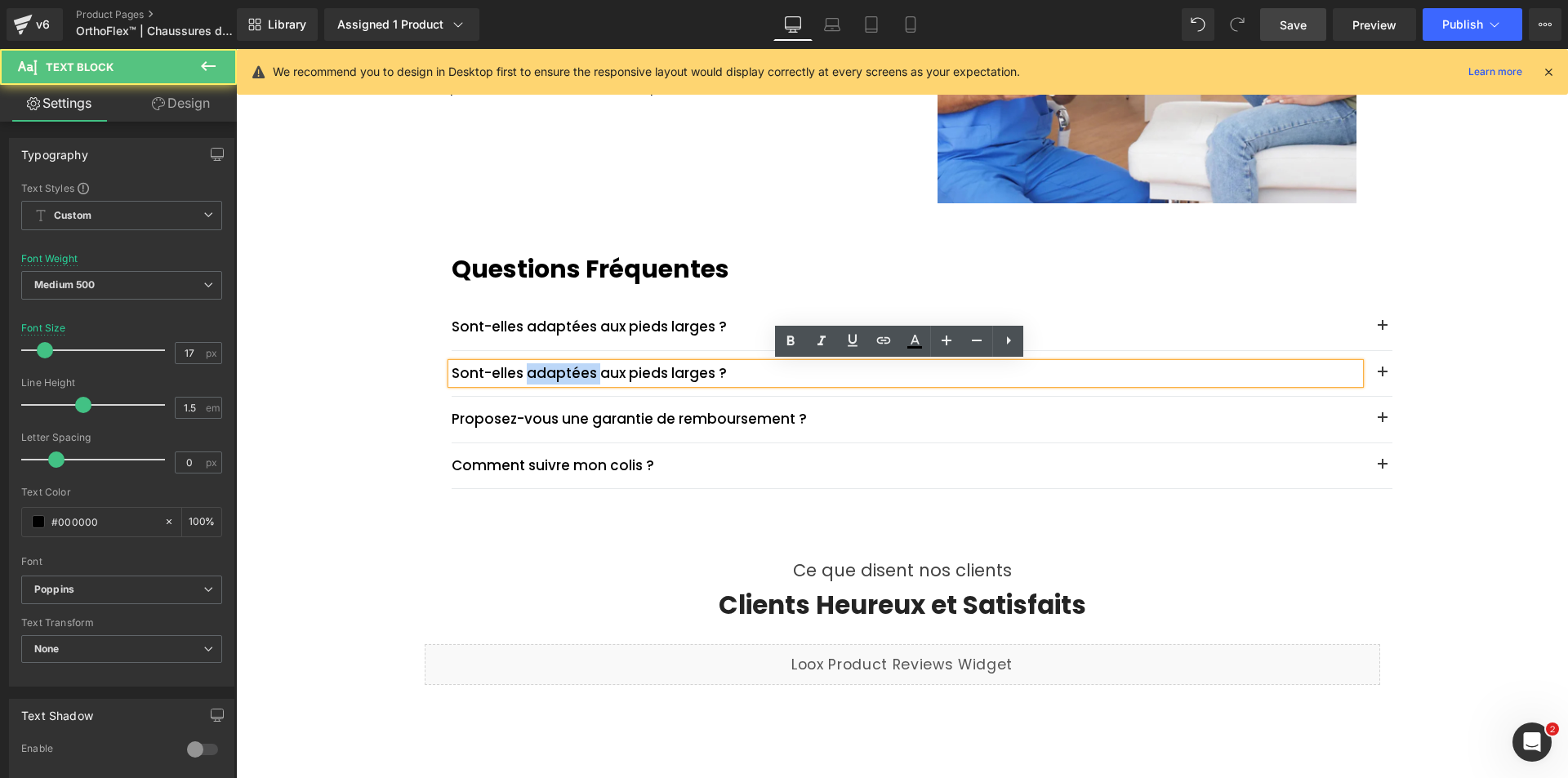 click on "Sont-elles adaptées aux pieds larges ?" at bounding box center (906, 374) 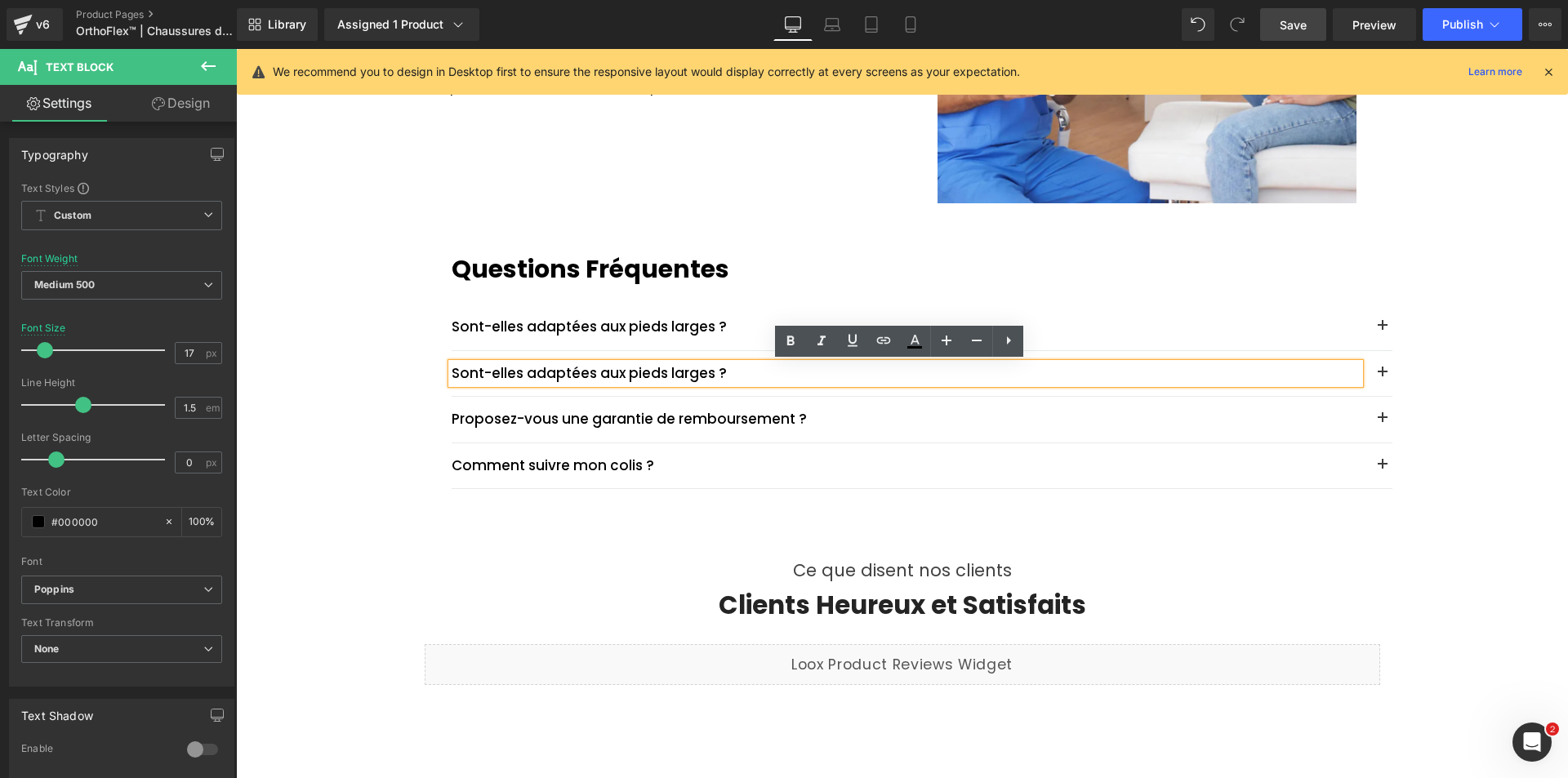 click on "Sont-elles adaptées aux pieds larges ?" at bounding box center (906, 374) 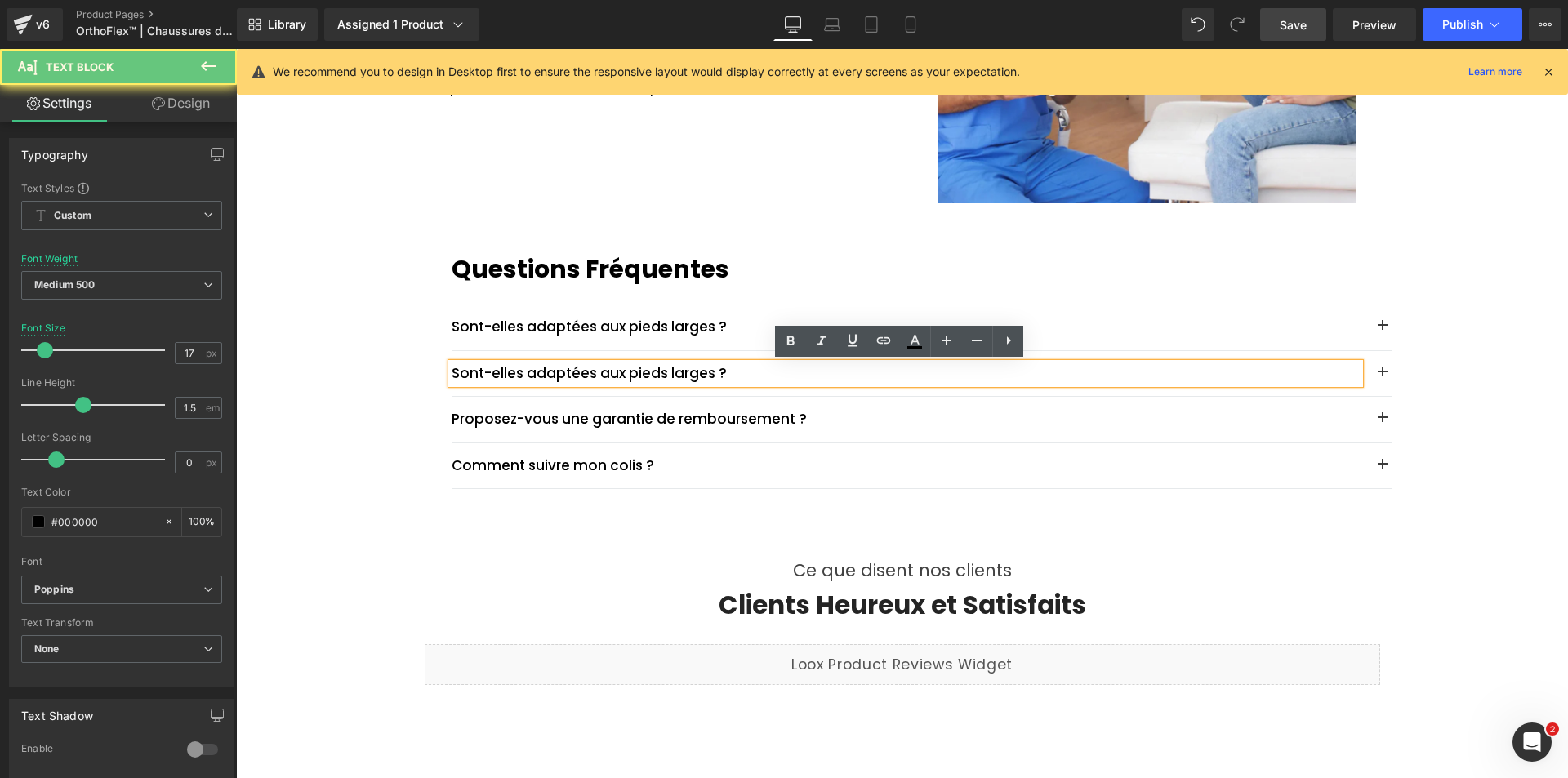 click on "Sont-elles adaptées aux pieds larges ?" at bounding box center (906, 374) 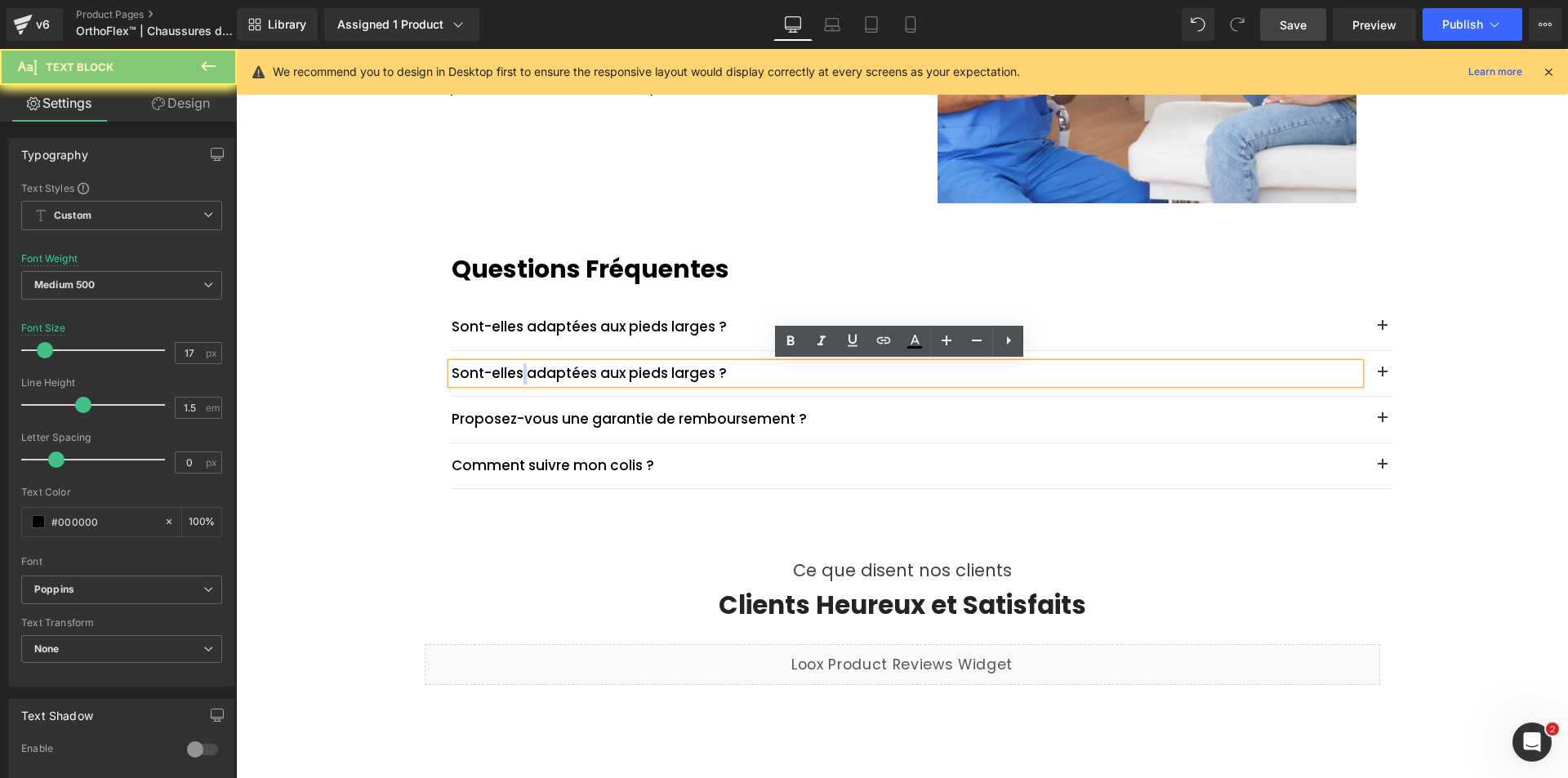 click on "Sont-elles adaptées aux pieds larges ?" at bounding box center [906, 374] 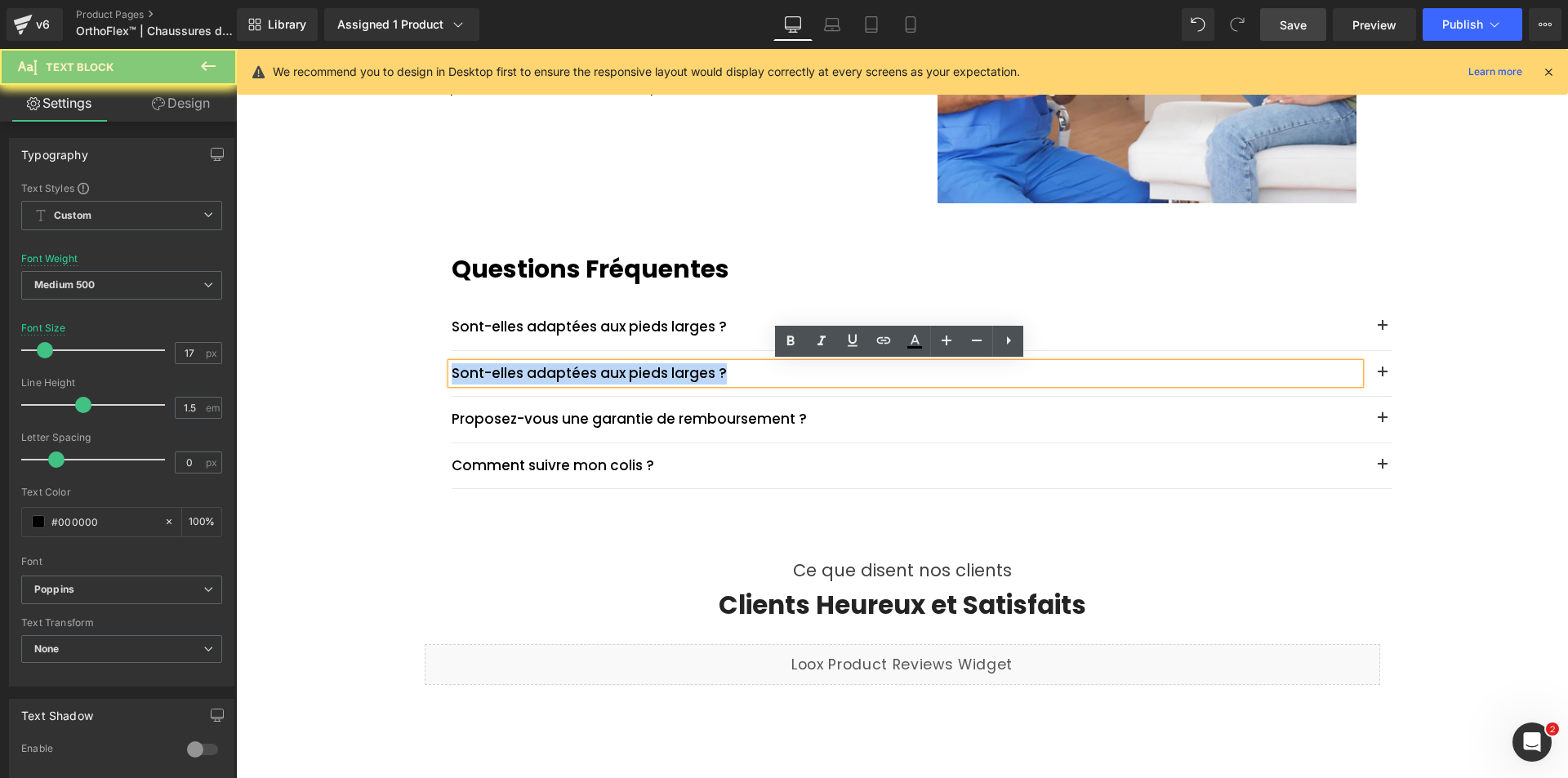 click on "Sont-elles adaptées aux pieds larges ?" at bounding box center [906, 374] 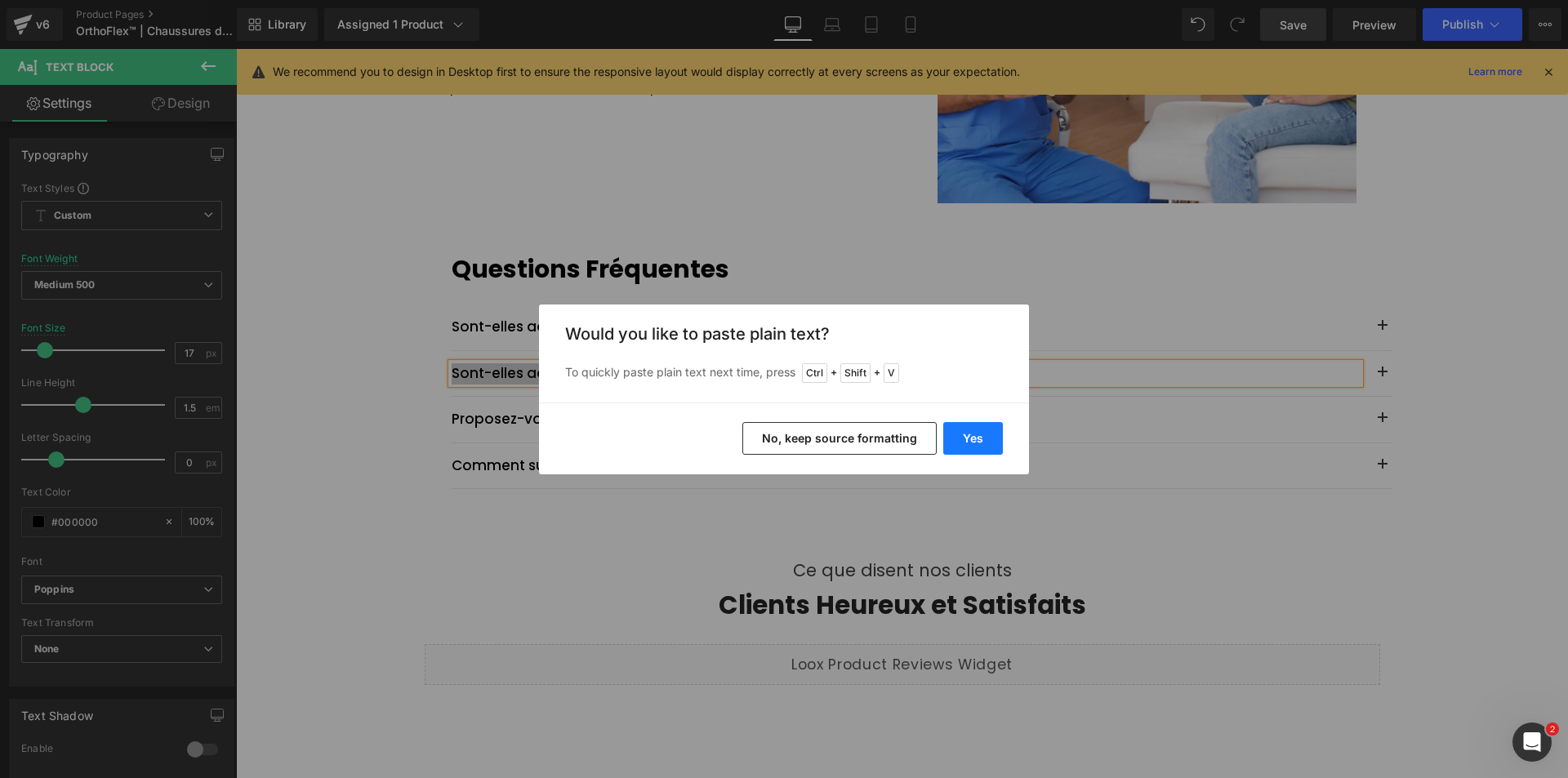 drag, startPoint x: 966, startPoint y: 437, endPoint x: 709, endPoint y: 402, distance: 259.3723 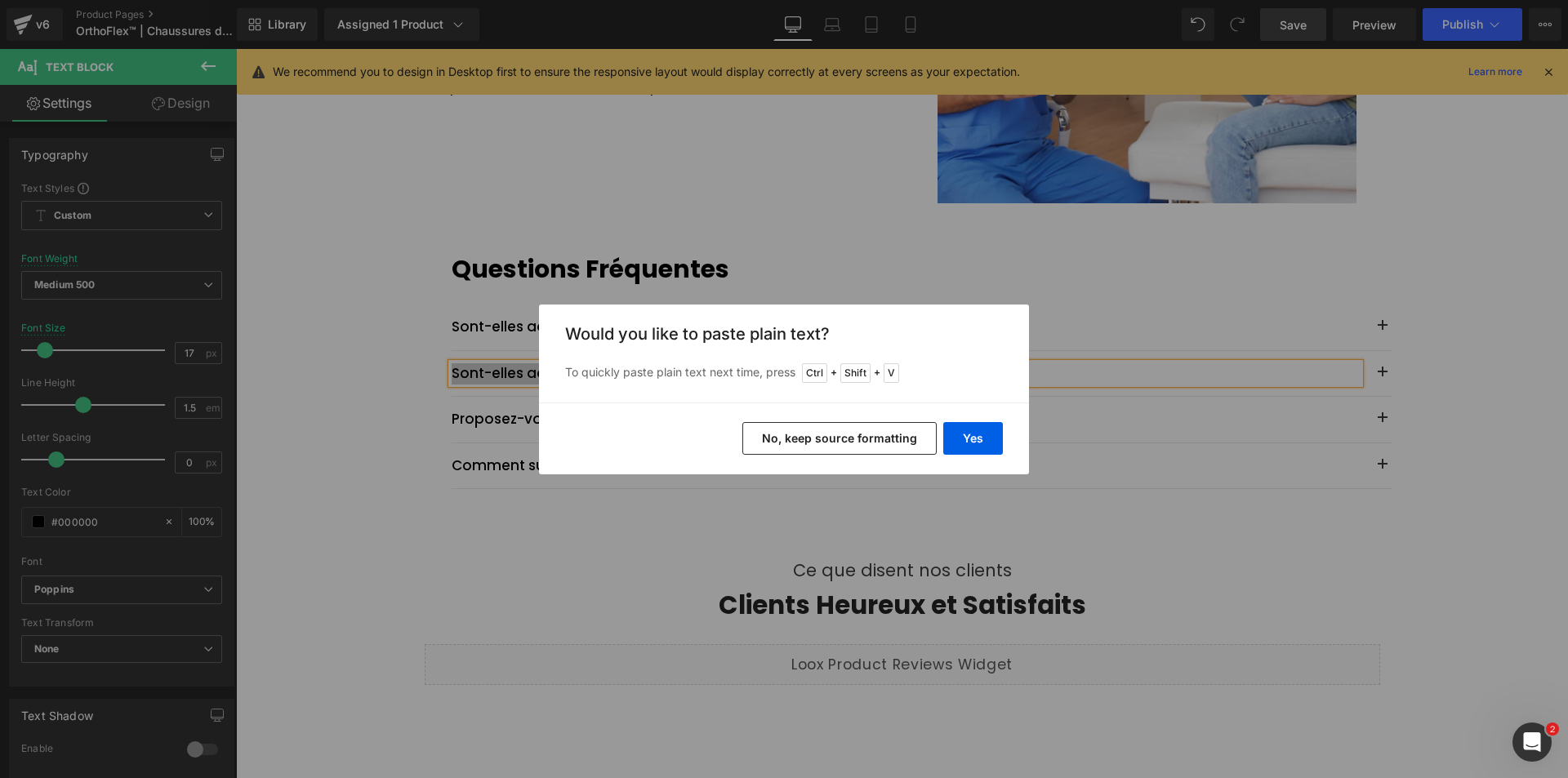 type 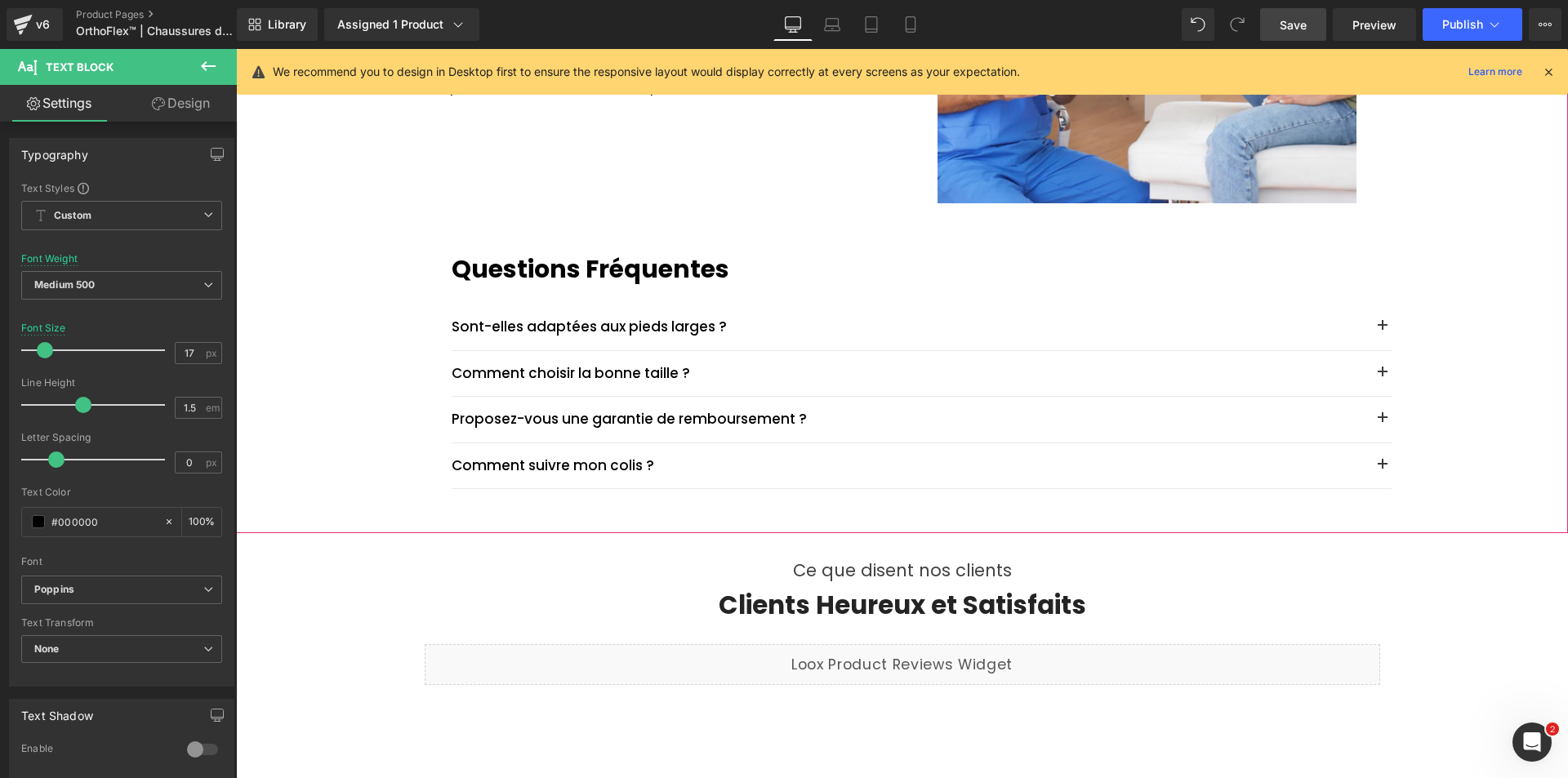 drag, startPoint x: 1376, startPoint y: 368, endPoint x: 1297, endPoint y: 336, distance: 85.23497 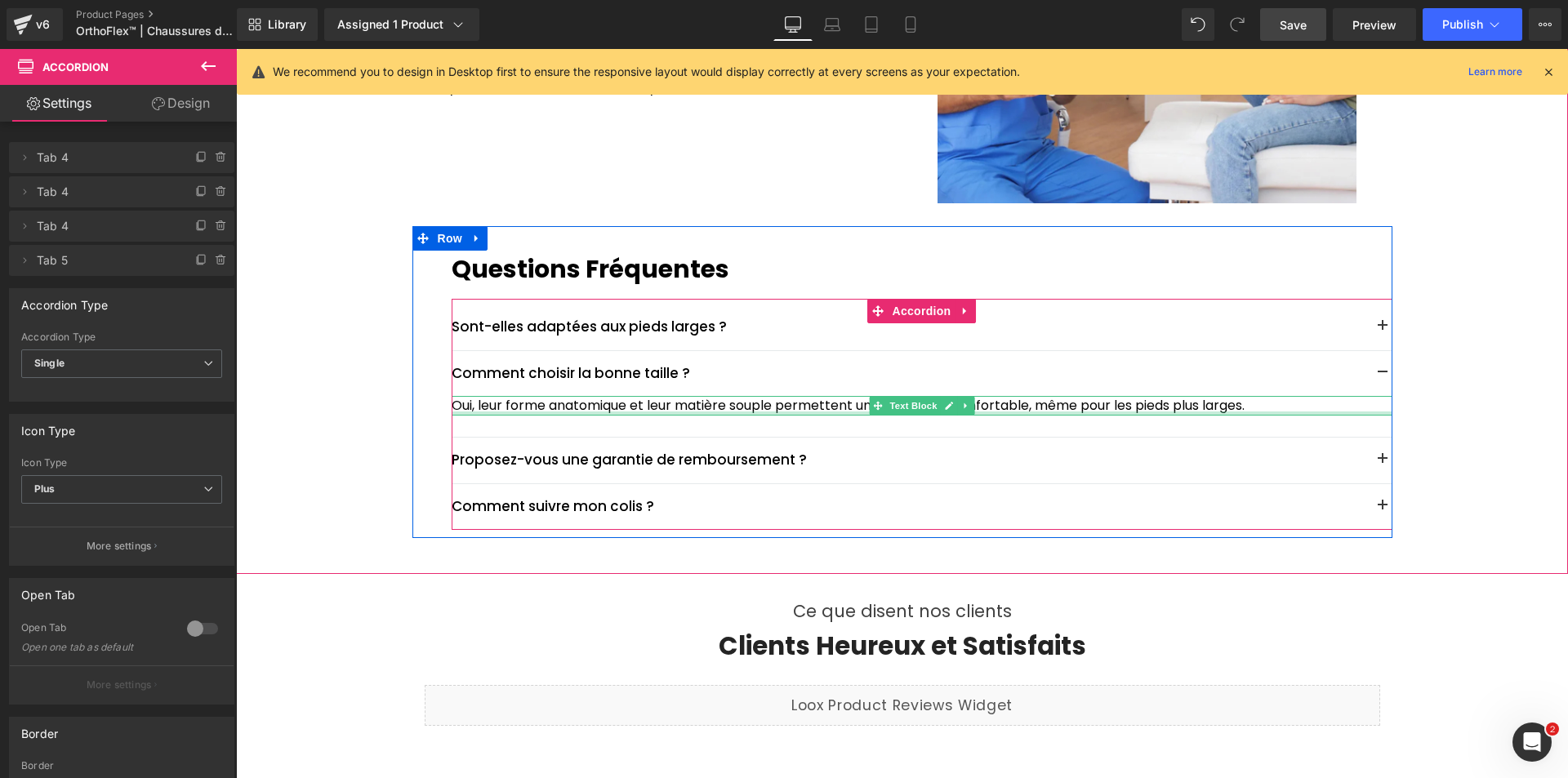 click at bounding box center [922, 413] 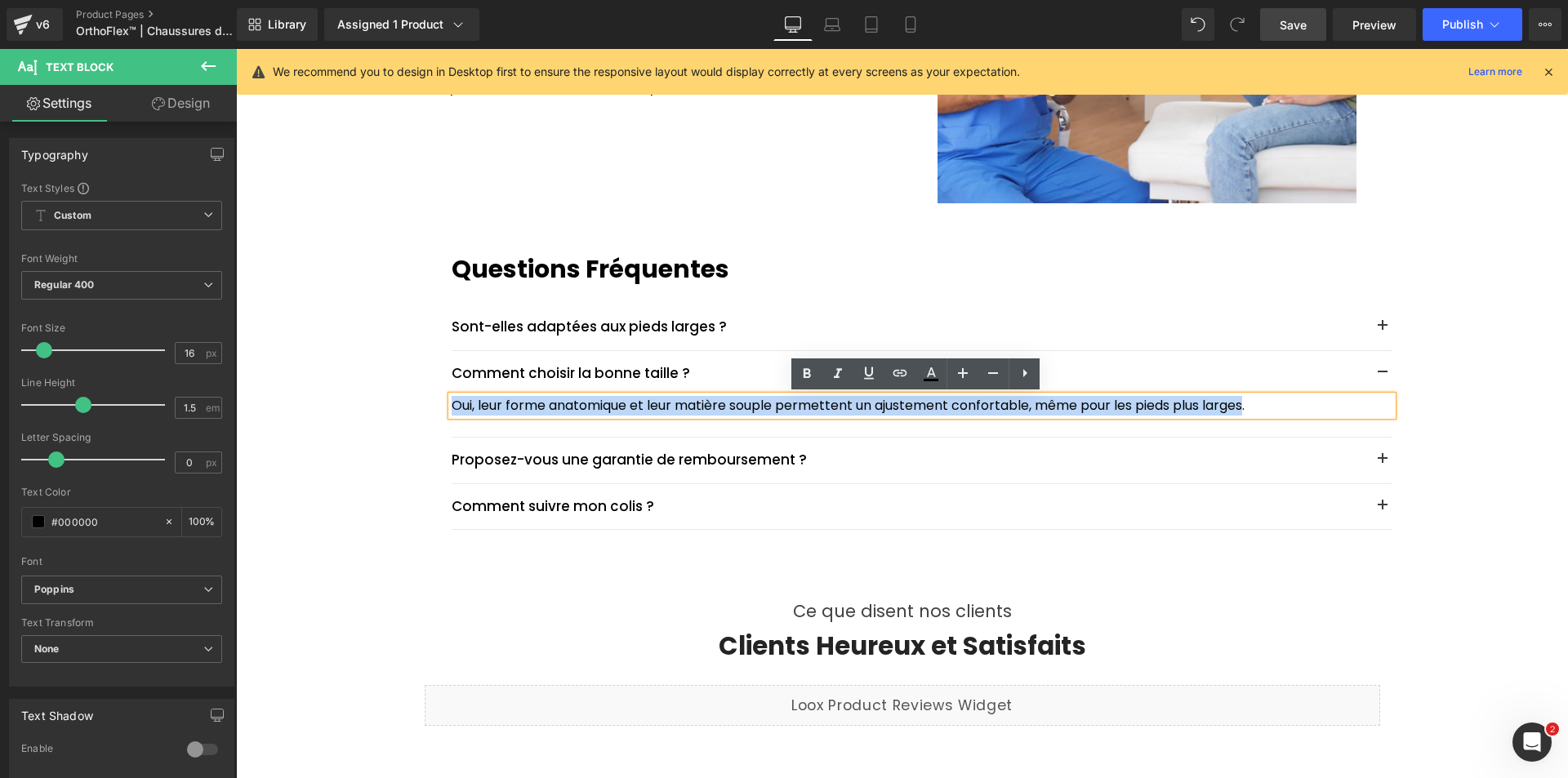 drag, startPoint x: 447, startPoint y: 405, endPoint x: 1246, endPoint y: 402, distance: 799.0056 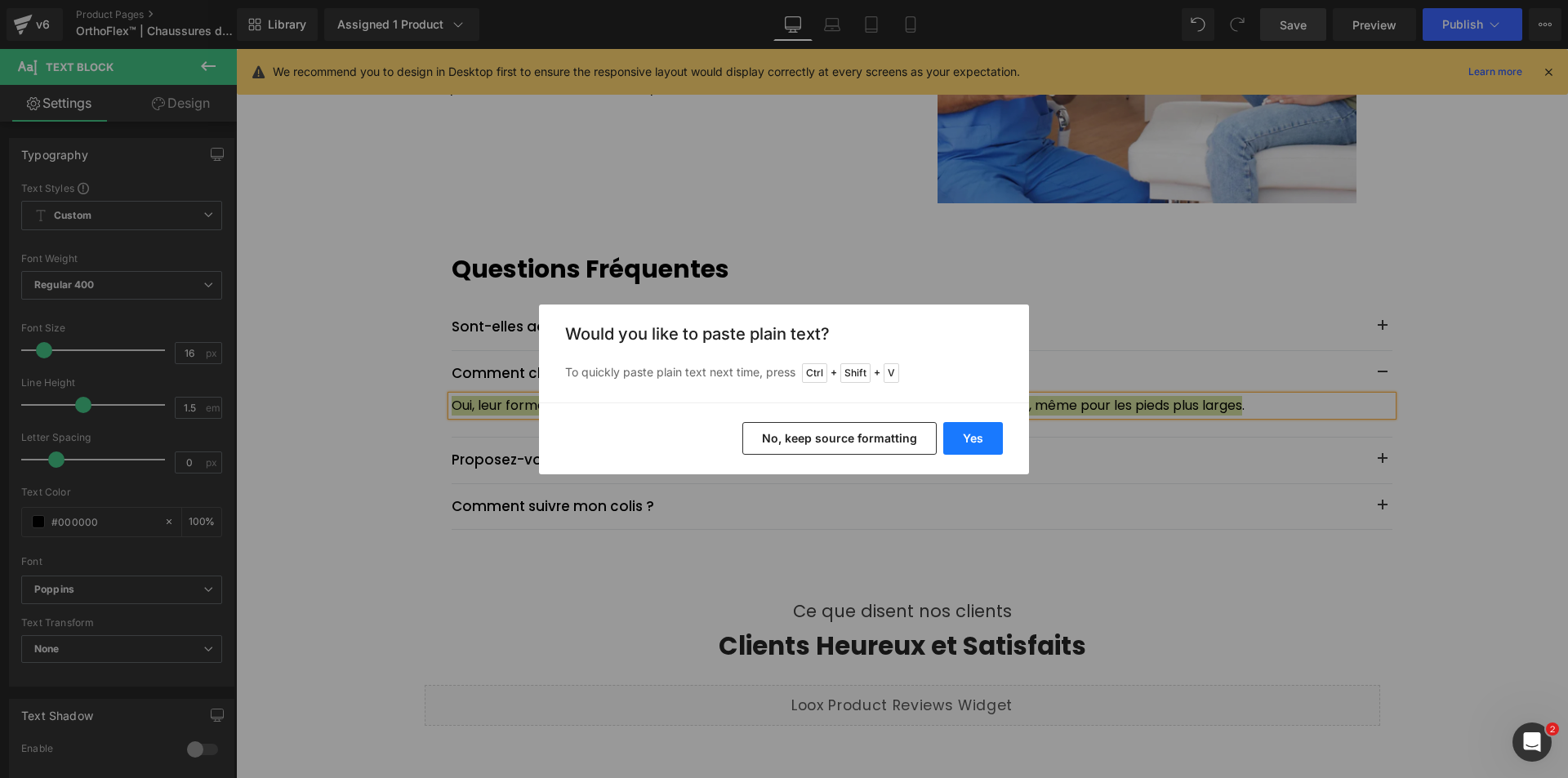 click on "Yes" at bounding box center (973, 438) 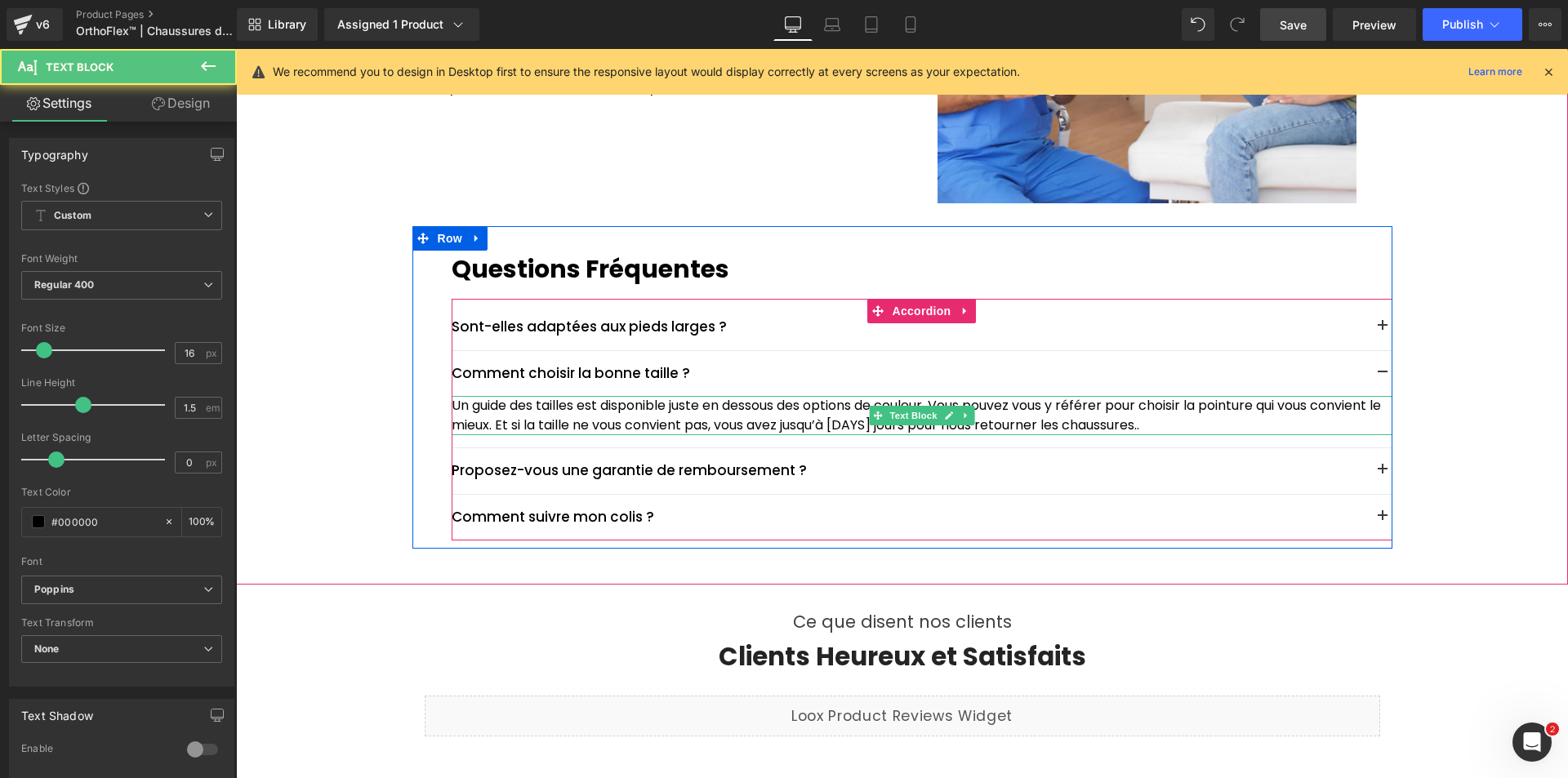 click on "Un guide des tailles est disponible juste en dessous des options de couleur. Vous pouvez vous y référer pour choisir la pointure qui vous convient le mieux. Et si la taille ne vous convient pas, vous avez jusqu’à [DAYS] jours pour nous retourner les chaussures.." at bounding box center (922, 416) 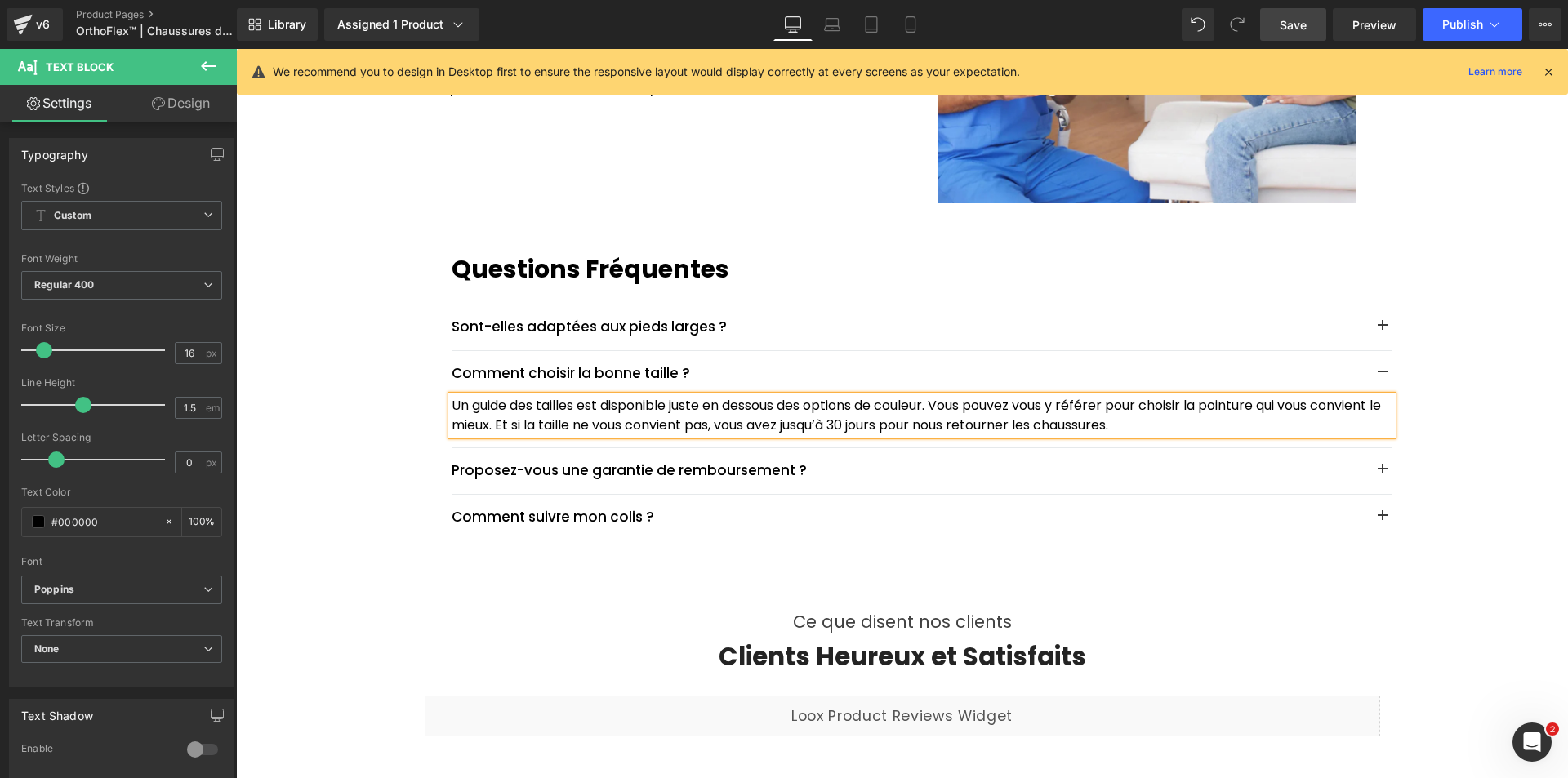 click at bounding box center [1383, 374] 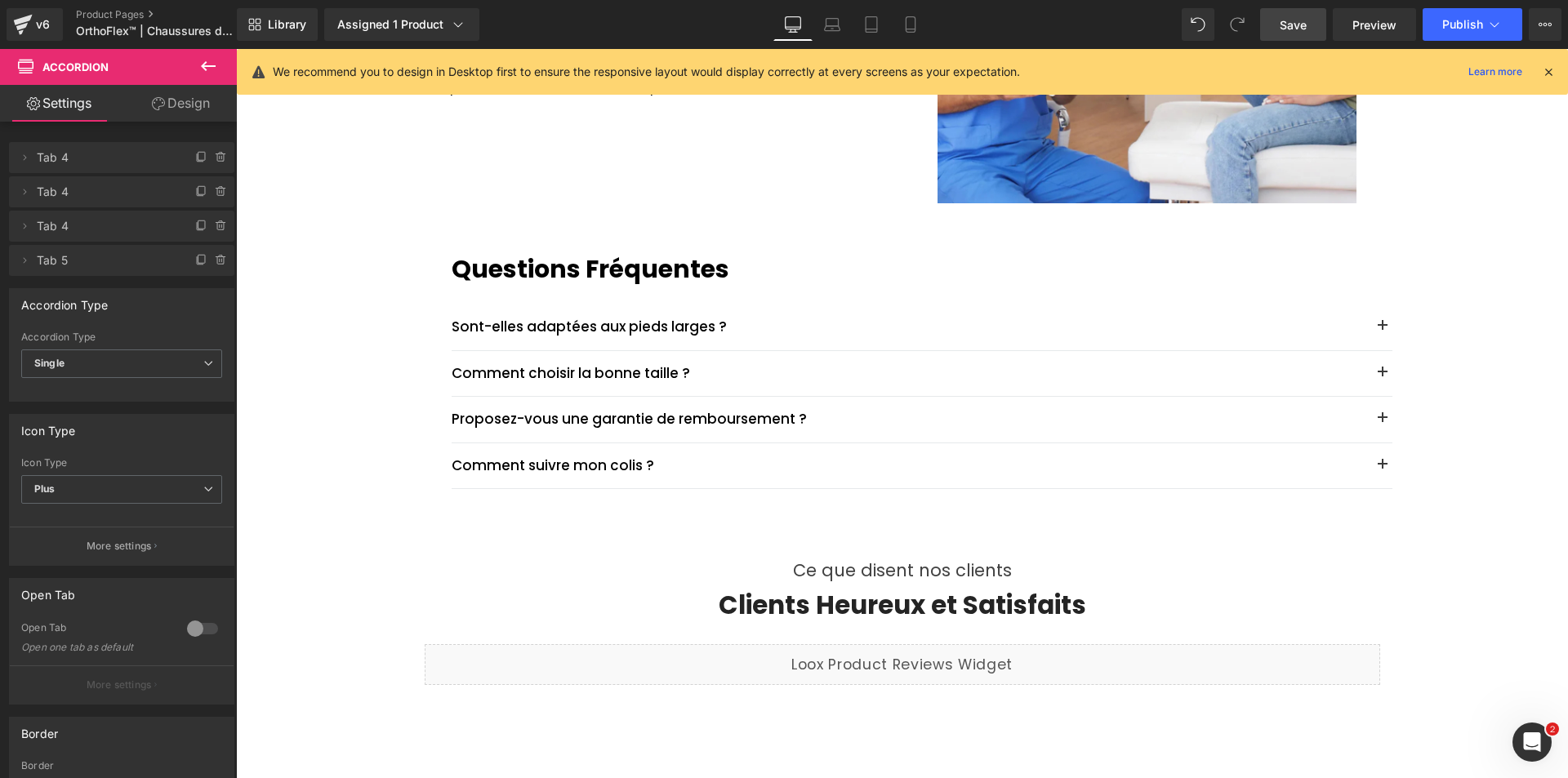 click on "Save" at bounding box center [1293, 24] 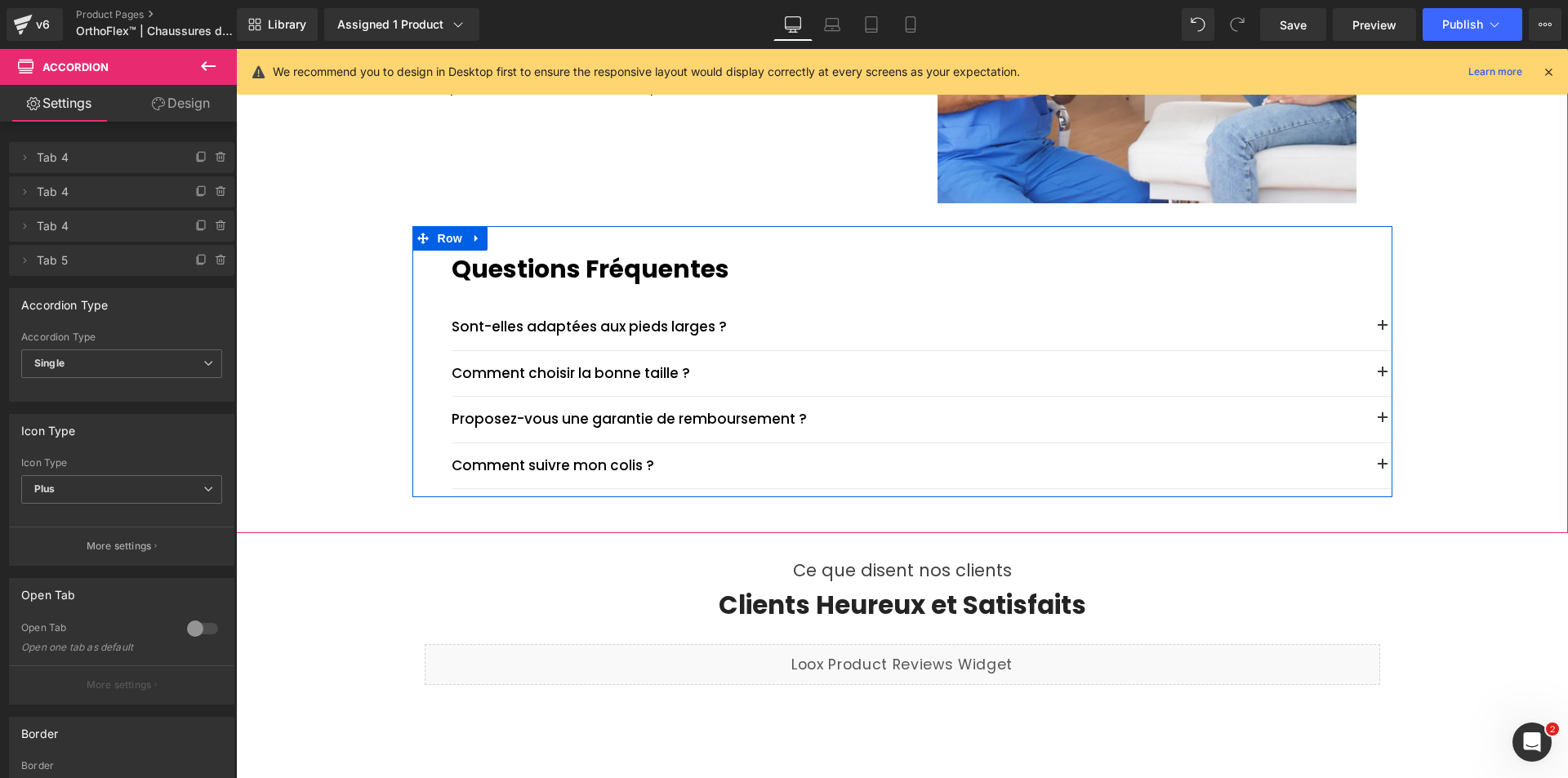 click at bounding box center [1383, 327] 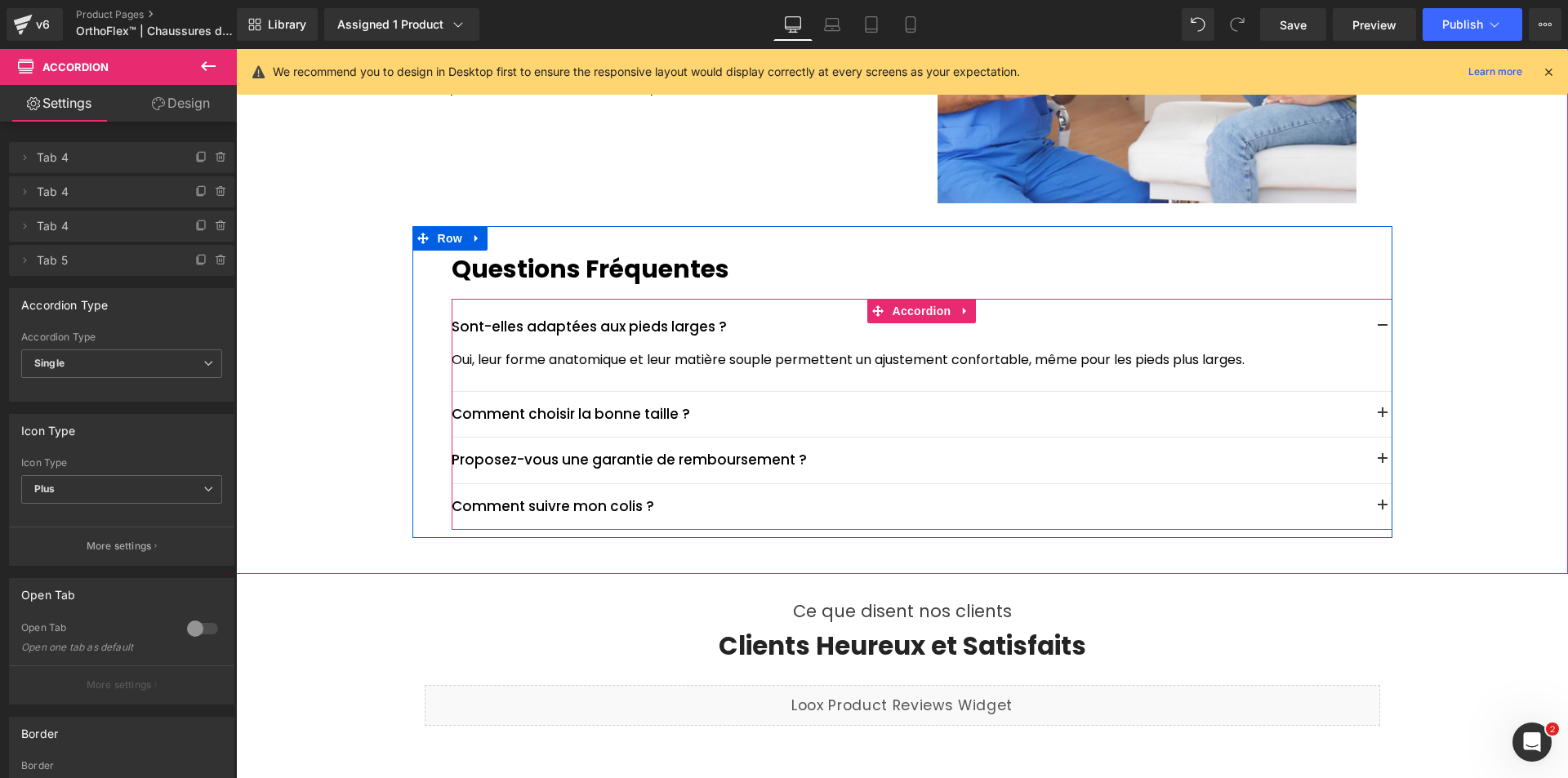 click at bounding box center [1383, 327] 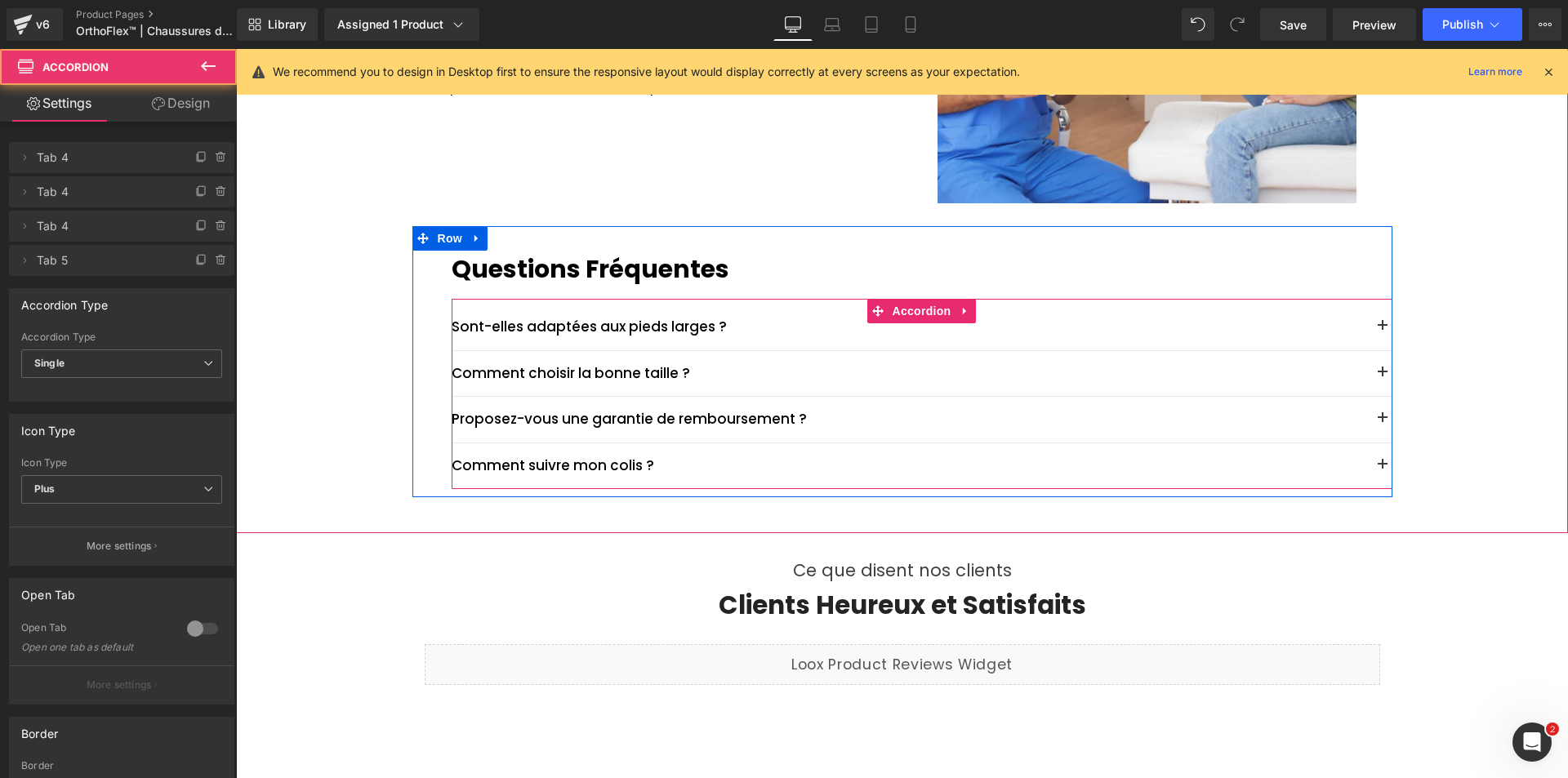 click at bounding box center (1383, 374) 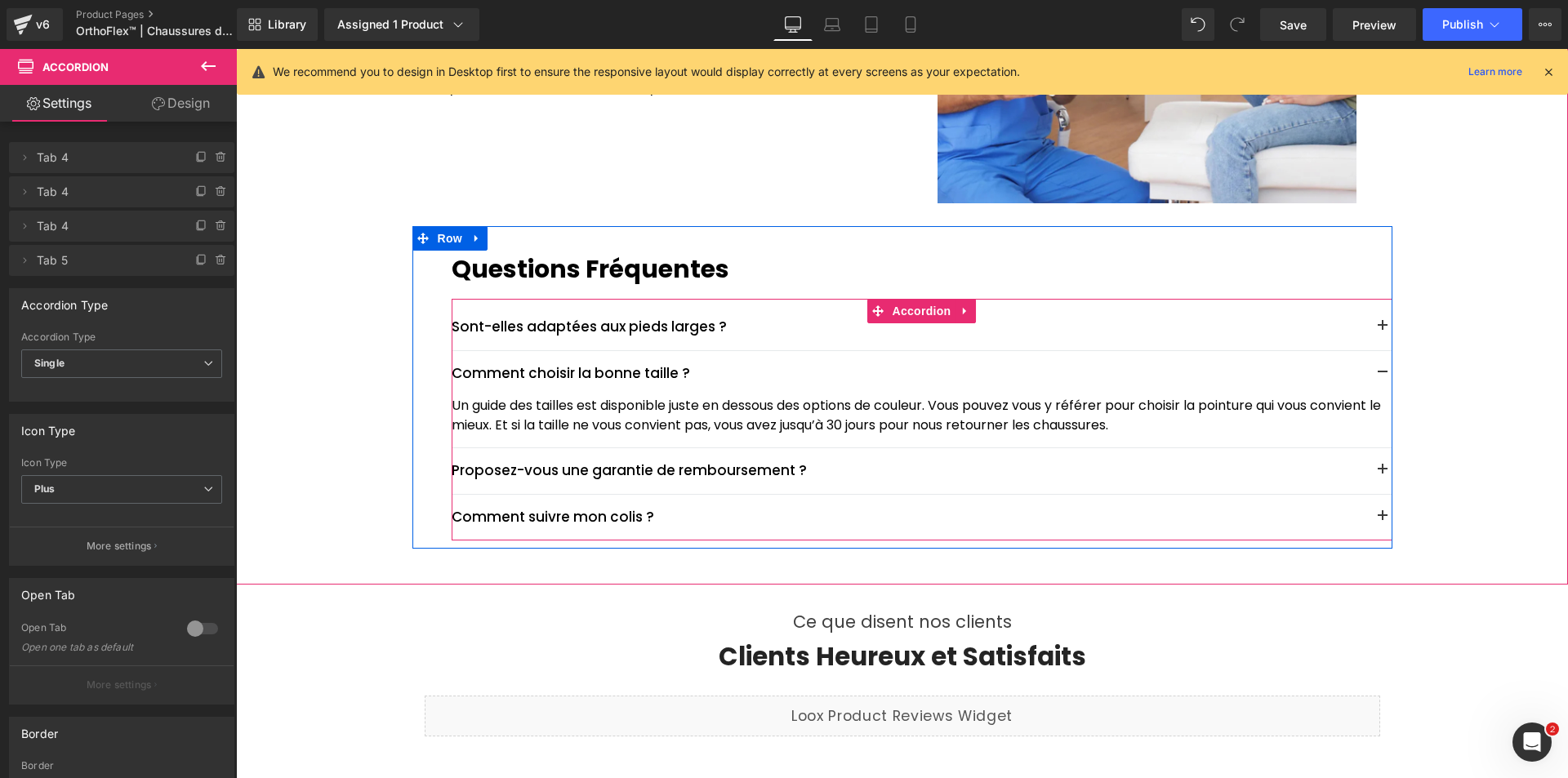 click at bounding box center [1383, 377] 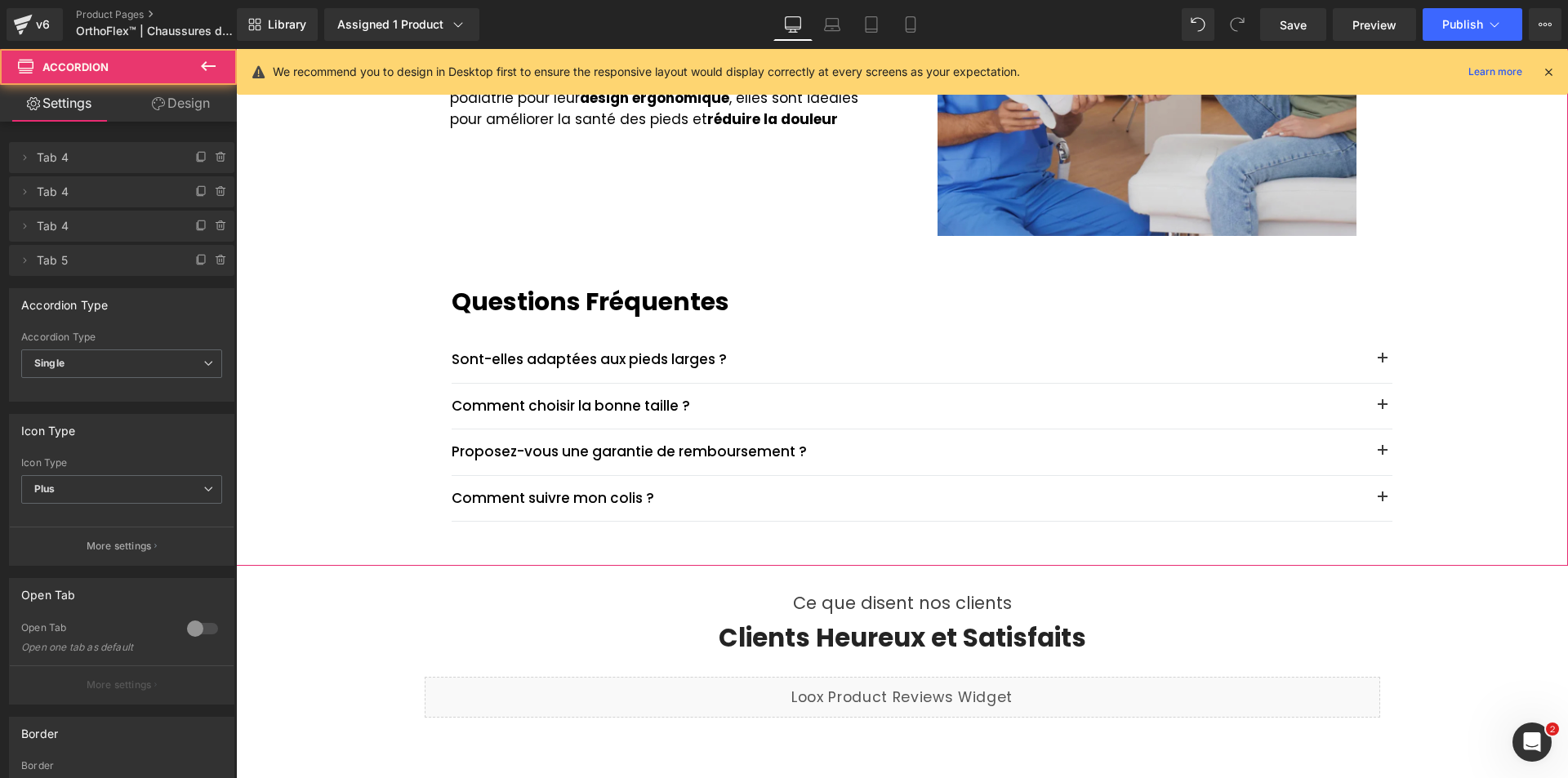 scroll, scrollTop: 1878, scrollLeft: 0, axis: vertical 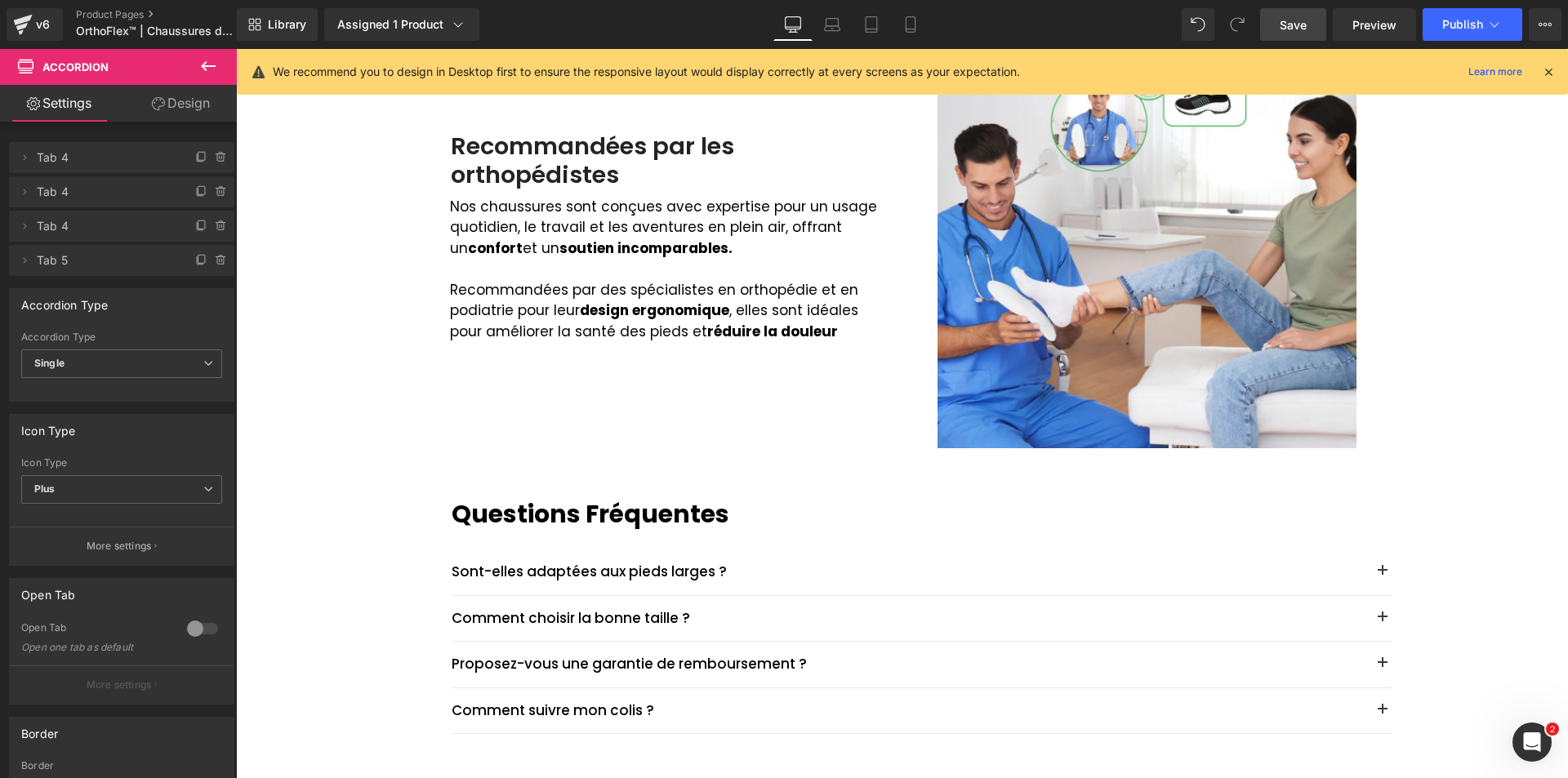 drag, startPoint x: 1313, startPoint y: 29, endPoint x: 881, endPoint y: 369, distance: 549.749 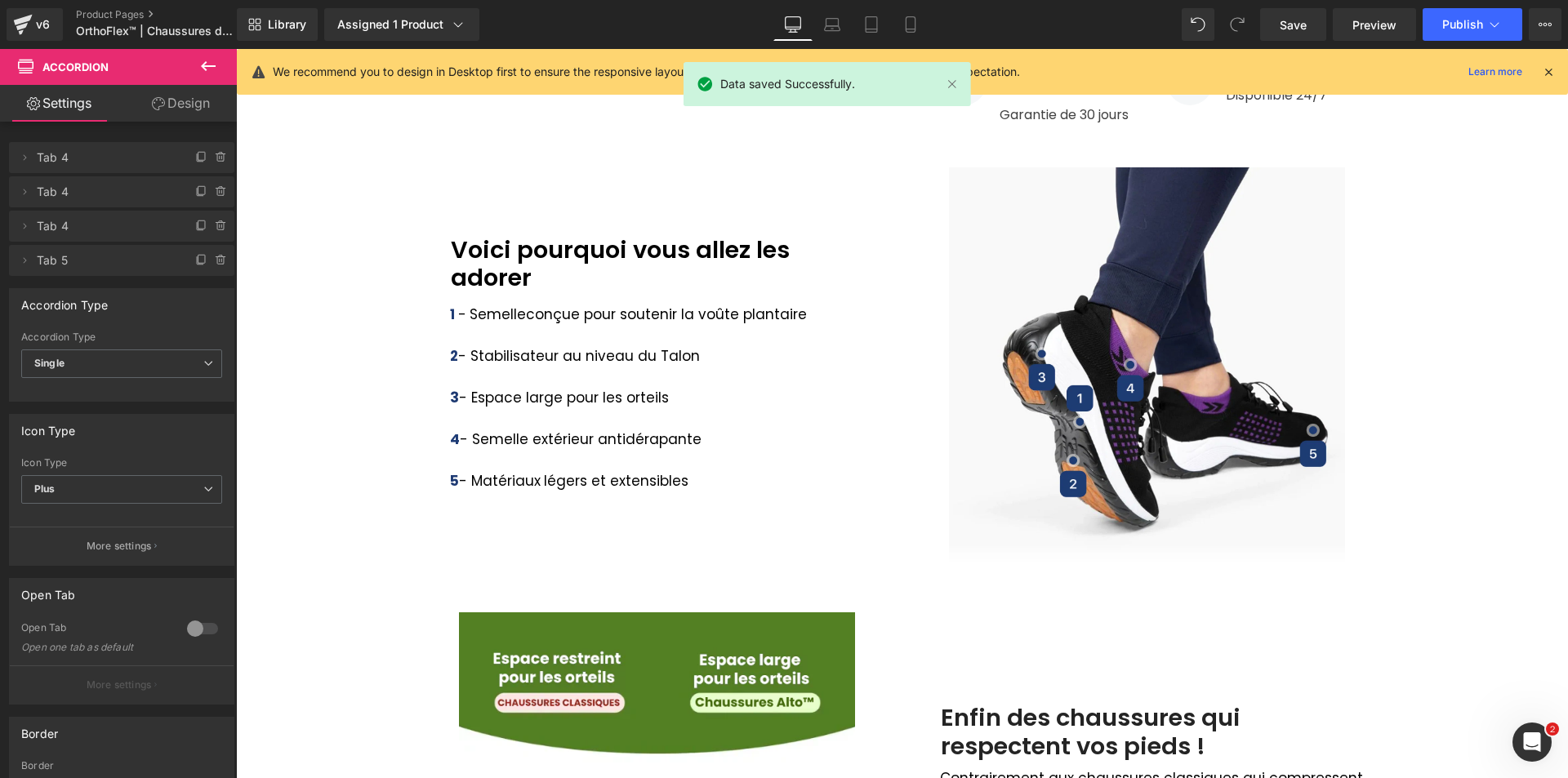 scroll, scrollTop: 816, scrollLeft: 0, axis: vertical 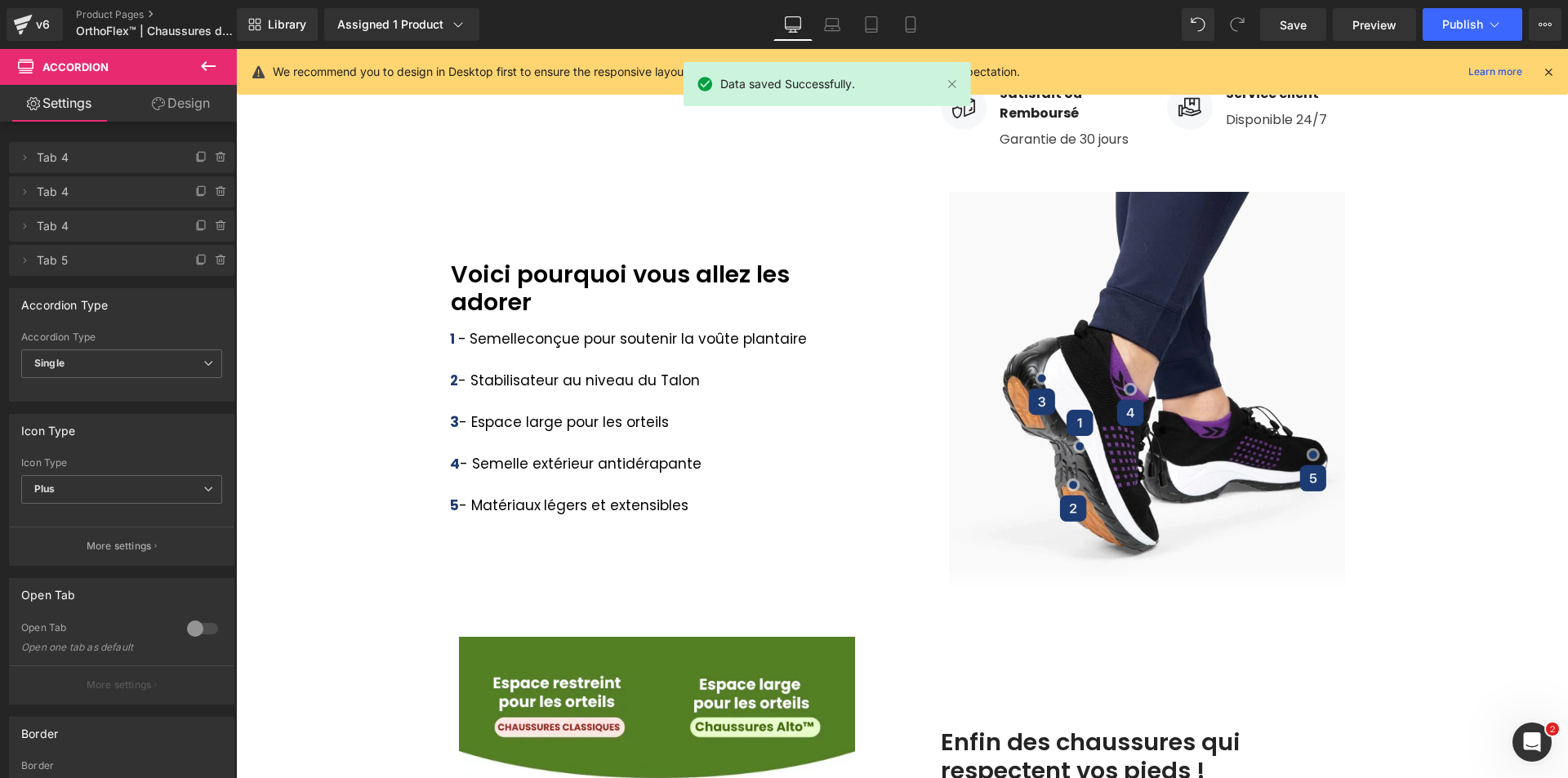 click at bounding box center [1548, 72] 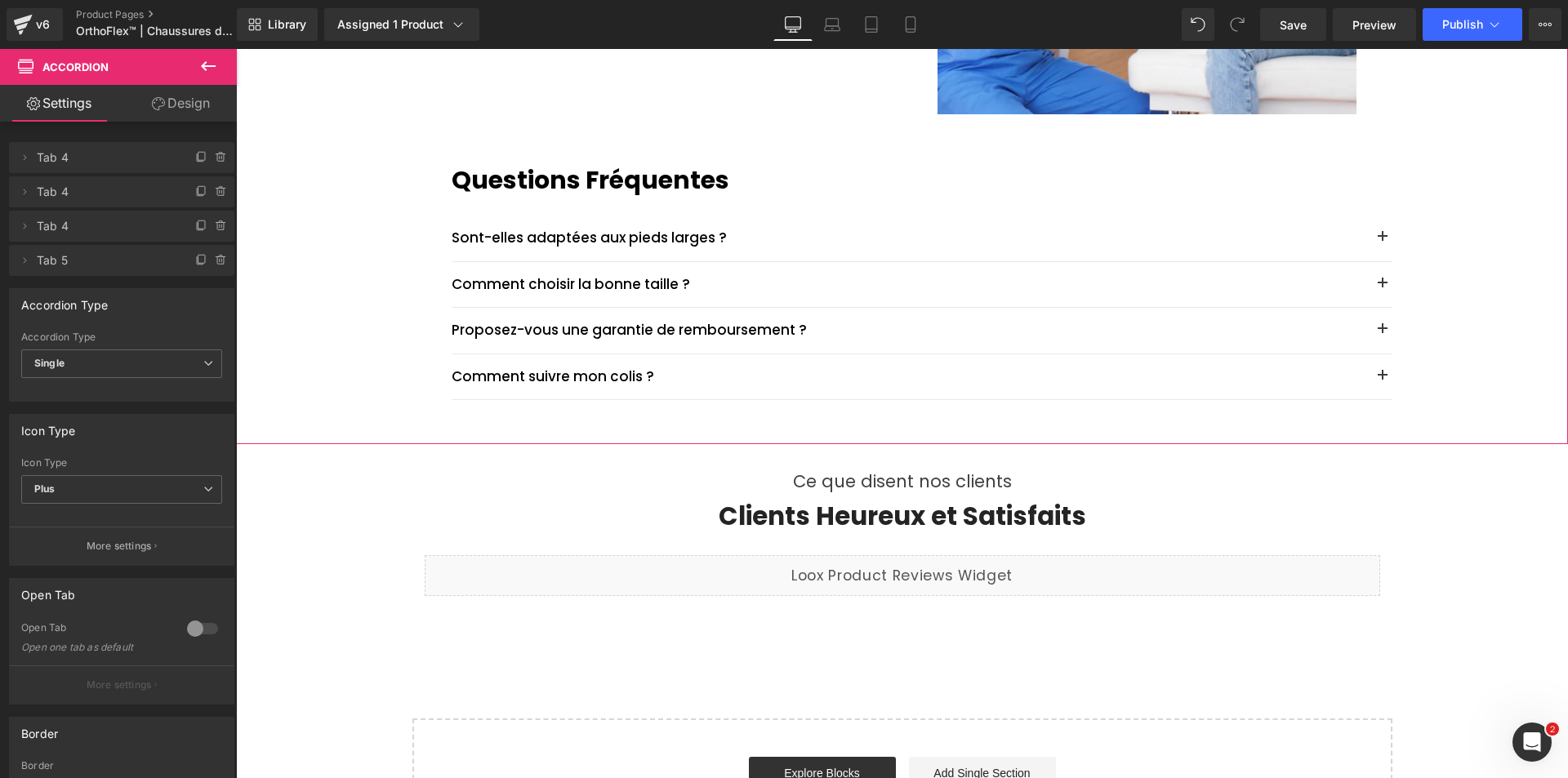 scroll, scrollTop: 2204, scrollLeft: 0, axis: vertical 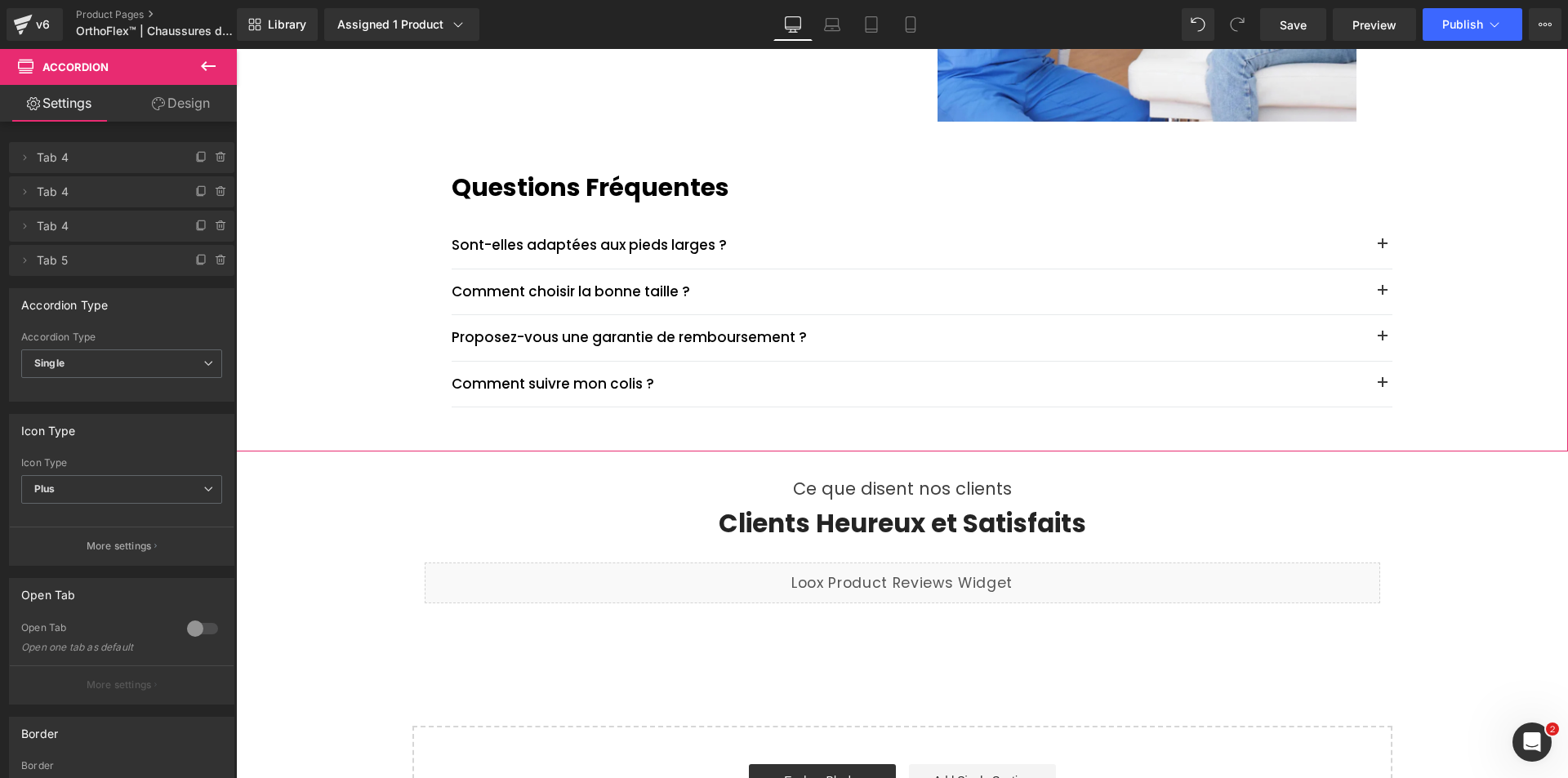 click at bounding box center (1383, 385) 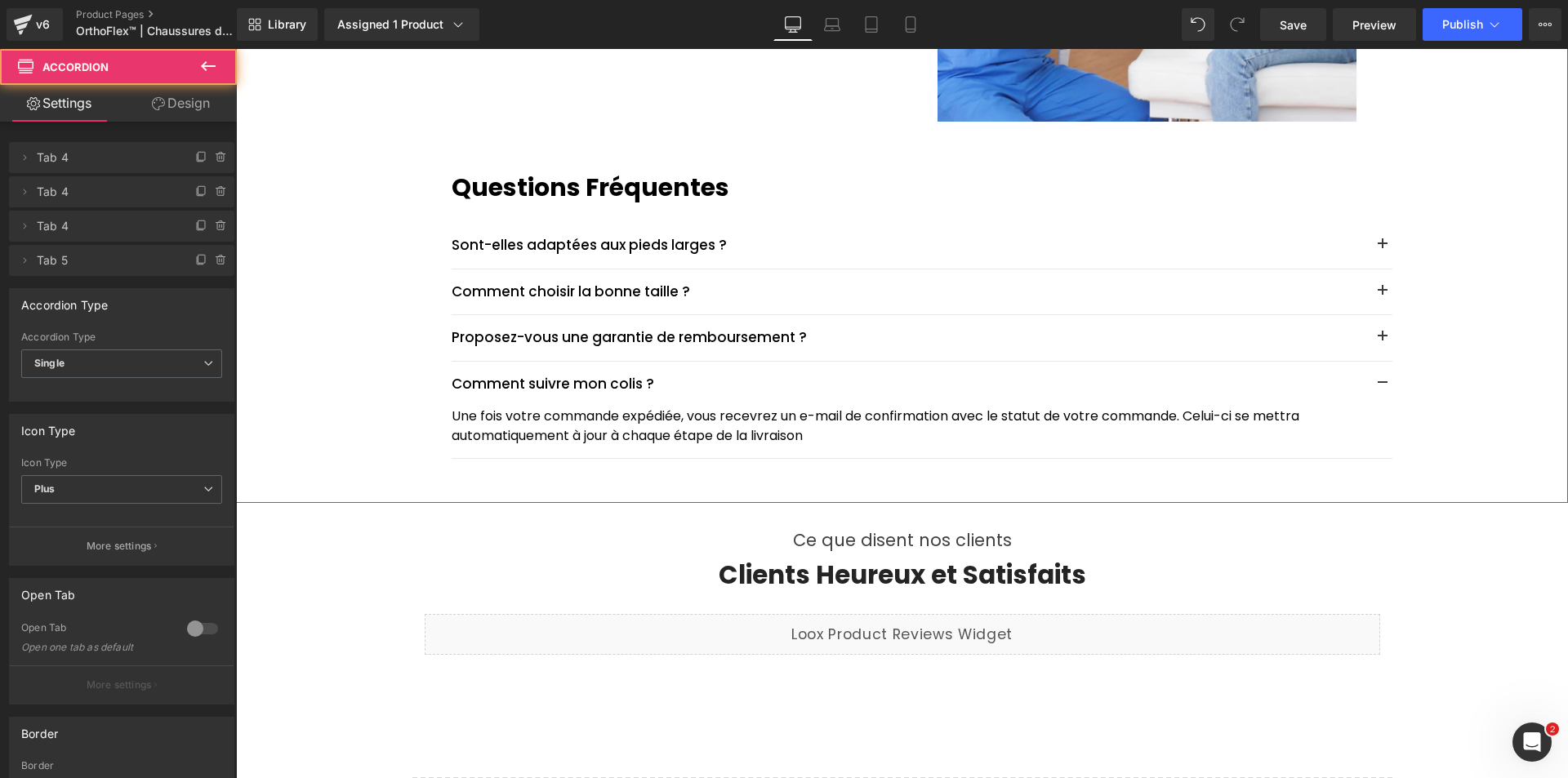 click on "Image         Voici pourquoi vous allez les adorer Text Block         1   -   Semelle  conçue pour soutenir la voûte plantaire 2  - Stabilisateur au niveau du Talon 3  - Espace large pour les orteils 4  - Semelle extérieur antidérapante 5  - Matériaux   légers et extensibles
Text Block         Image         Row   39px       Image         Enfin des chaussures qui respectent vos pieds ! Text Block         Contrairement aux chaussures classiques qui compressent les orteils, son espace large à l’avant du pied évite les frottements et  soulage instantanément la pression.
Idéales pour les femmes souffrant d'oignon au pied, elles offrent un maintien optimal tout en laissant vos  pieds respirer !
Text Block         Image         Row         Image         Recommandées par les orthopédistes Text Block         Nos chaussures sont conçues avec expertise pour un usage quotidien, le travail et les aventures en plein air, offrant un  confort  et un" at bounding box center (902, -382) 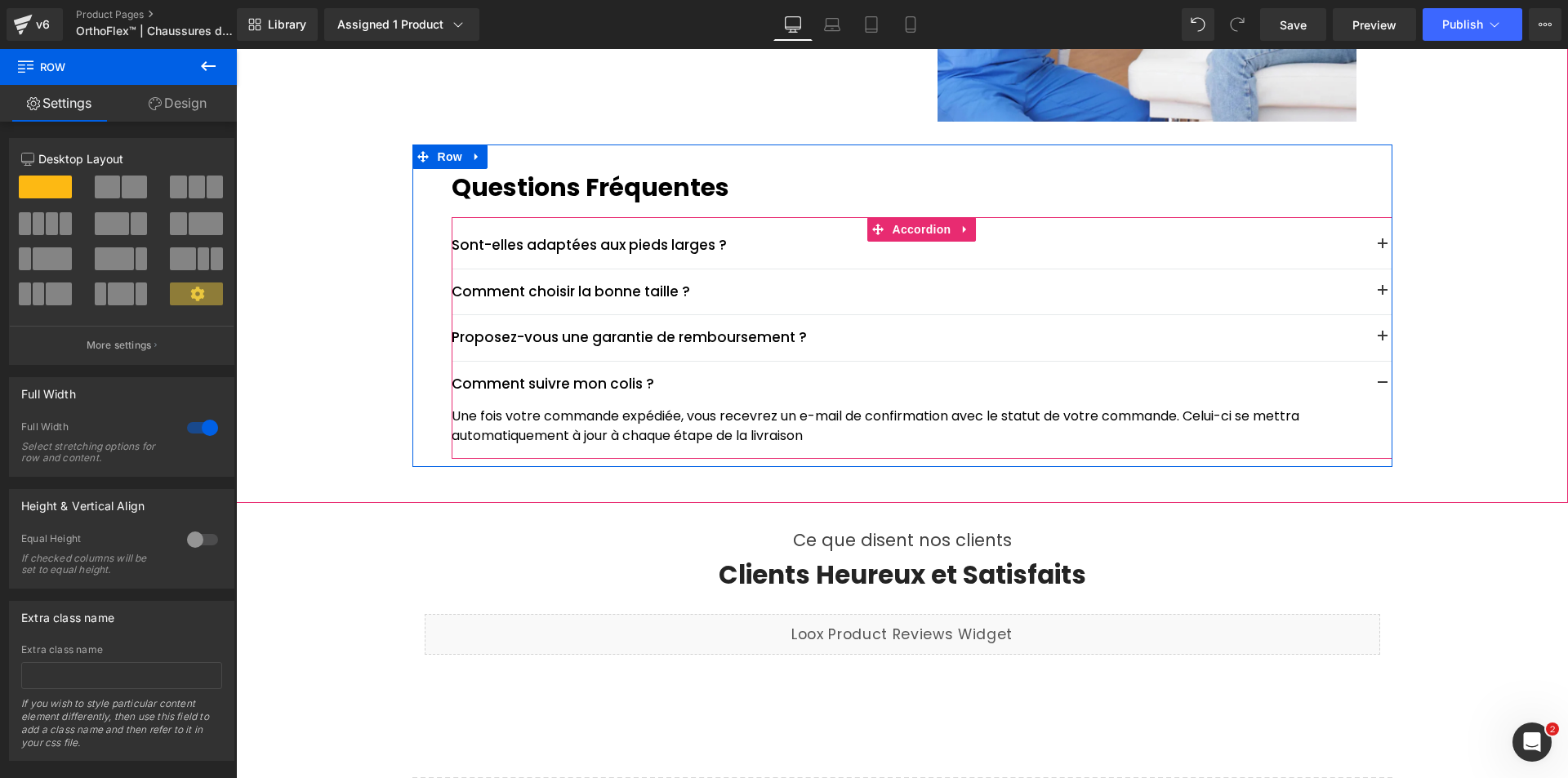 click at bounding box center [1383, 385] 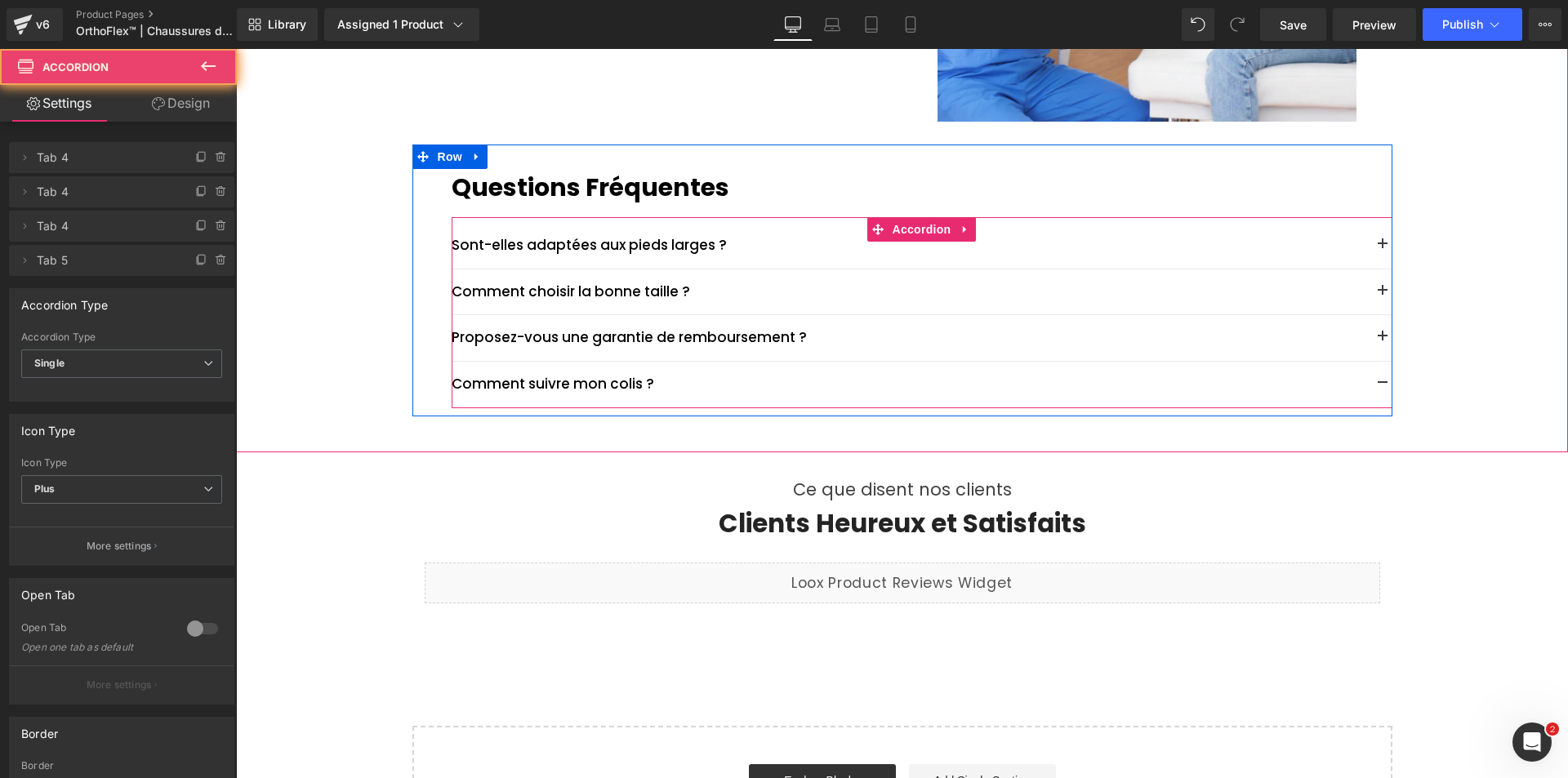 click at bounding box center [1383, 338] 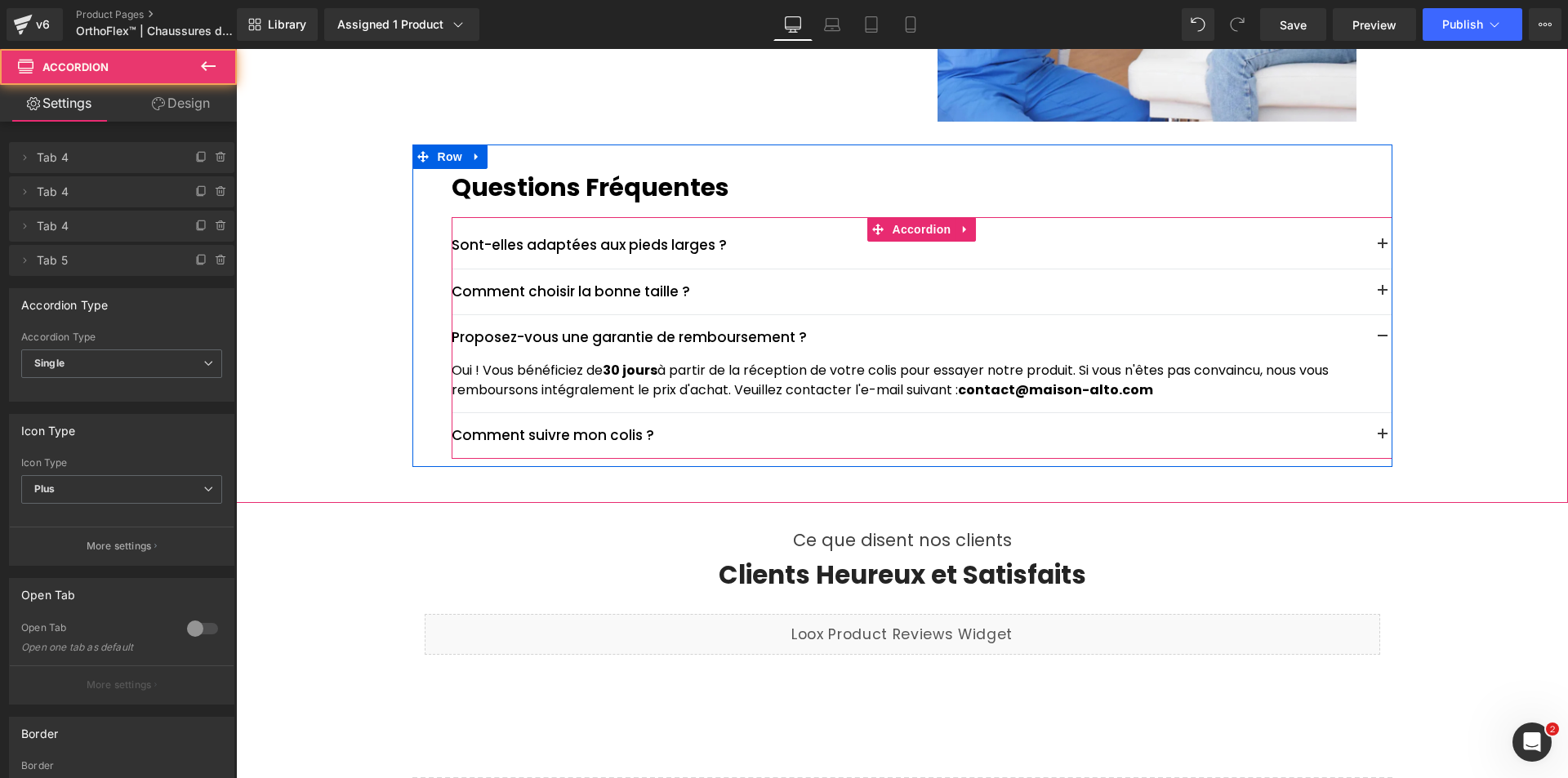 click at bounding box center [1383, 338] 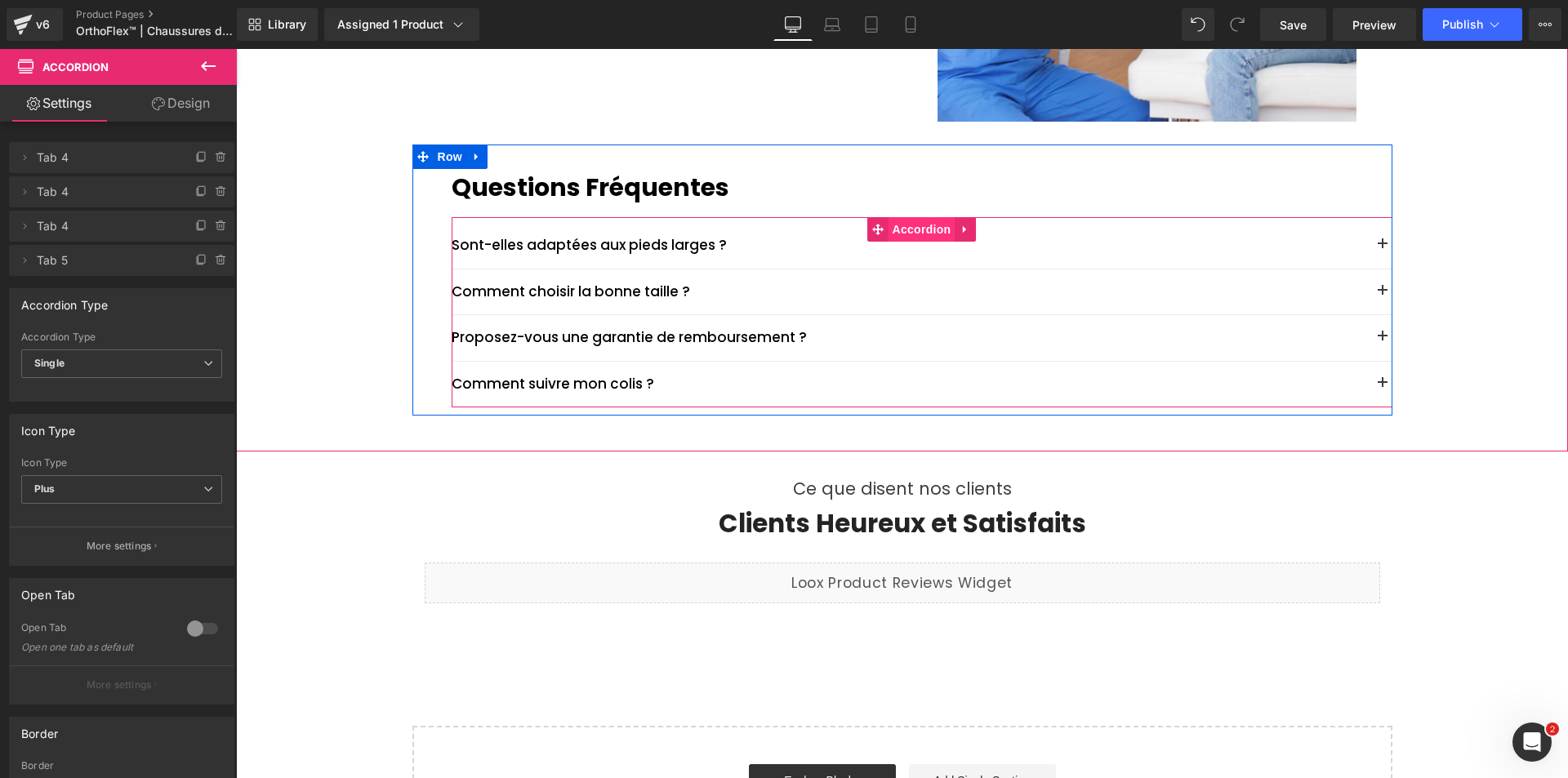 click on "Accordion" at bounding box center (922, 229) 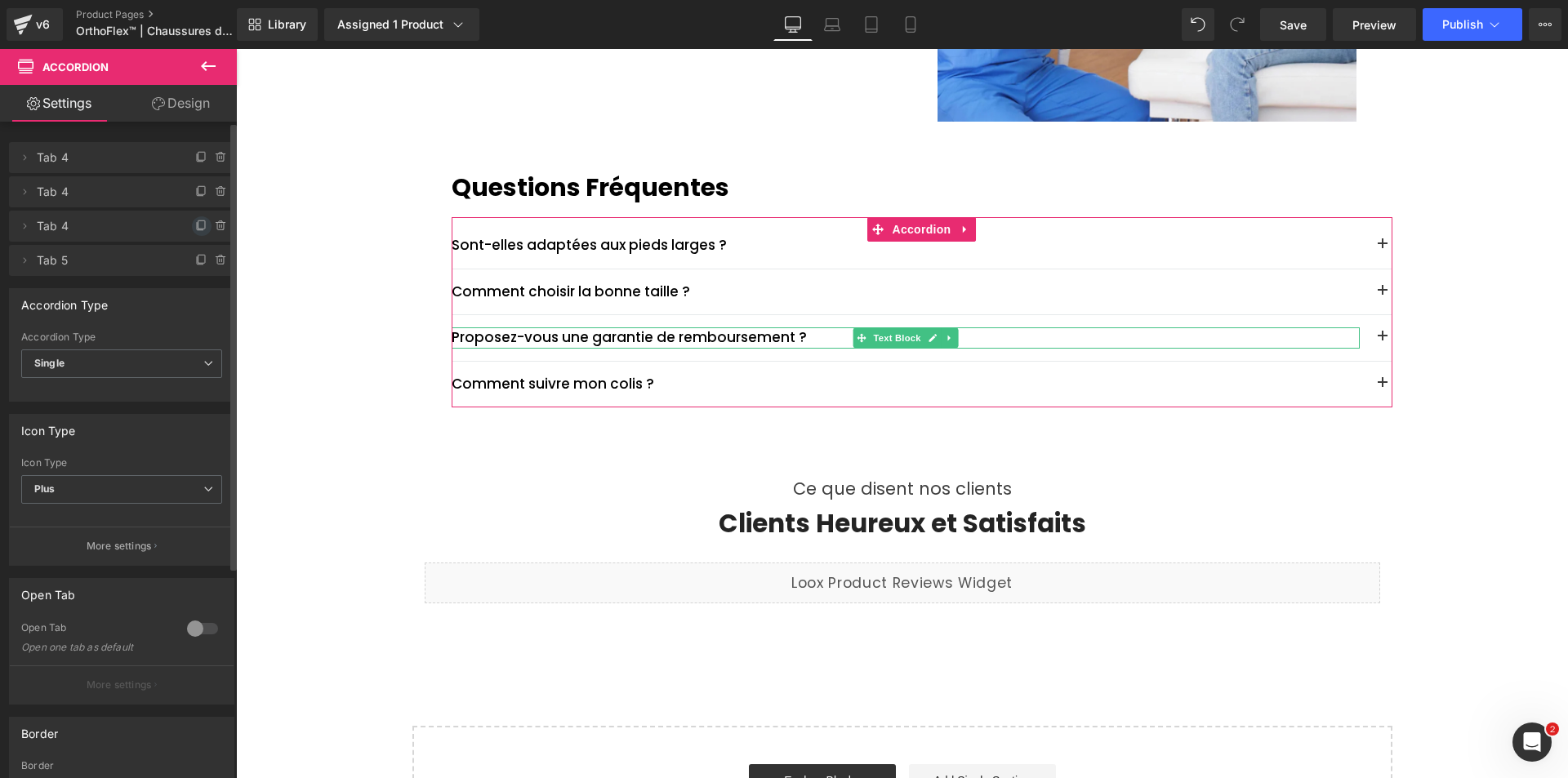 drag, startPoint x: 194, startPoint y: 222, endPoint x: 185, endPoint y: 207, distance: 17.492856 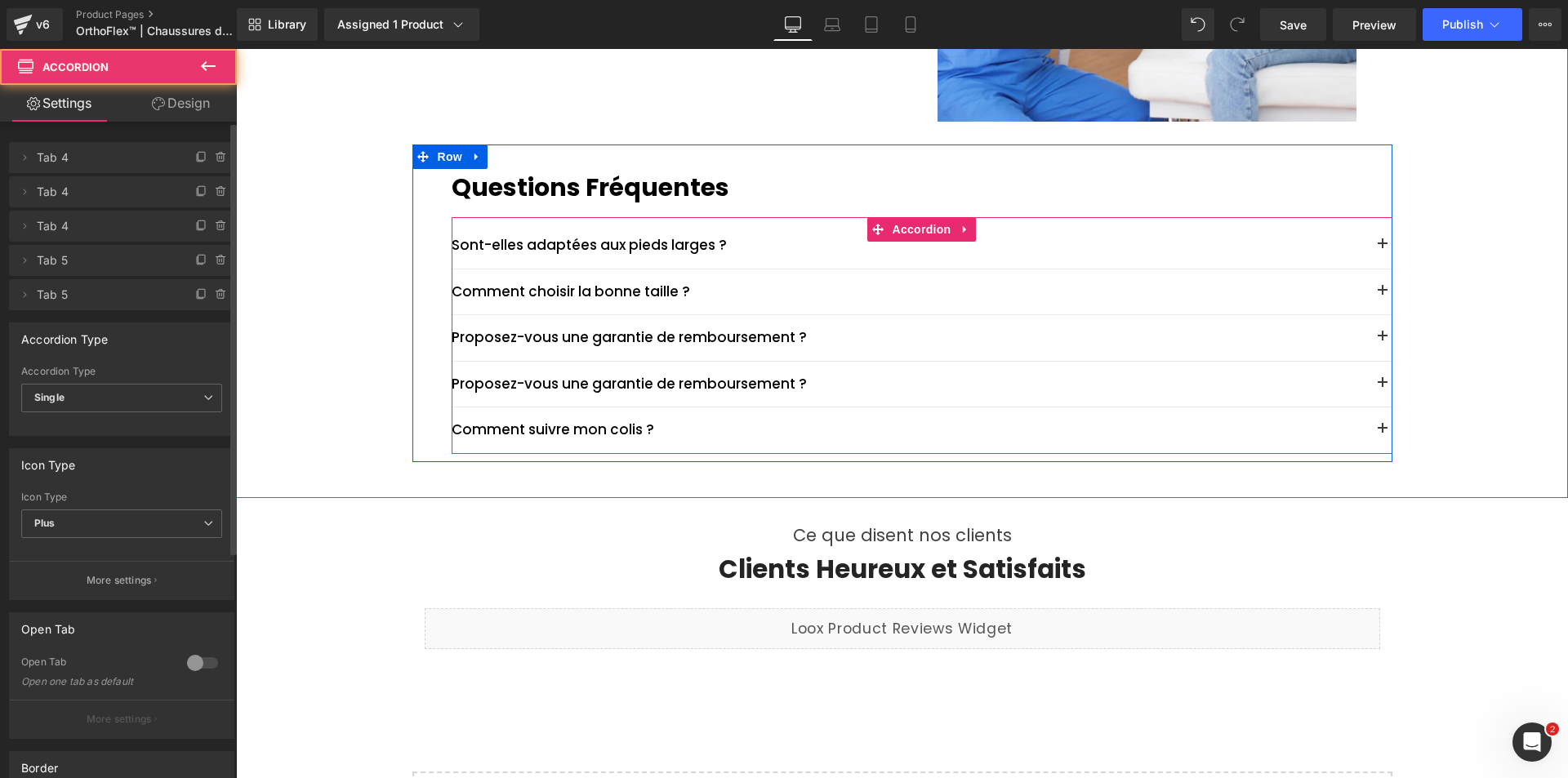 click on "Proposez-vous une garantie de remboursement ?  Text Block" at bounding box center (922, 338) 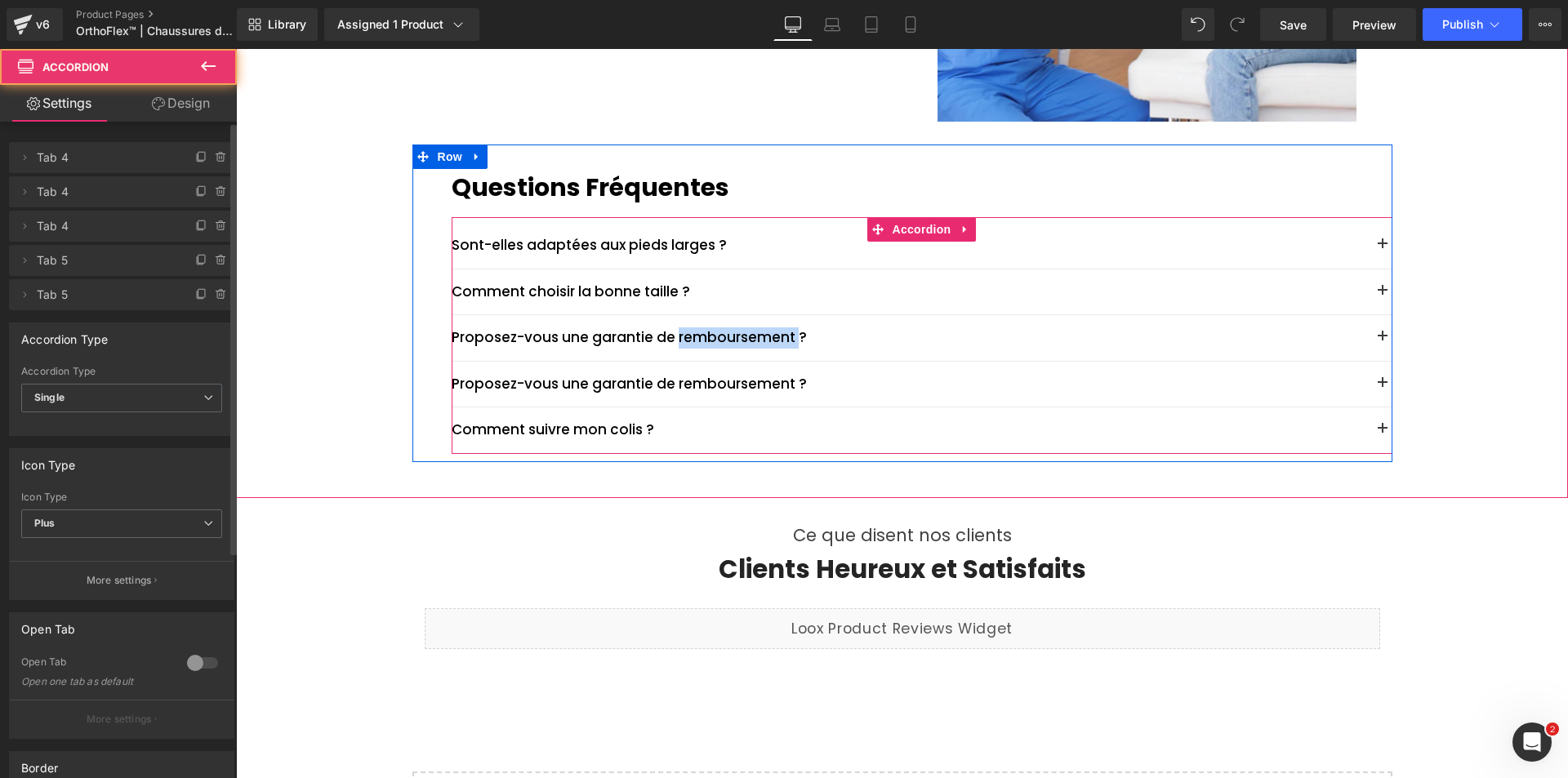 click on "Proposez-vous une garantie de remboursement ?  Text Block" at bounding box center [922, 338] 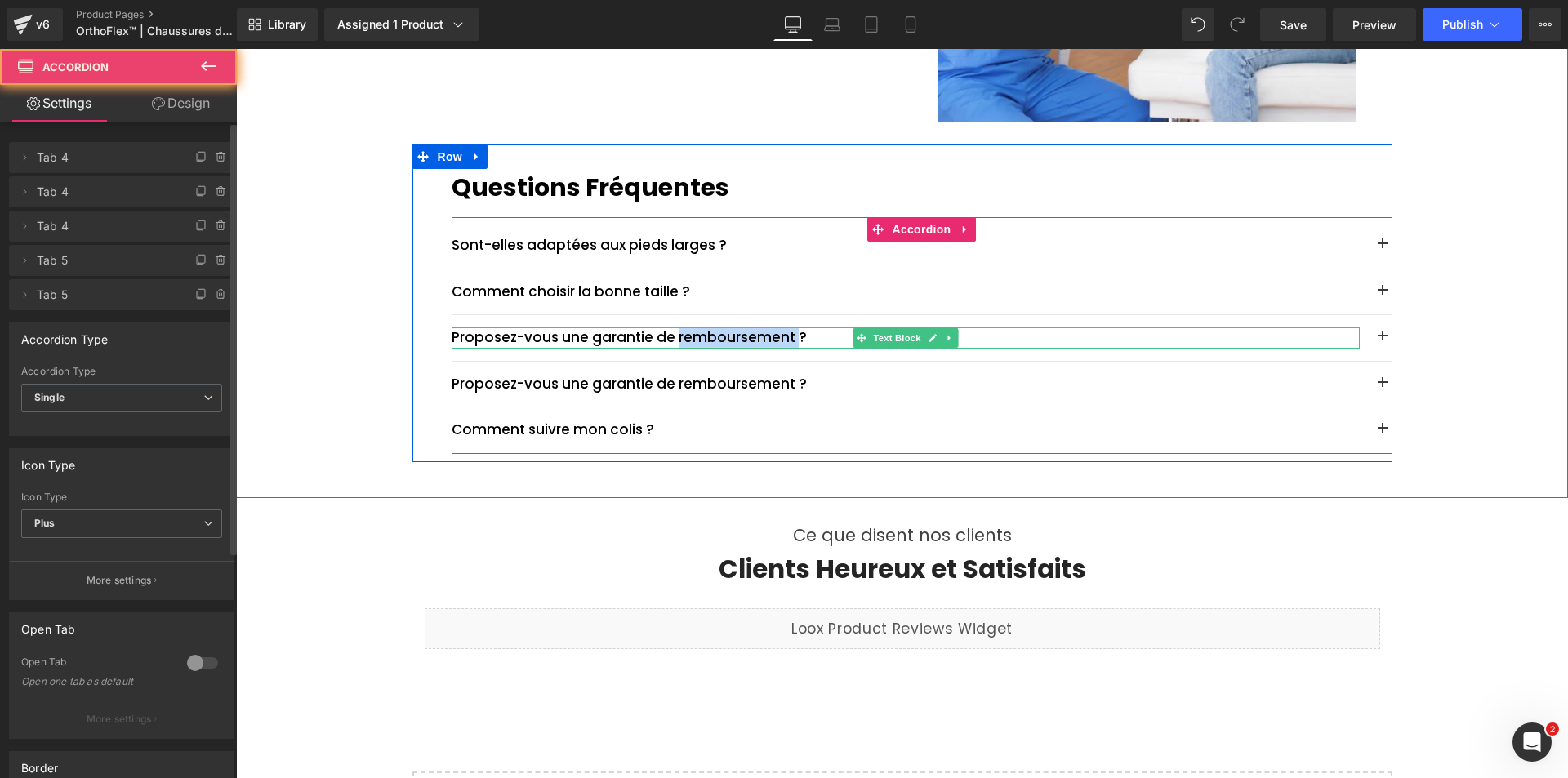 click on "Proposez-vous une garantie de remboursement ?" at bounding box center [906, 338] 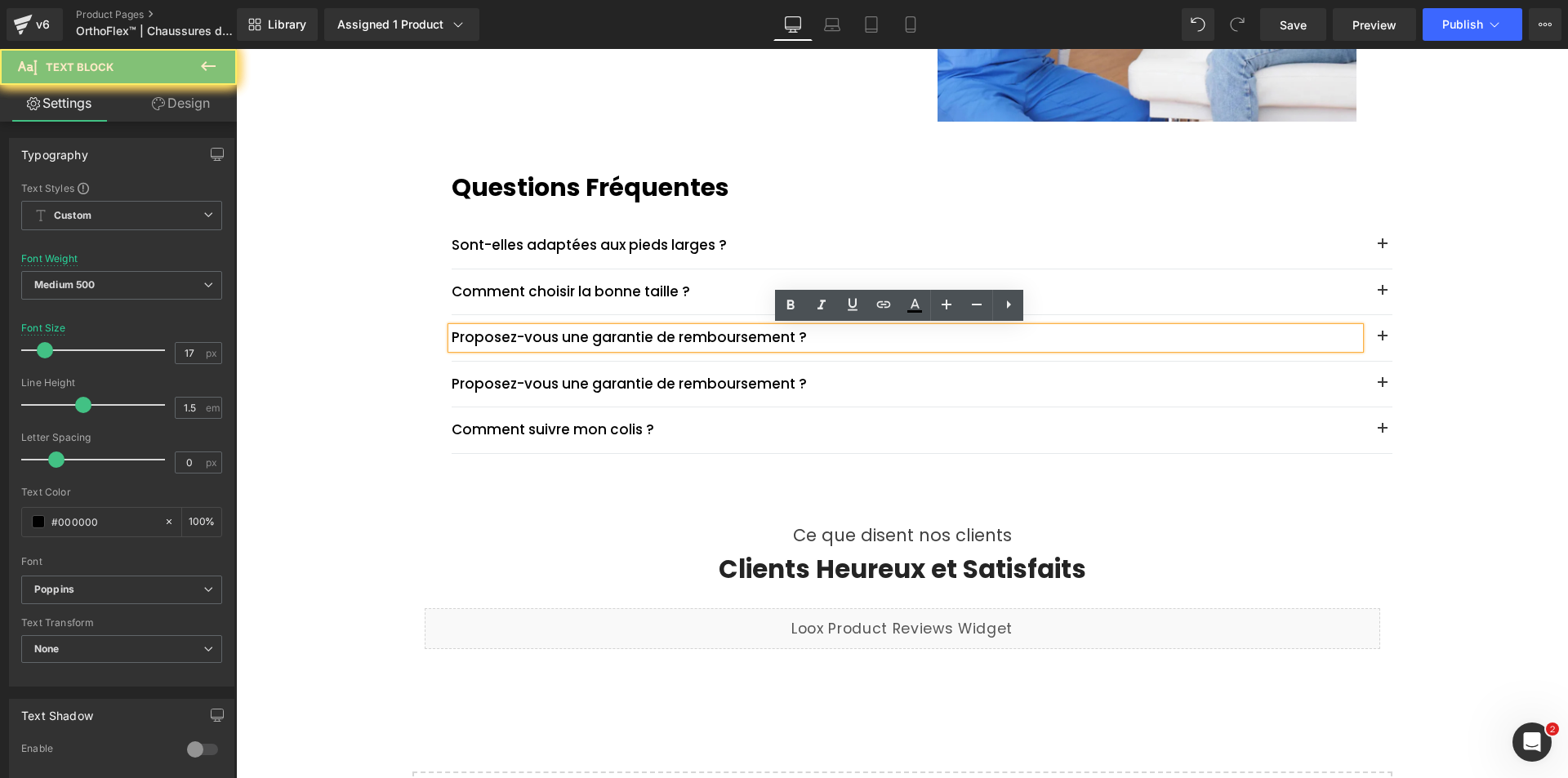 click on "Proposez-vous une garantie de remboursement ?" at bounding box center [906, 338] 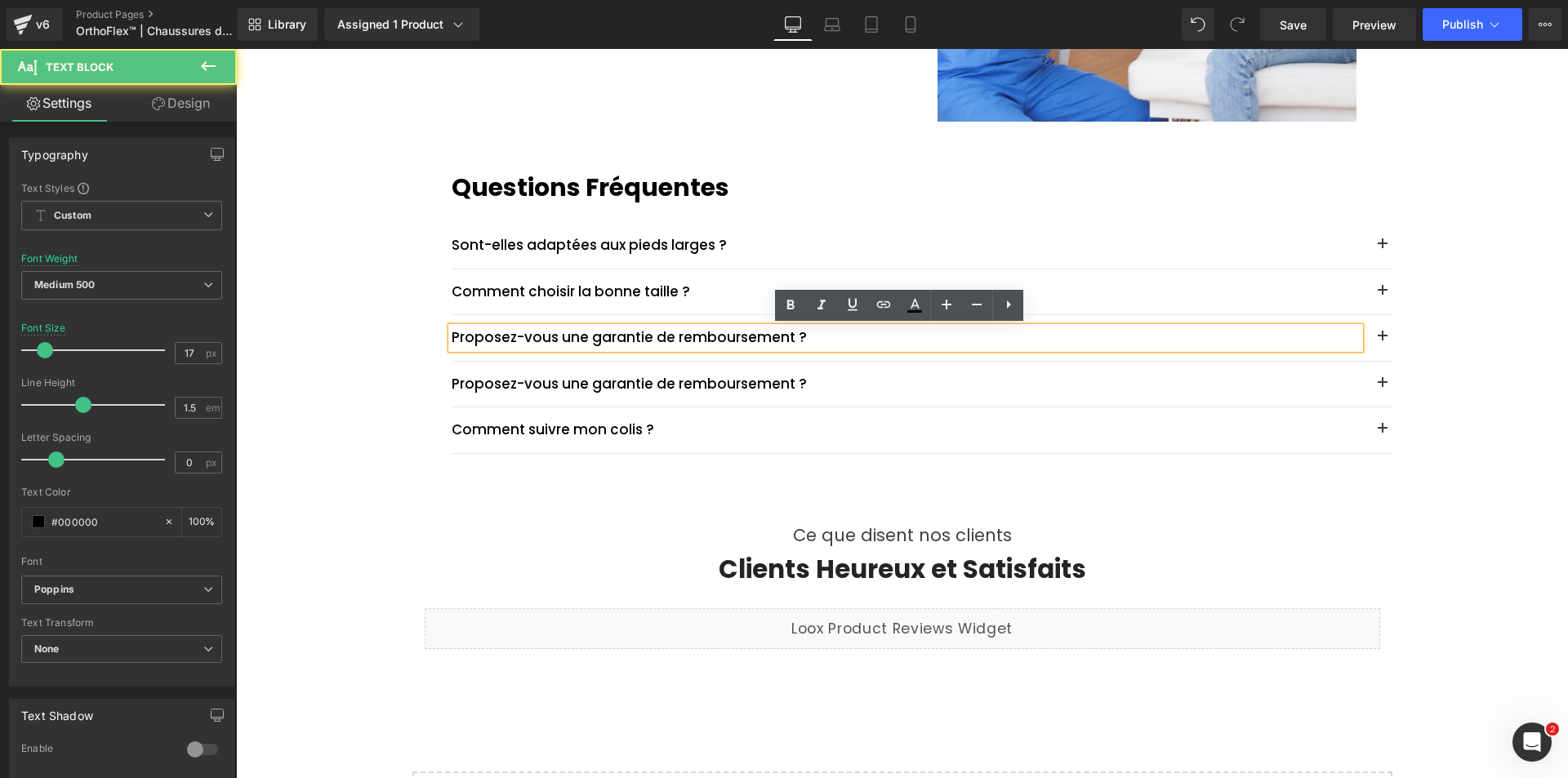 click on "Proposez-vous une garantie de remboursement ?" at bounding box center (906, 338) 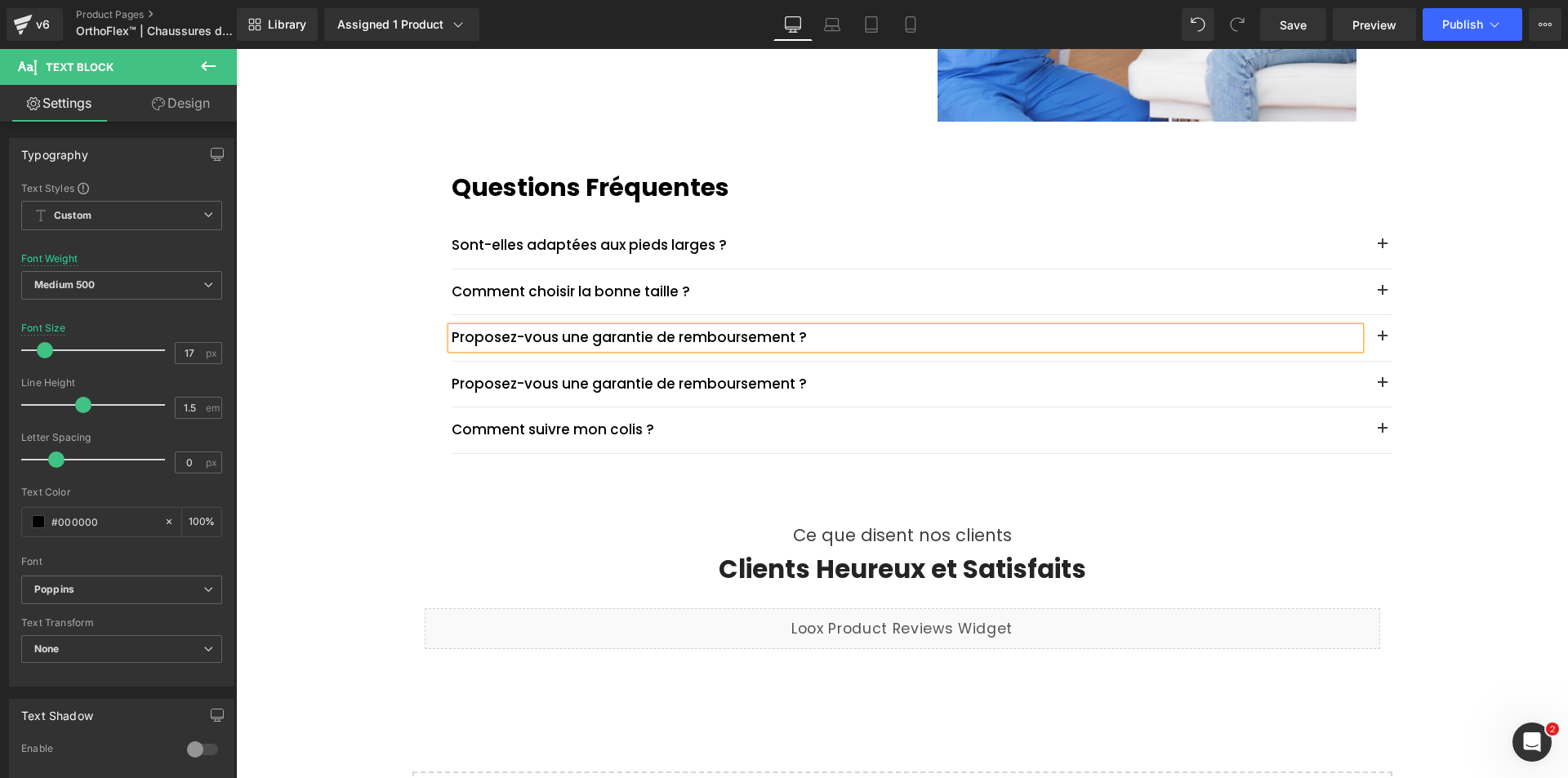 type 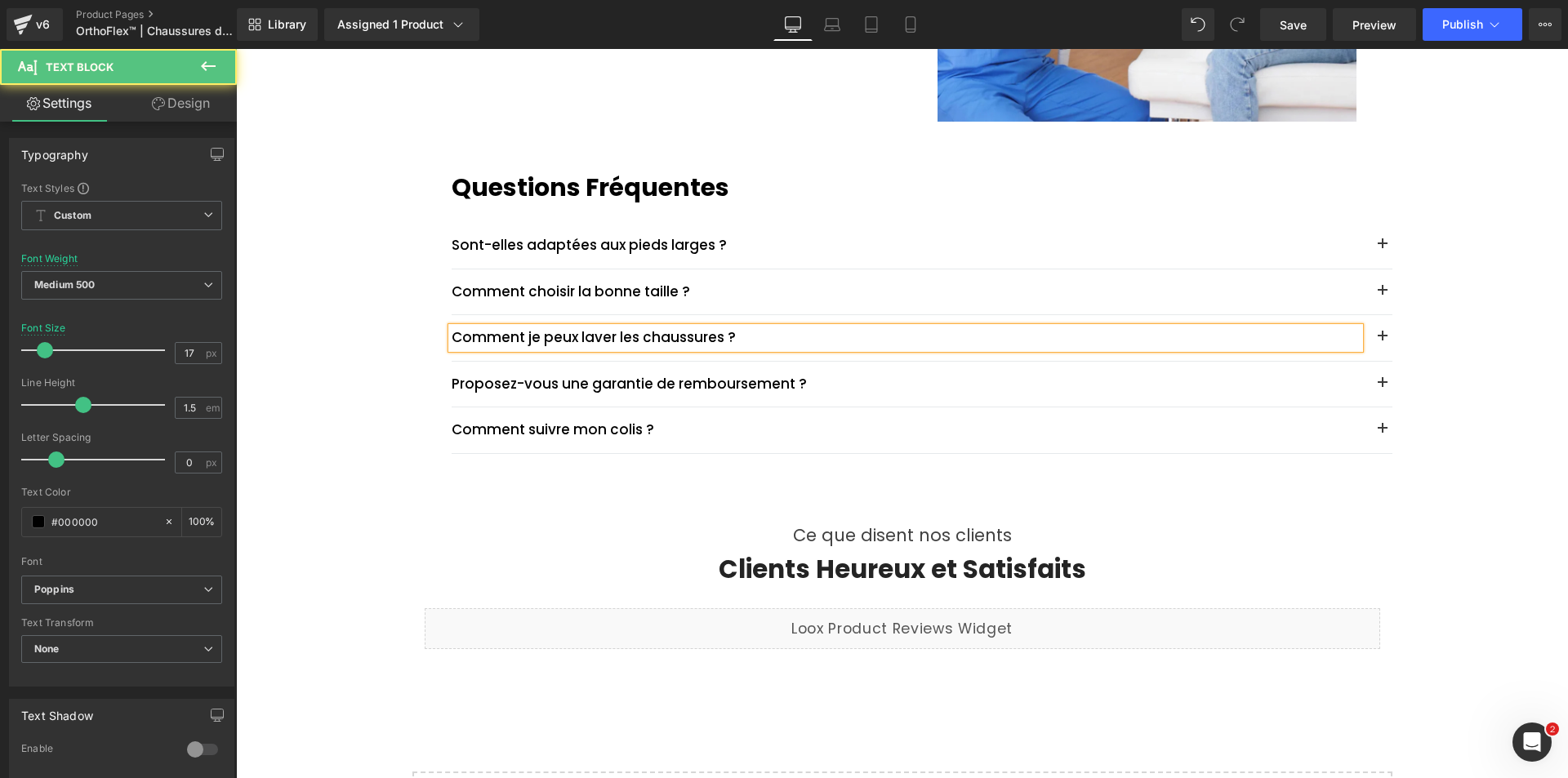 click on "Comment je peux laver les chaussures ?" at bounding box center [906, 338] 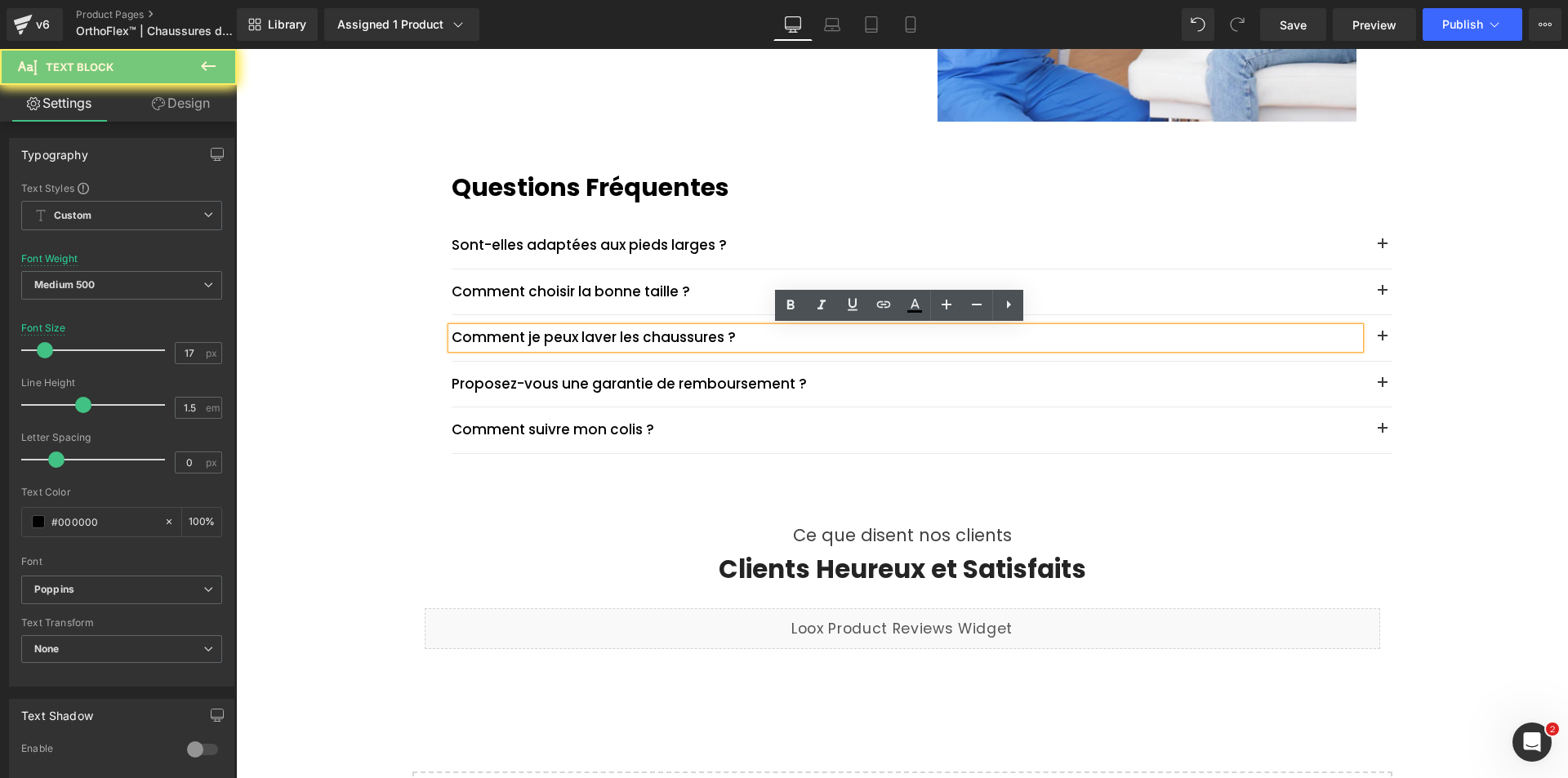 click on "Comment je peux laver les chaussures ?" at bounding box center (906, 338) 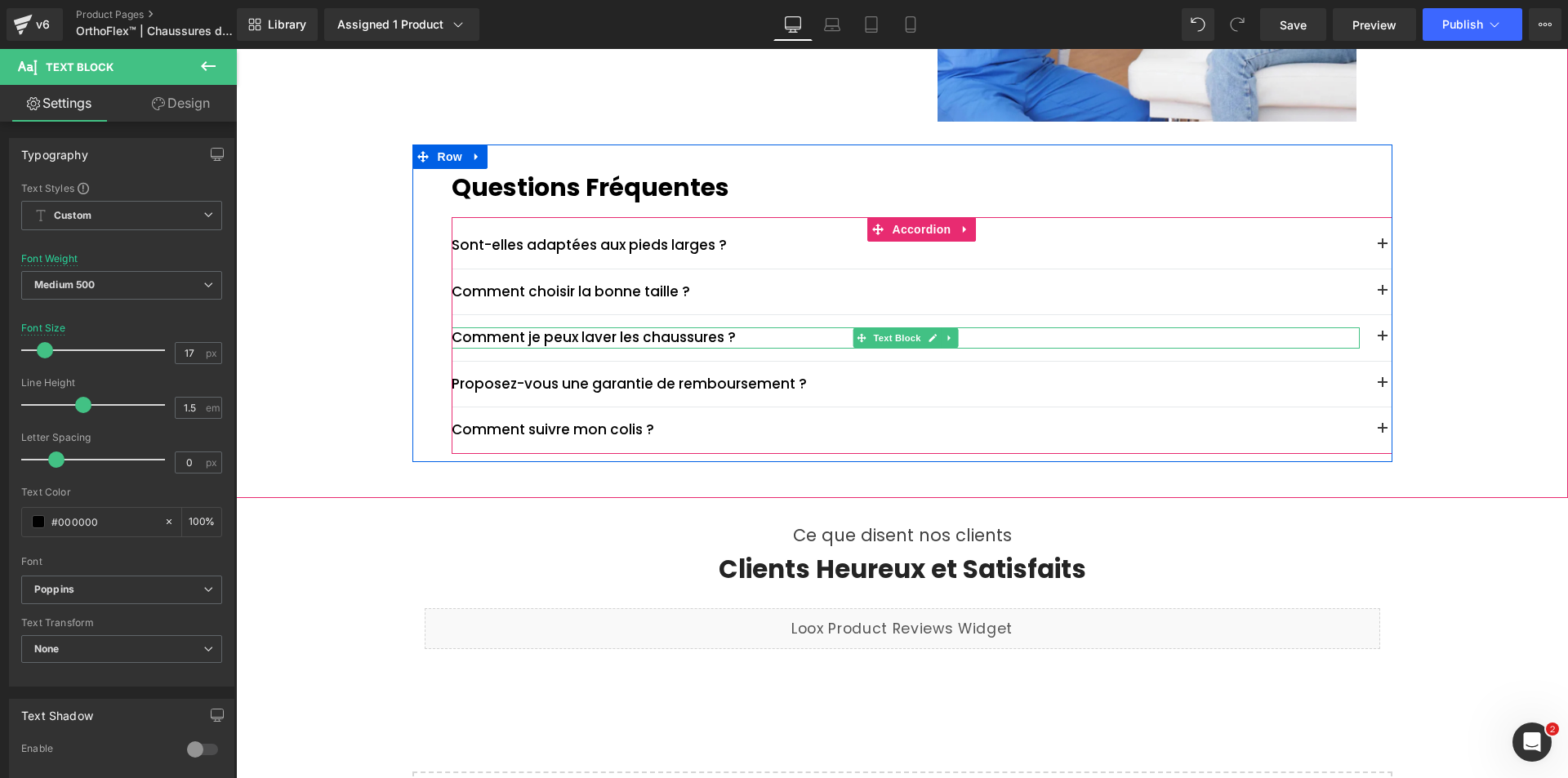 click on "Comment je peux laver les chaussures ?" at bounding box center (906, 338) 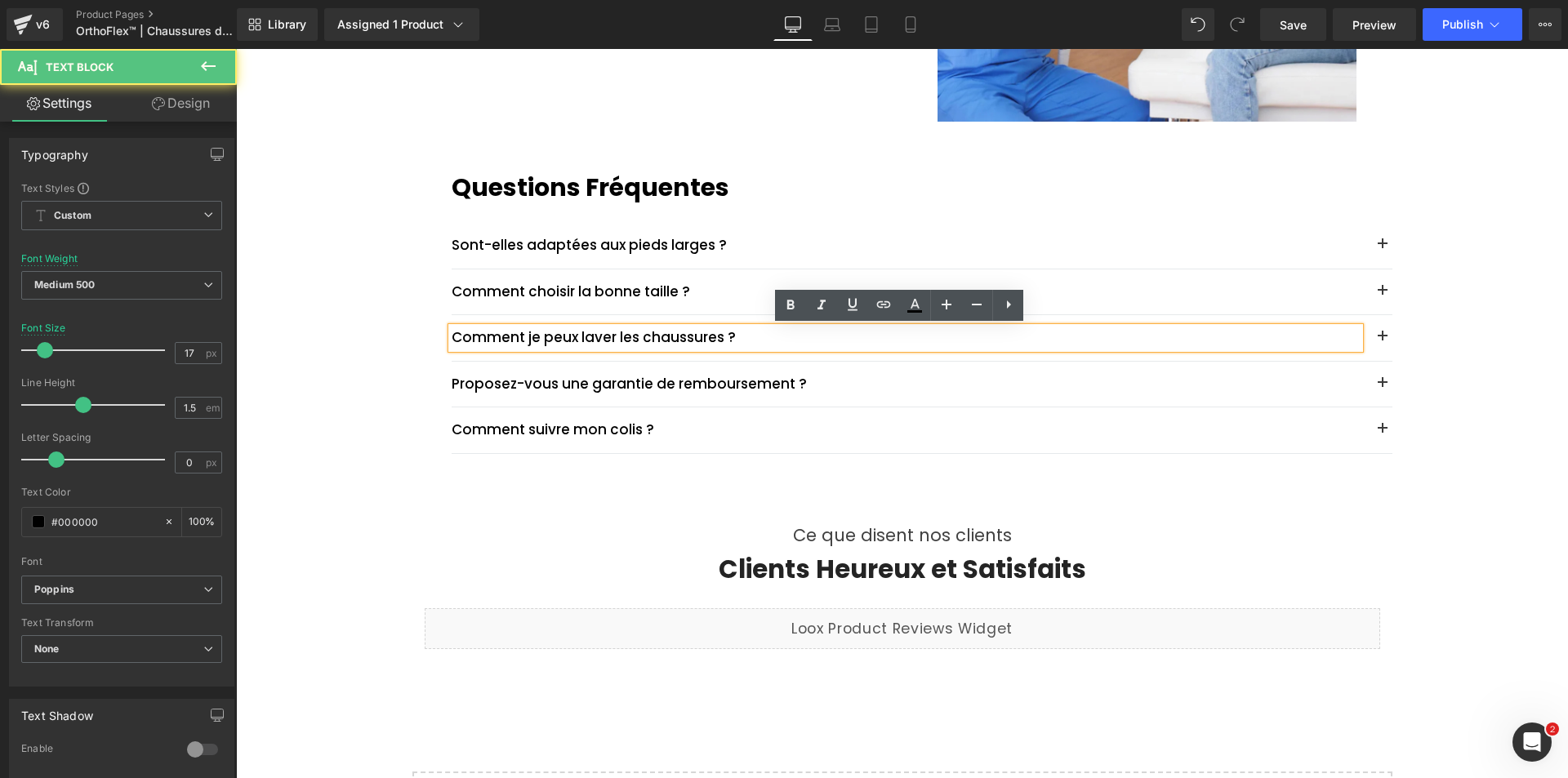 click on "Comment je peux laver les chaussures ?" at bounding box center [906, 338] 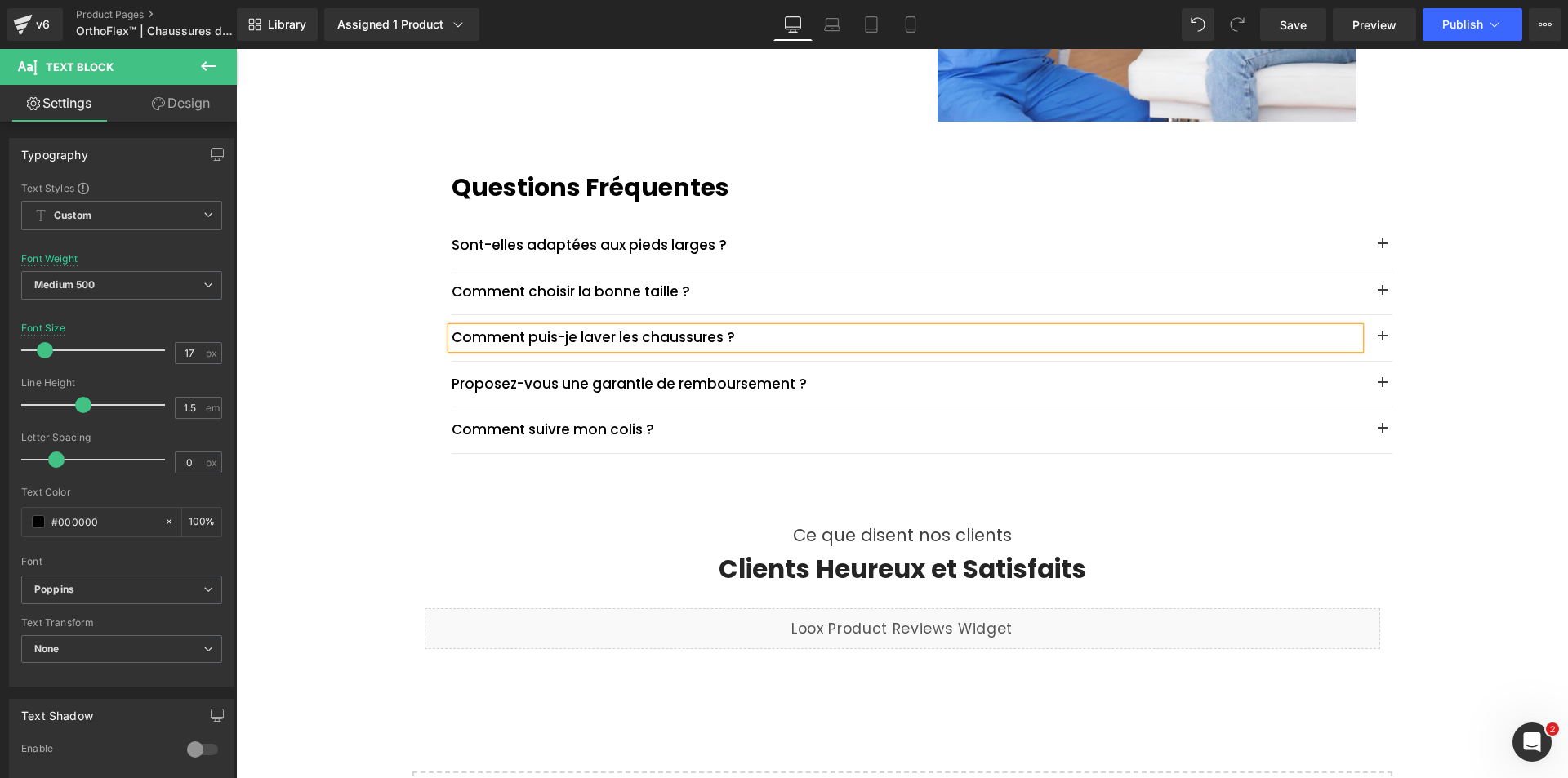 click on "Ce que disent nos clients Text Block" at bounding box center [902, 536] 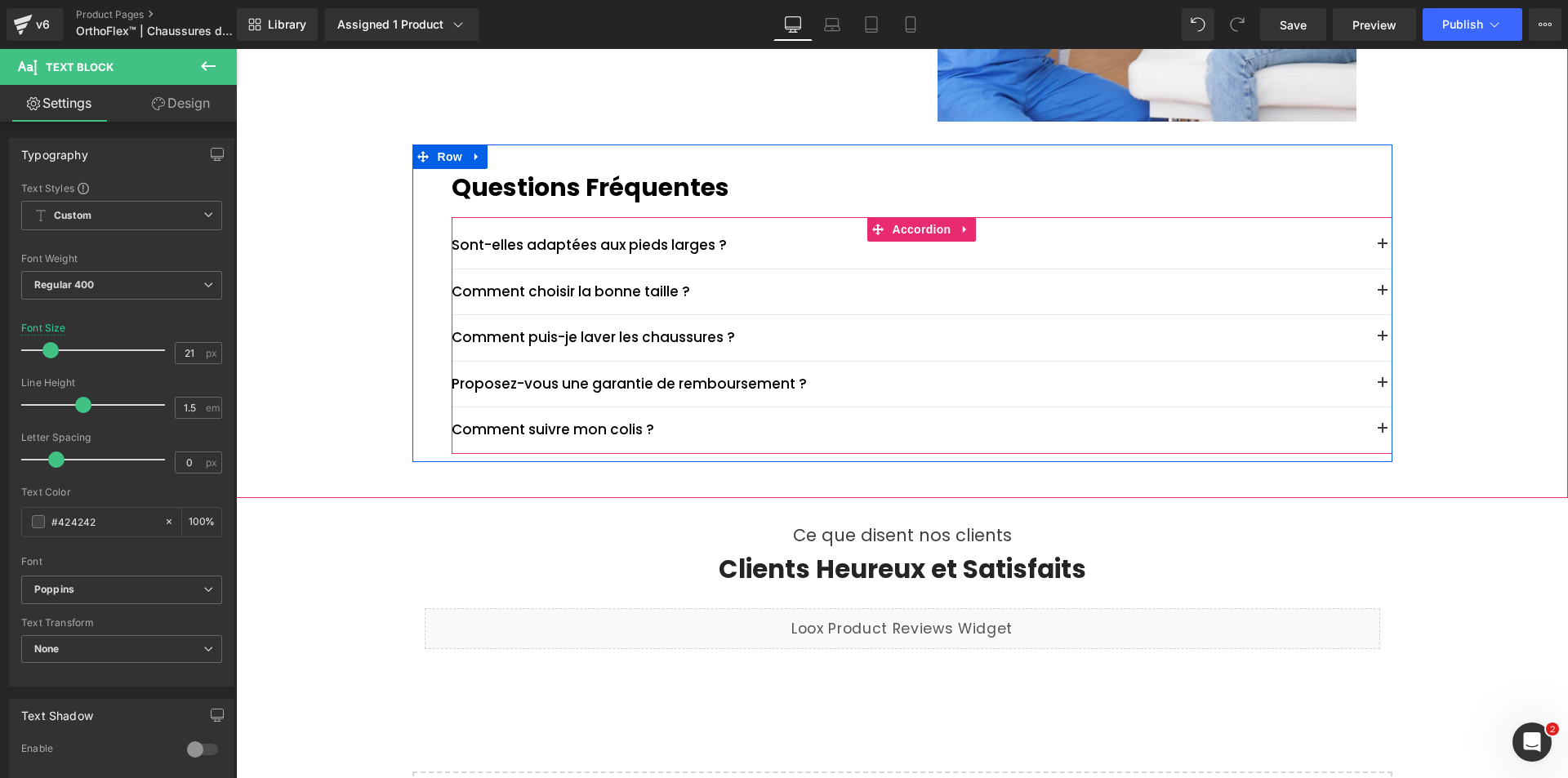 click at bounding box center (1383, 388) 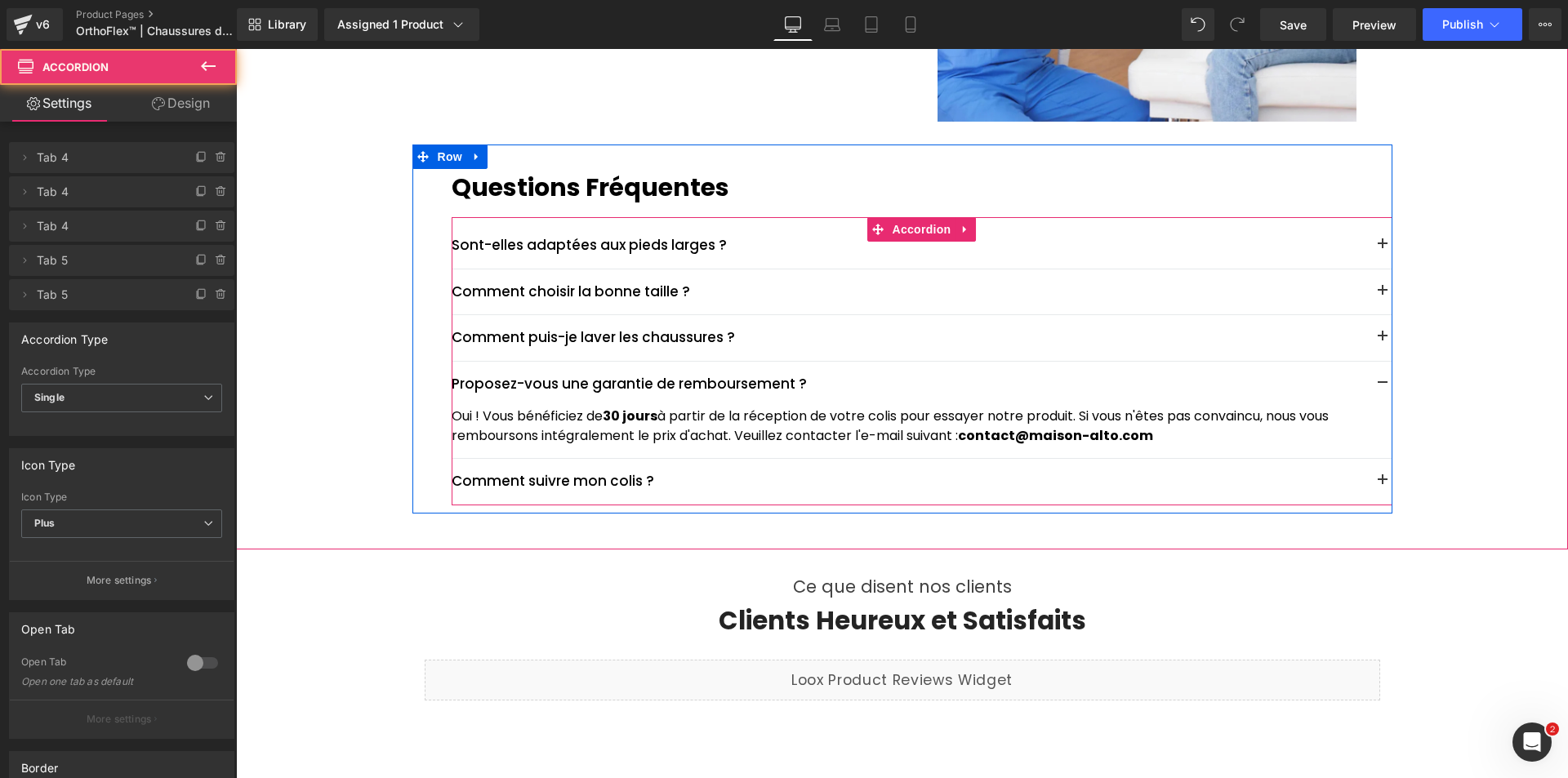 click at bounding box center [1383, 388] 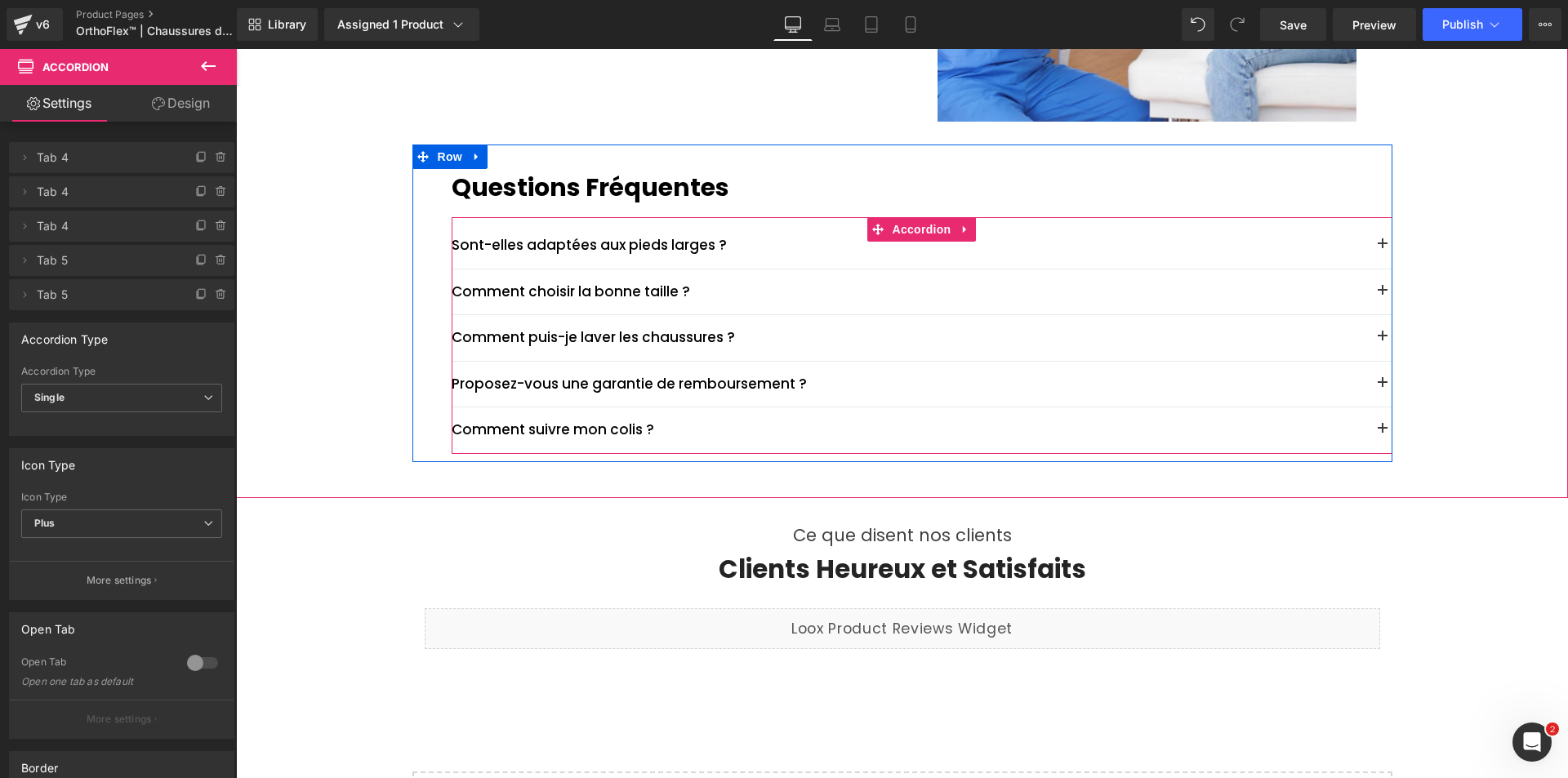 click at bounding box center (1383, 338) 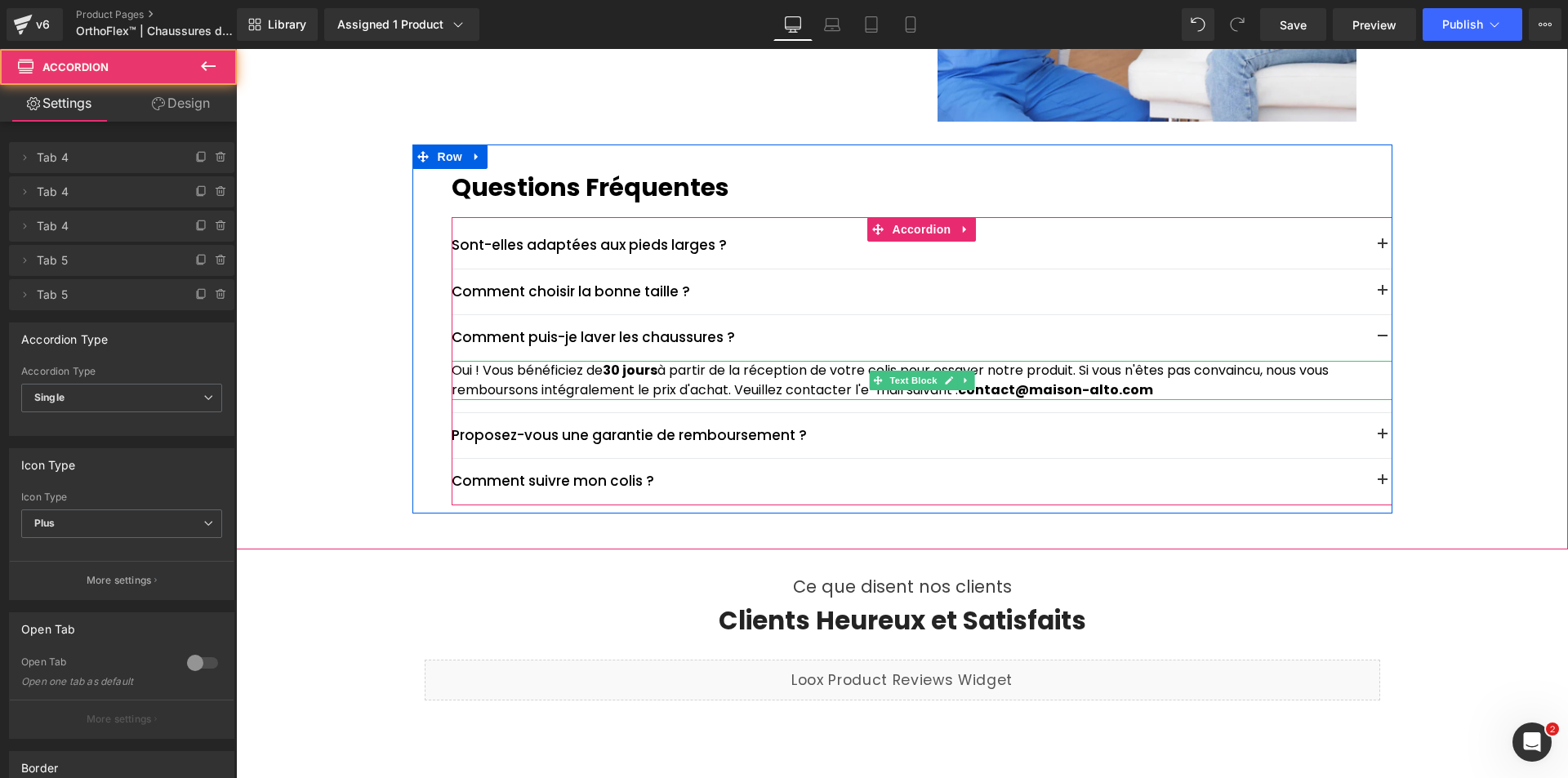 click on "Oui ! Vous bénéficiez de 30 jours à partir de la réception de votre colis pour essayer notre produit. Si vous n'êtes pas convaincu, nous vous remboursons intégralement le prix d'achat. Veuillez contacter l'e-mail suivant : contact@example.com" at bounding box center [922, 380] 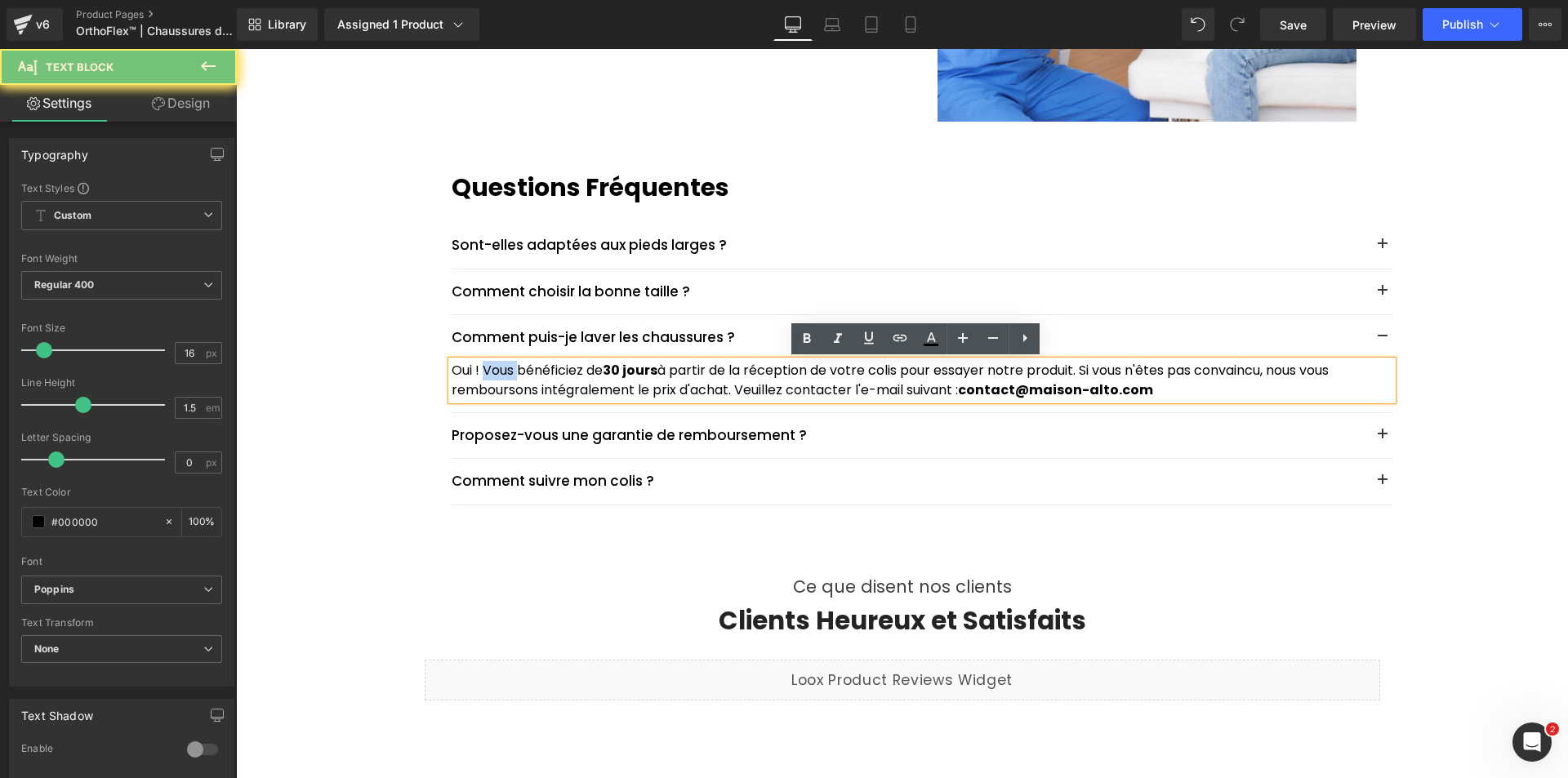 click on "Oui ! Vous bénéficiez de 30 jours à partir de la réception de votre colis pour essayer notre produit. Si vous n'êtes pas convaincu, nous vous remboursons intégralement le prix d'achat. Veuillez contacter l'e-mail suivant : contact@example.com" at bounding box center (922, 380) 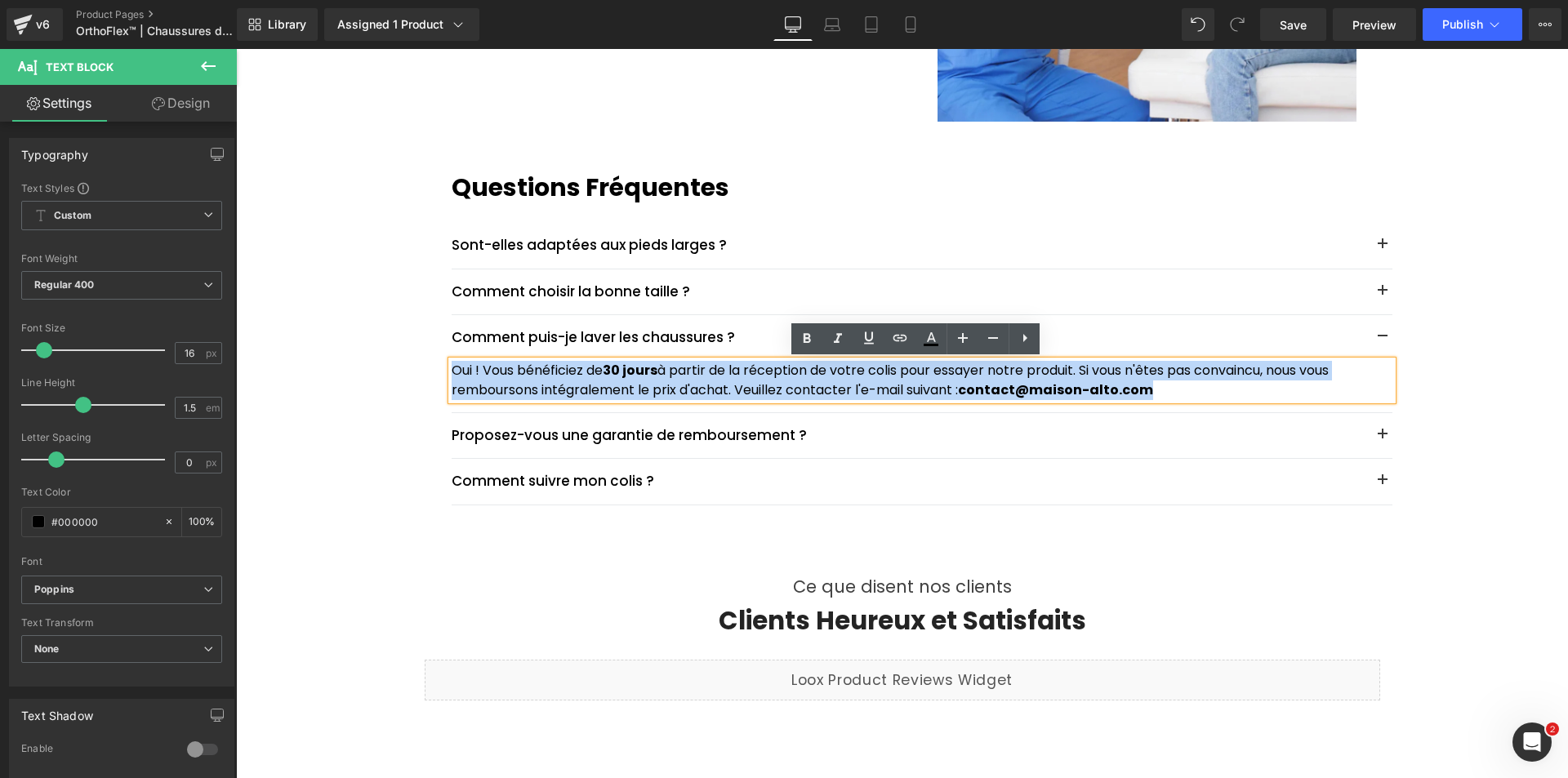 drag, startPoint x: 448, startPoint y: 369, endPoint x: 1187, endPoint y: 391, distance: 739.3274 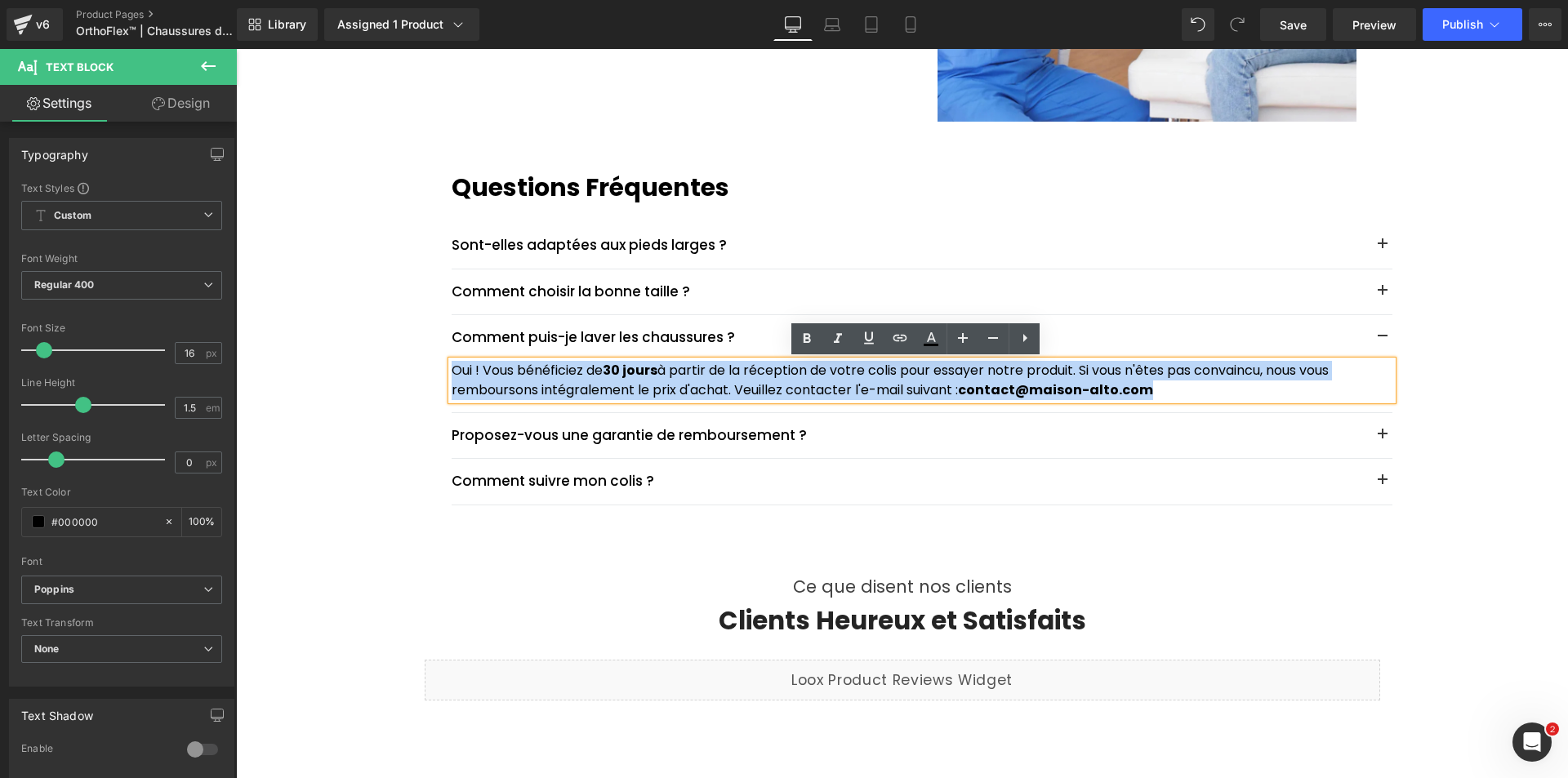 click on "Oui ! Vous bénéficiez de 30 jours à partir de la réception de votre colis pour essayer notre produit. Si vous n'êtes pas convaincu, nous vous remboursons intégralement le prix d'achat. Veuillez contacter l'e-mail suivant : contact@example.com" at bounding box center [922, 380] 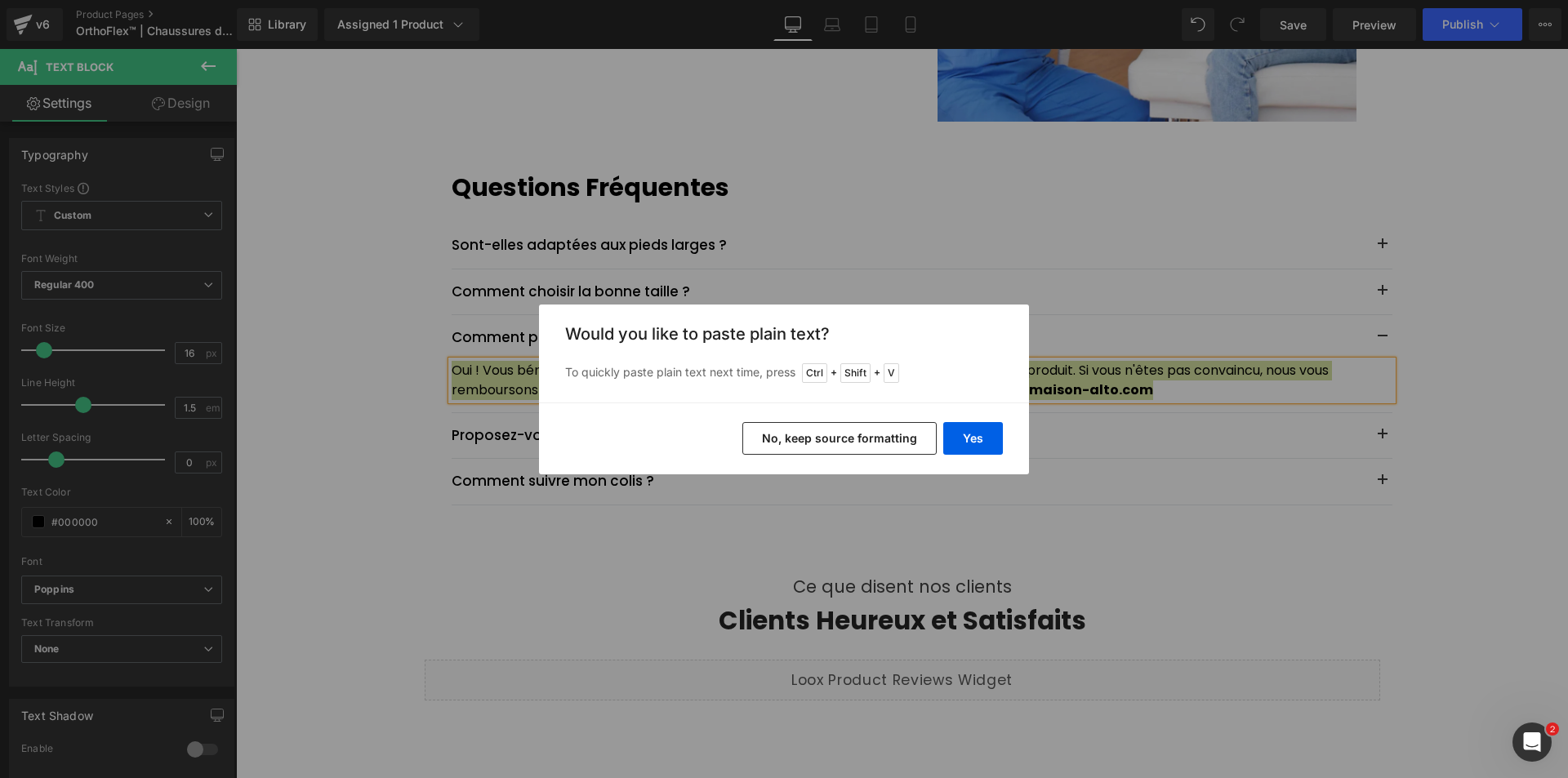 click on "Yes No, keep source formatting" at bounding box center [784, 438] 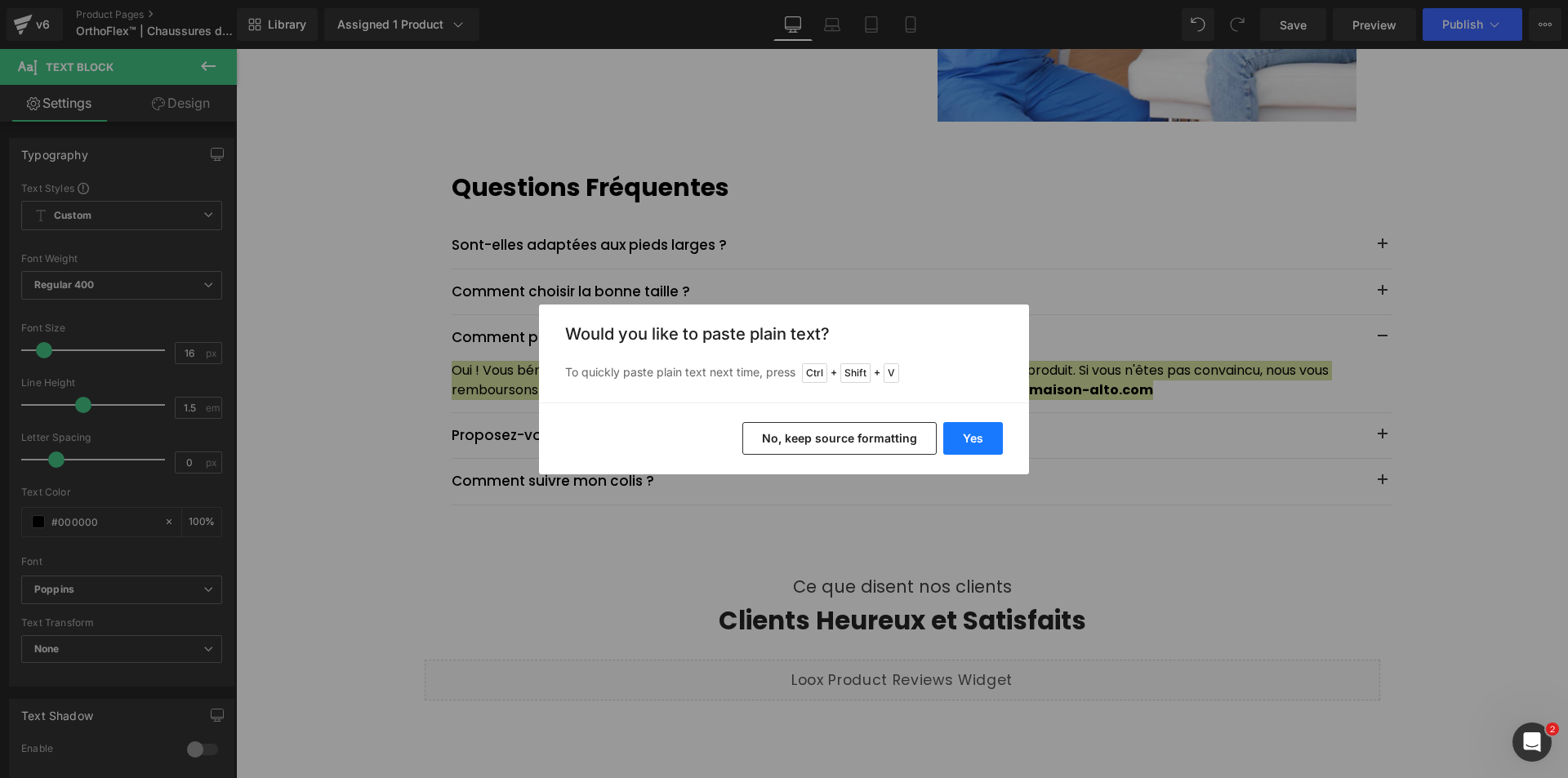 drag, startPoint x: 980, startPoint y: 435, endPoint x: 744, endPoint y: 385, distance: 241.23847 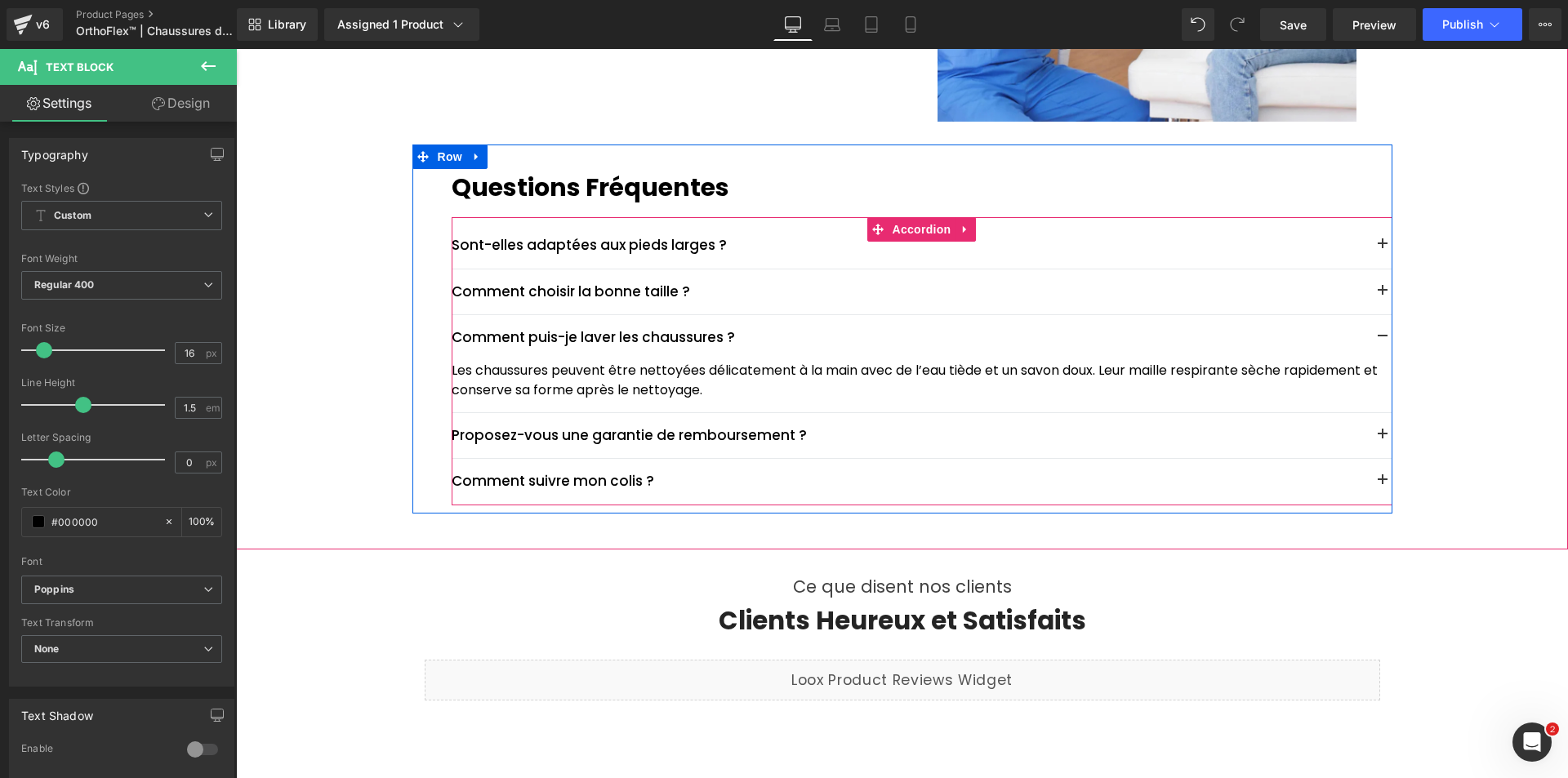 click at bounding box center [1383, 338] 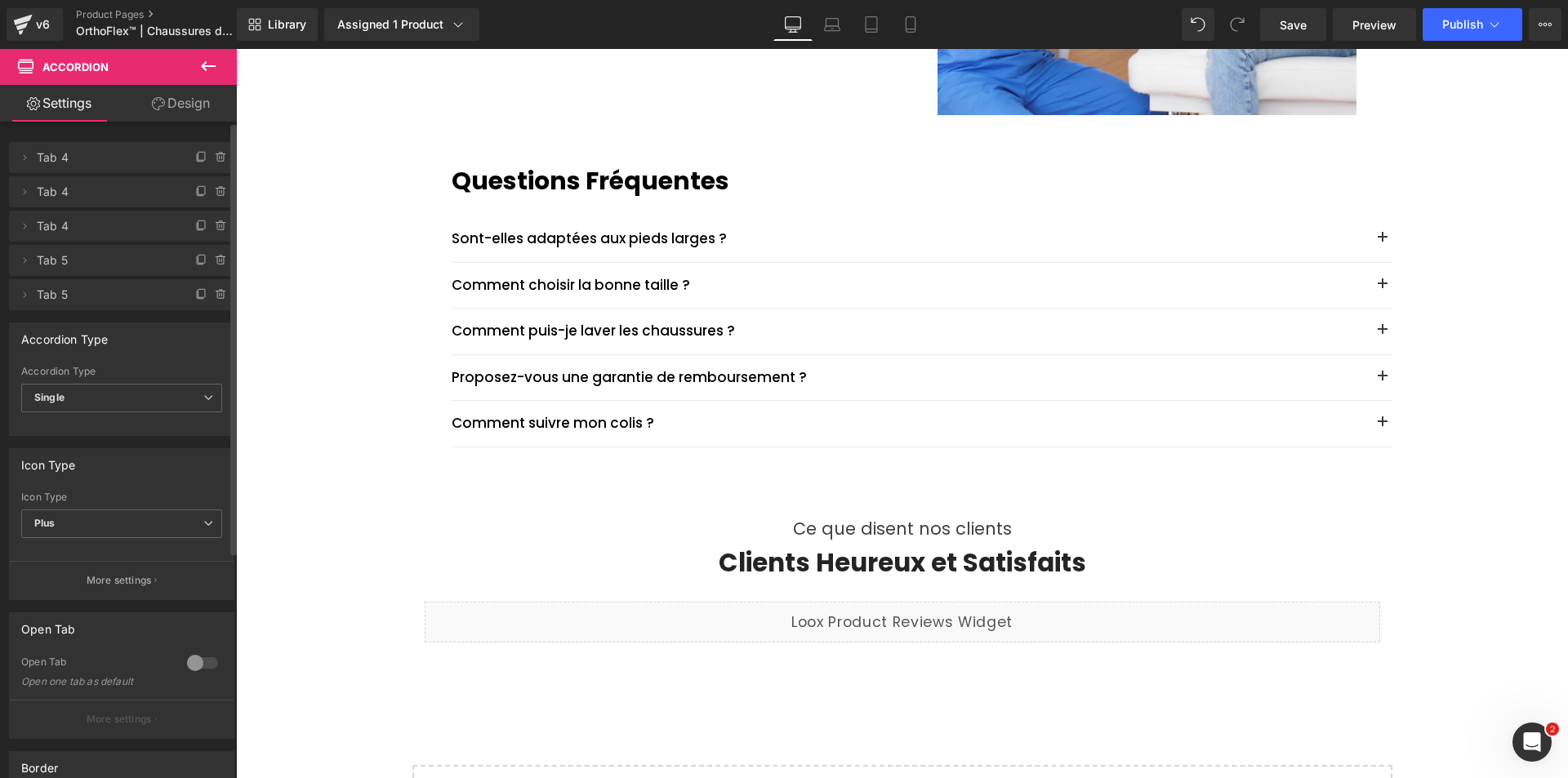 scroll, scrollTop: 2204, scrollLeft: 0, axis: vertical 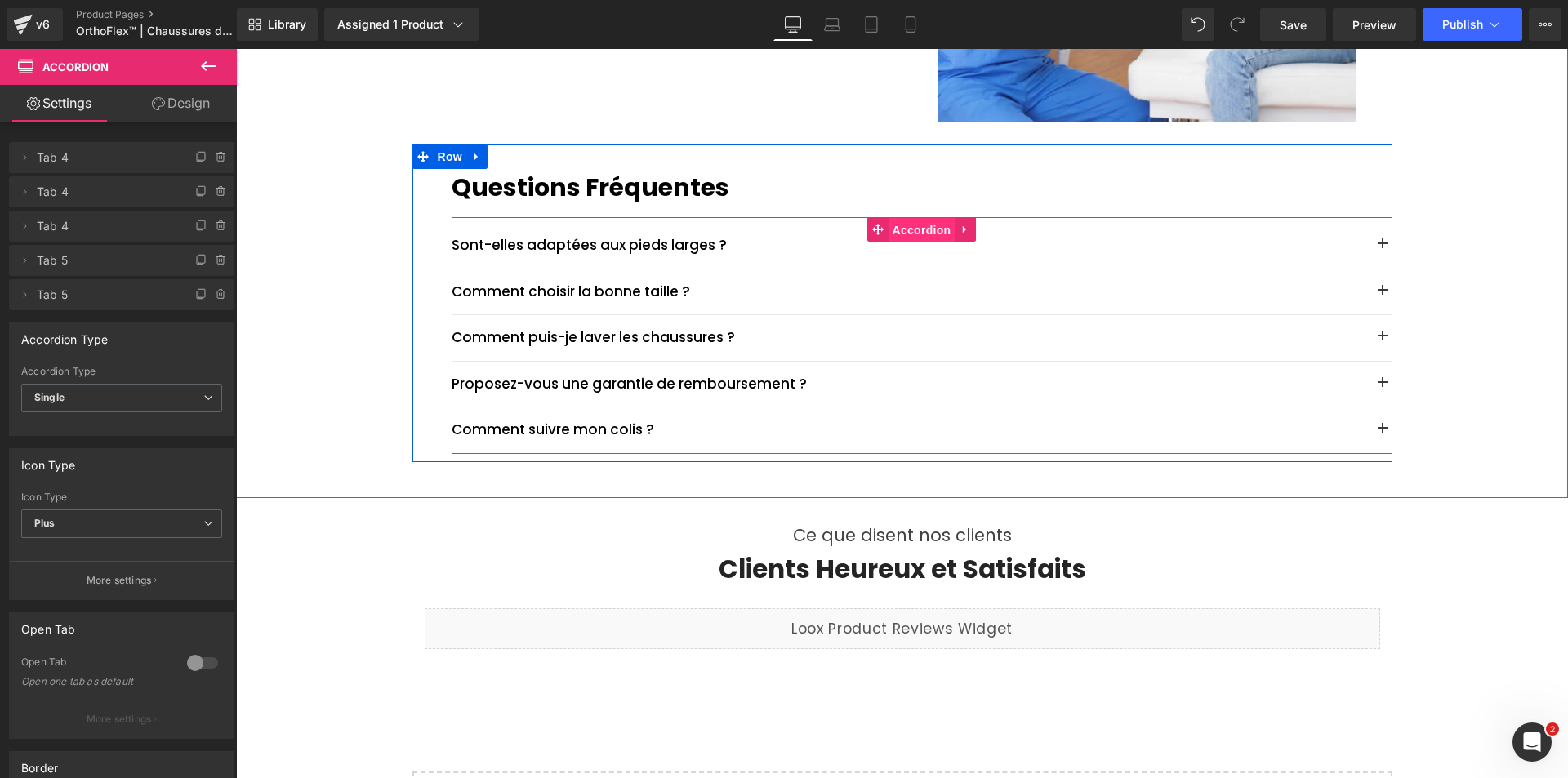click on "Accordion" at bounding box center [922, 230] 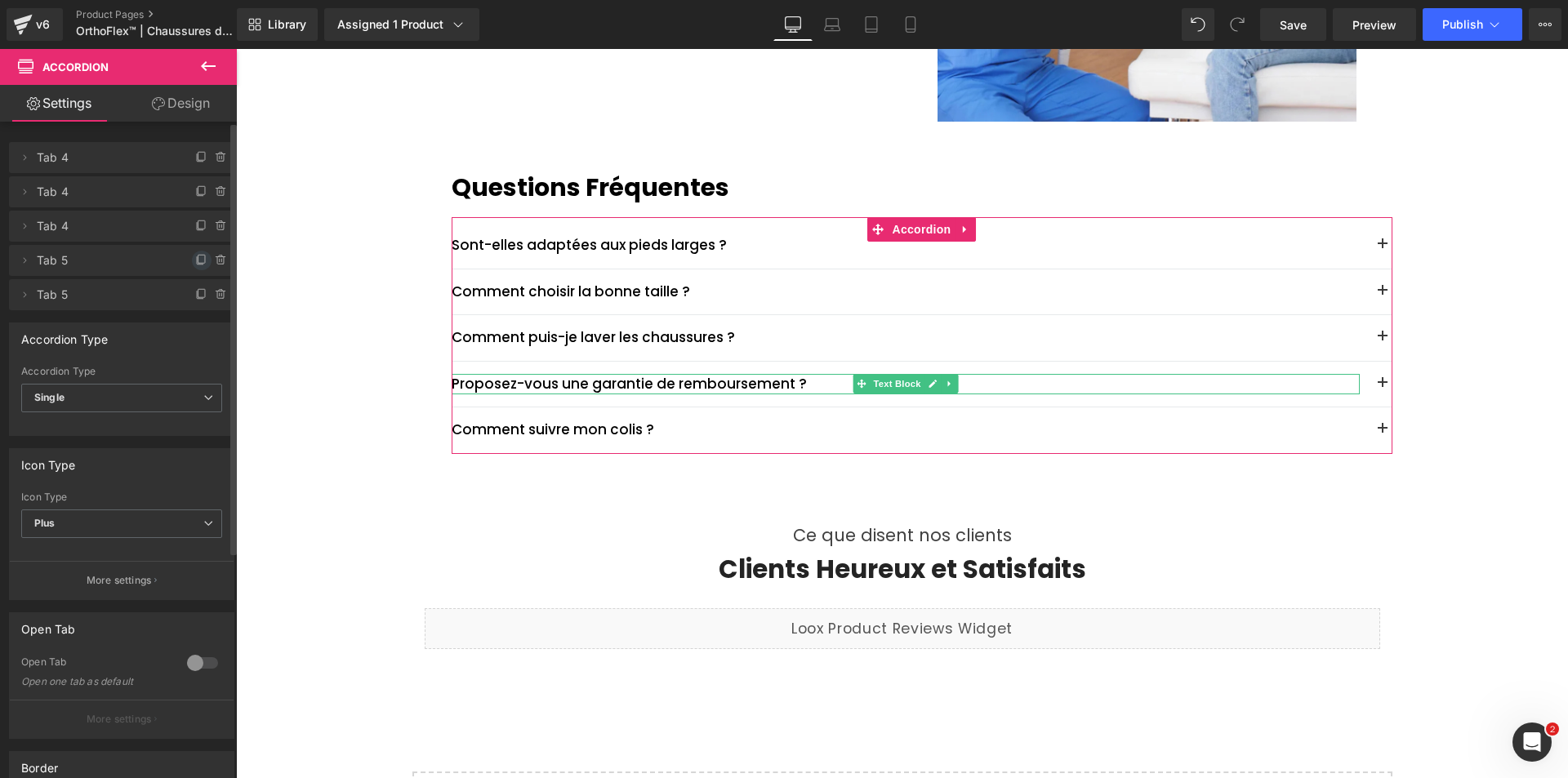 click 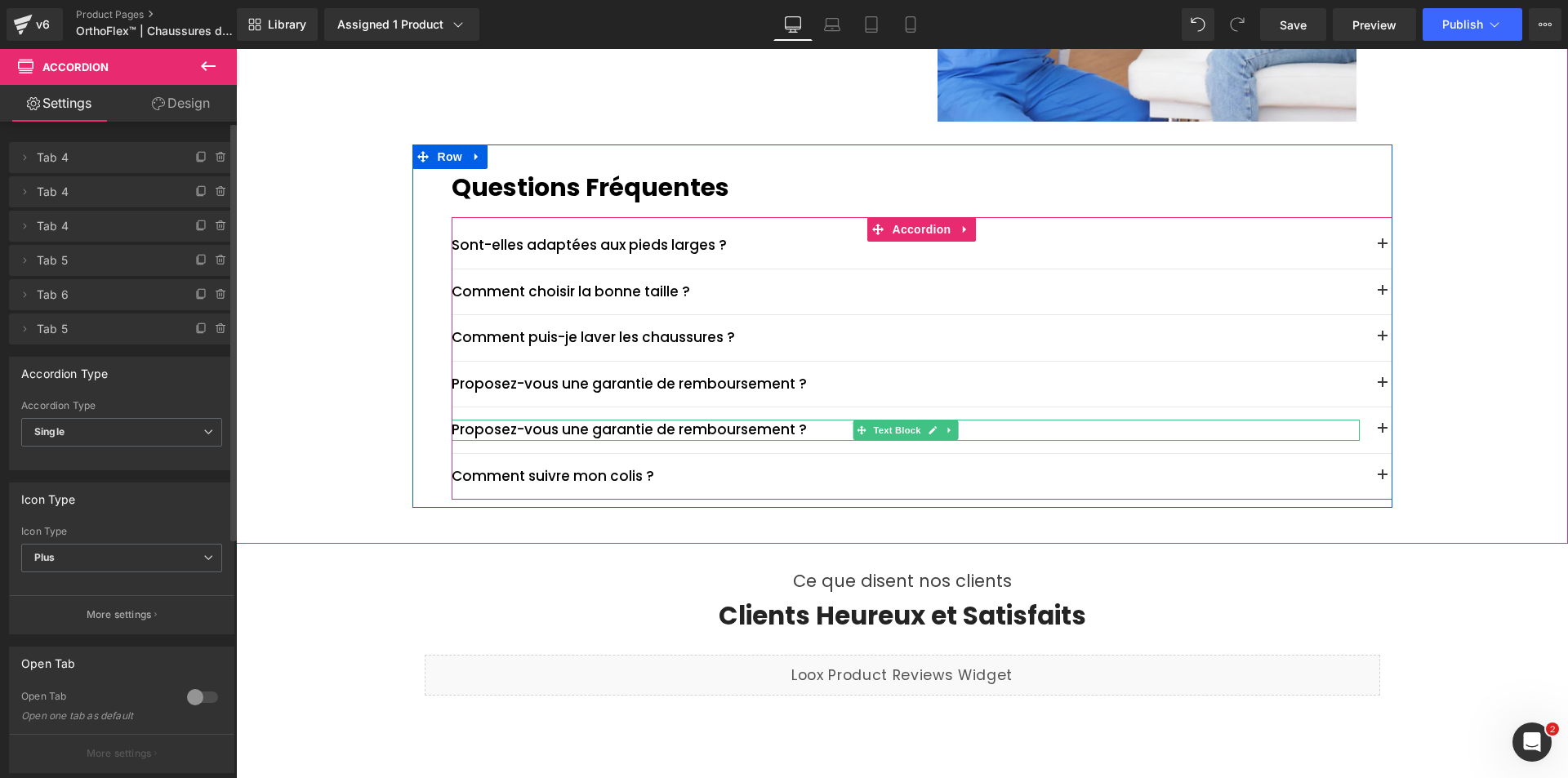 click on "Proposez-vous une garantie de remboursement ?" at bounding box center [906, 430] 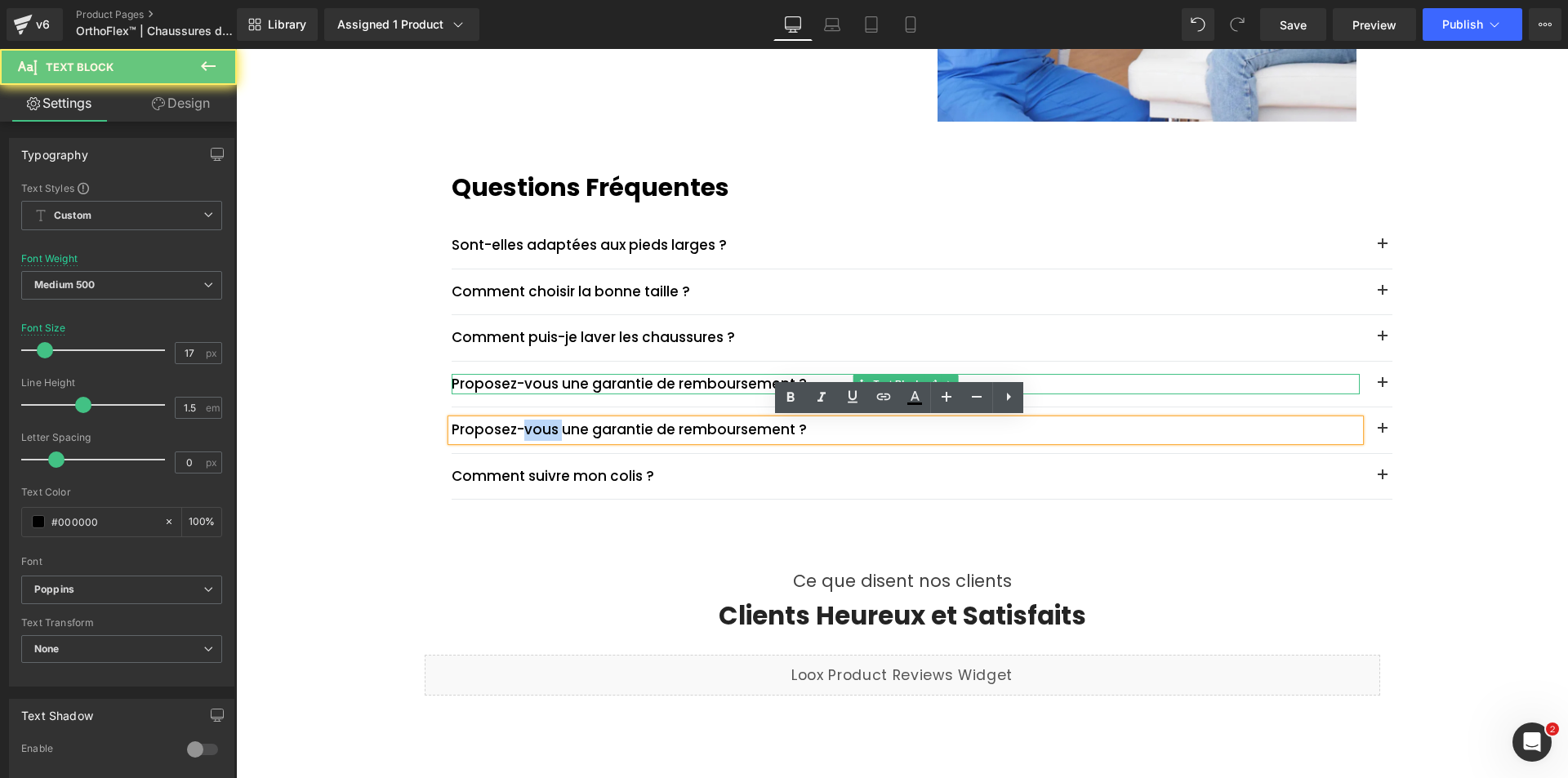 click on "Proposez-vous une garantie de remboursement ?" at bounding box center [906, 385] 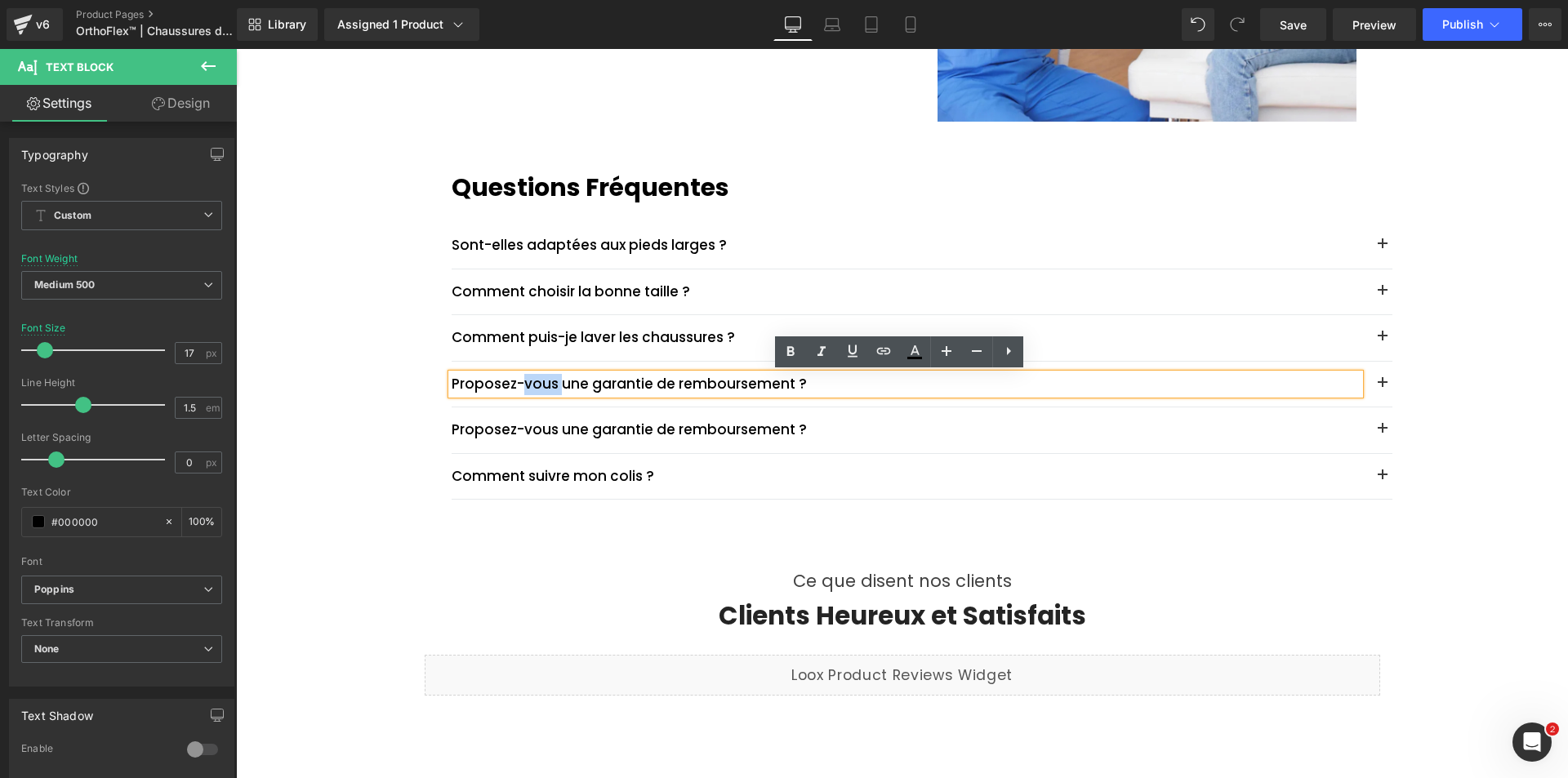click on "Proposez-vous une garantie de remboursement ?" at bounding box center [906, 385] 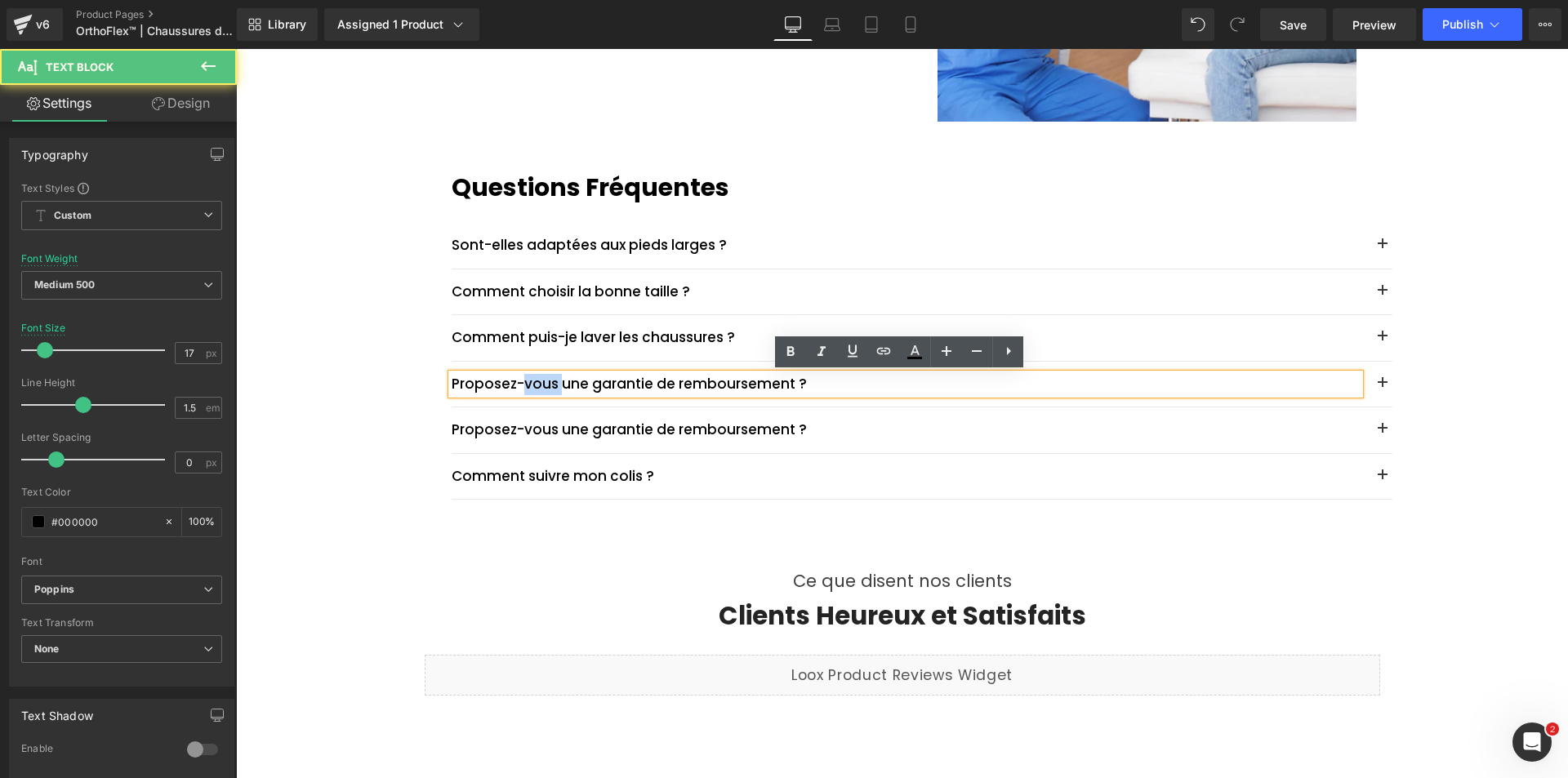 click on "Proposez-vous une garantie de remboursement ?" at bounding box center (906, 385) 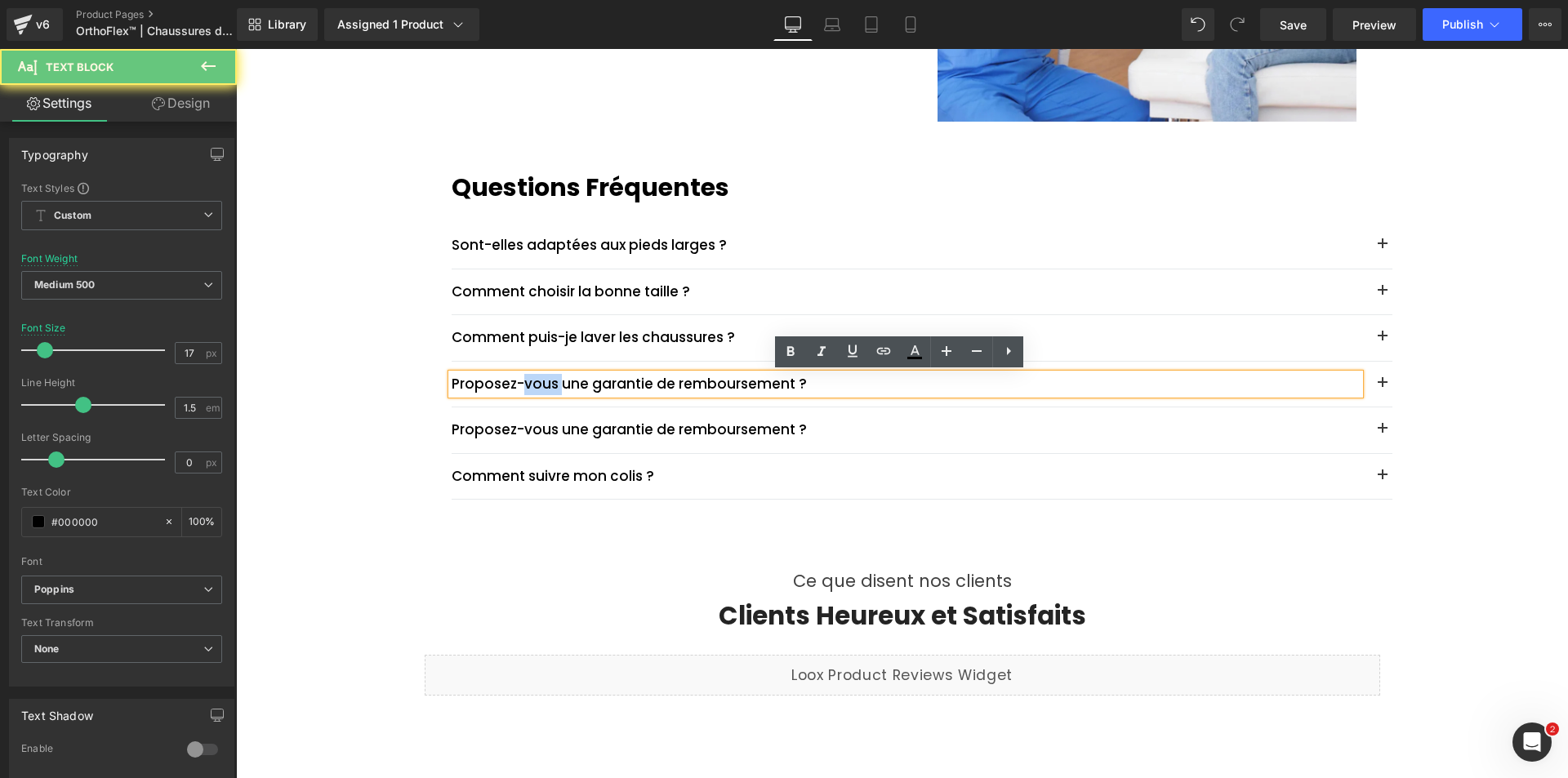 click on "Proposez-vous une garantie de remboursement ?" at bounding box center (906, 385) 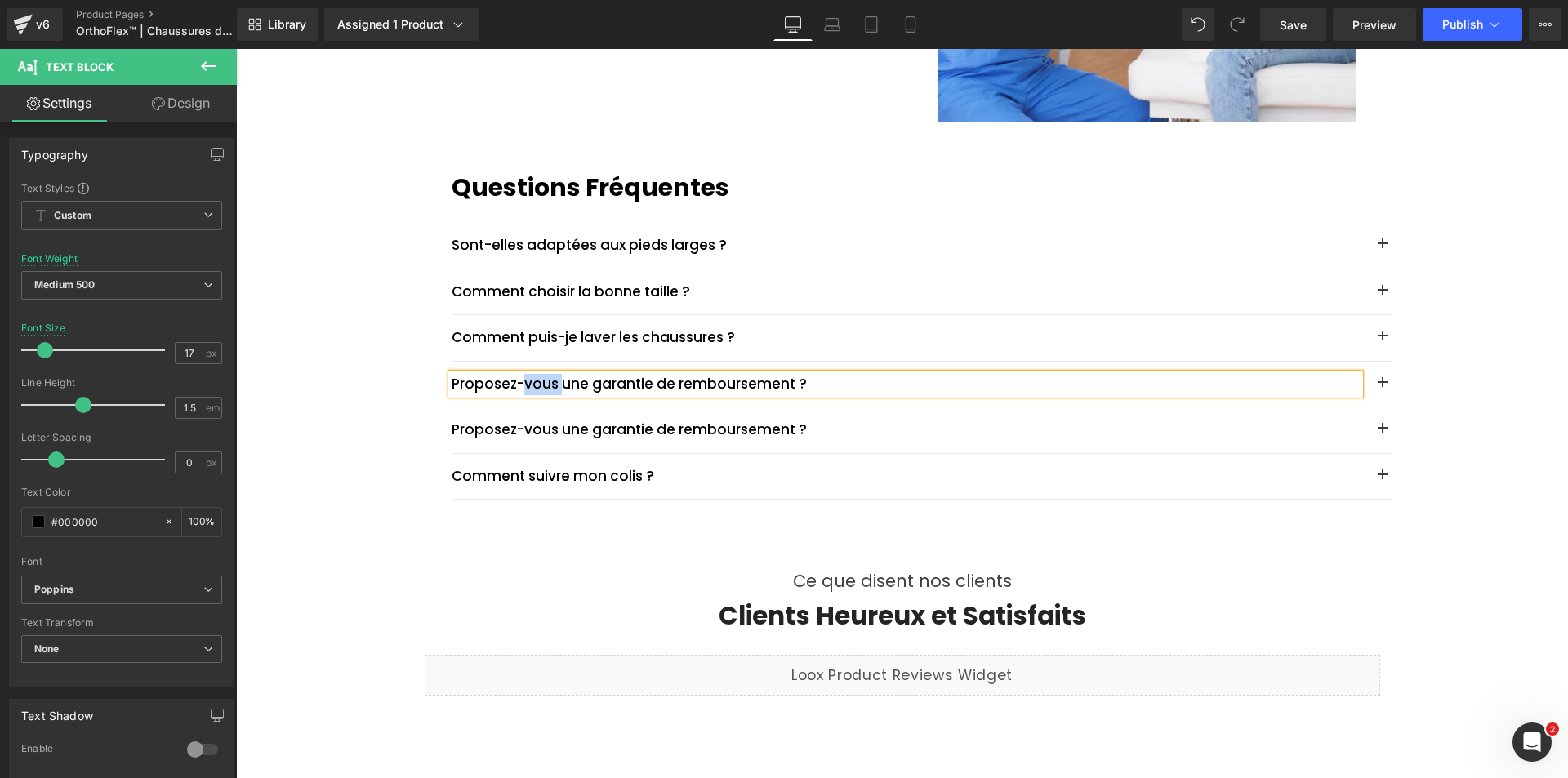 type 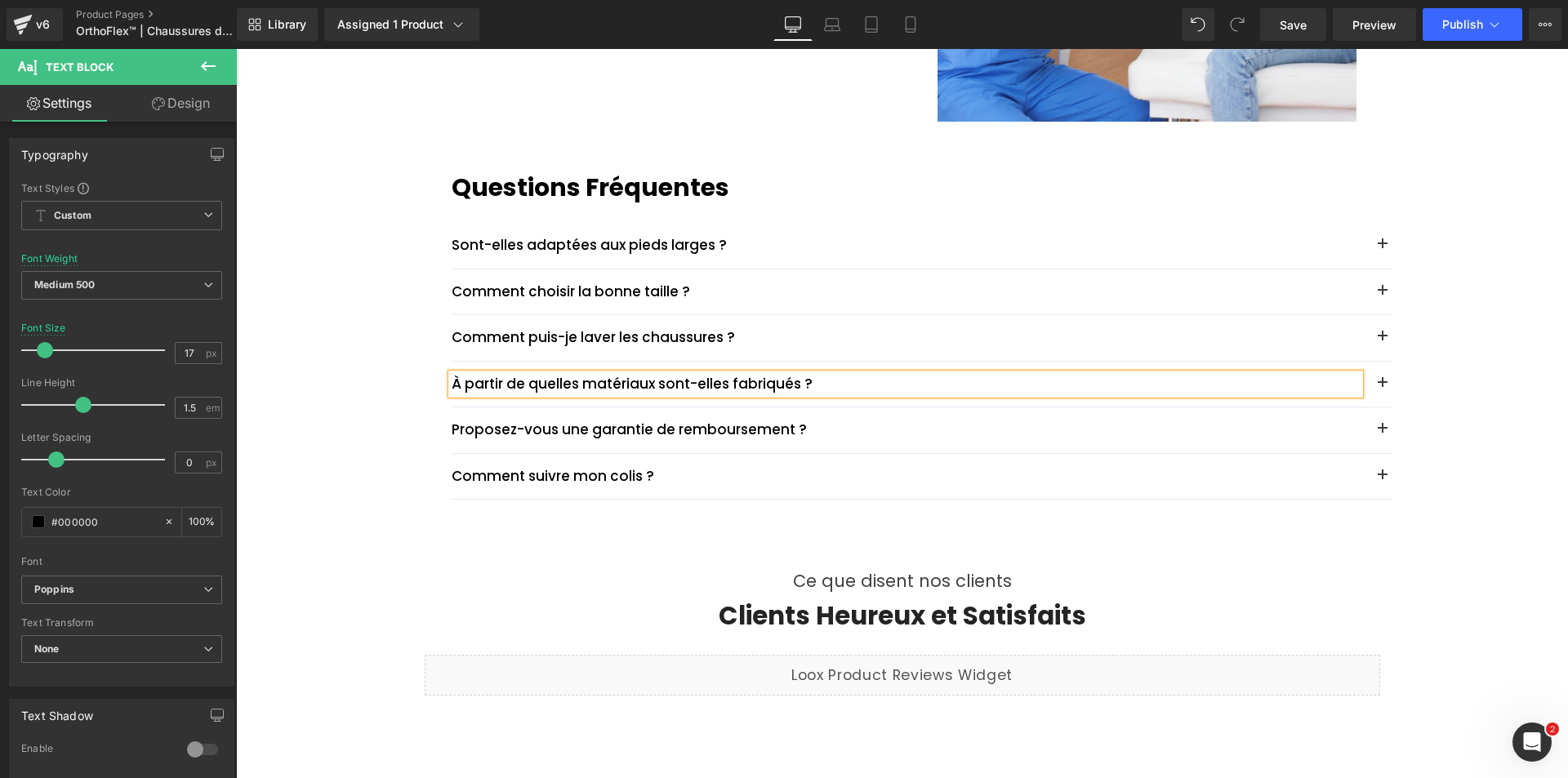 click at bounding box center [1383, 385] 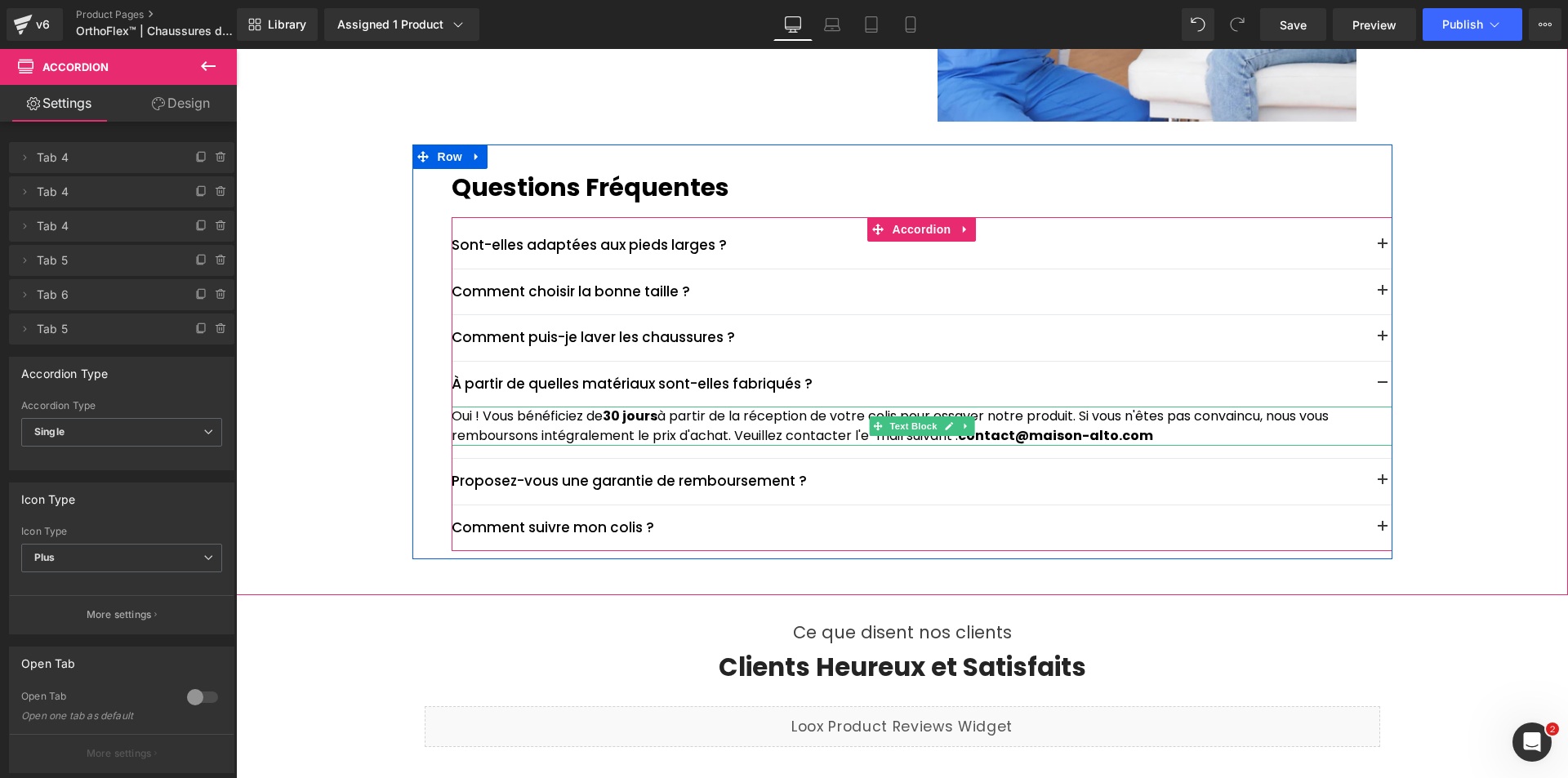 drag, startPoint x: 482, startPoint y: 424, endPoint x: 452, endPoint y: 412, distance: 32.310989 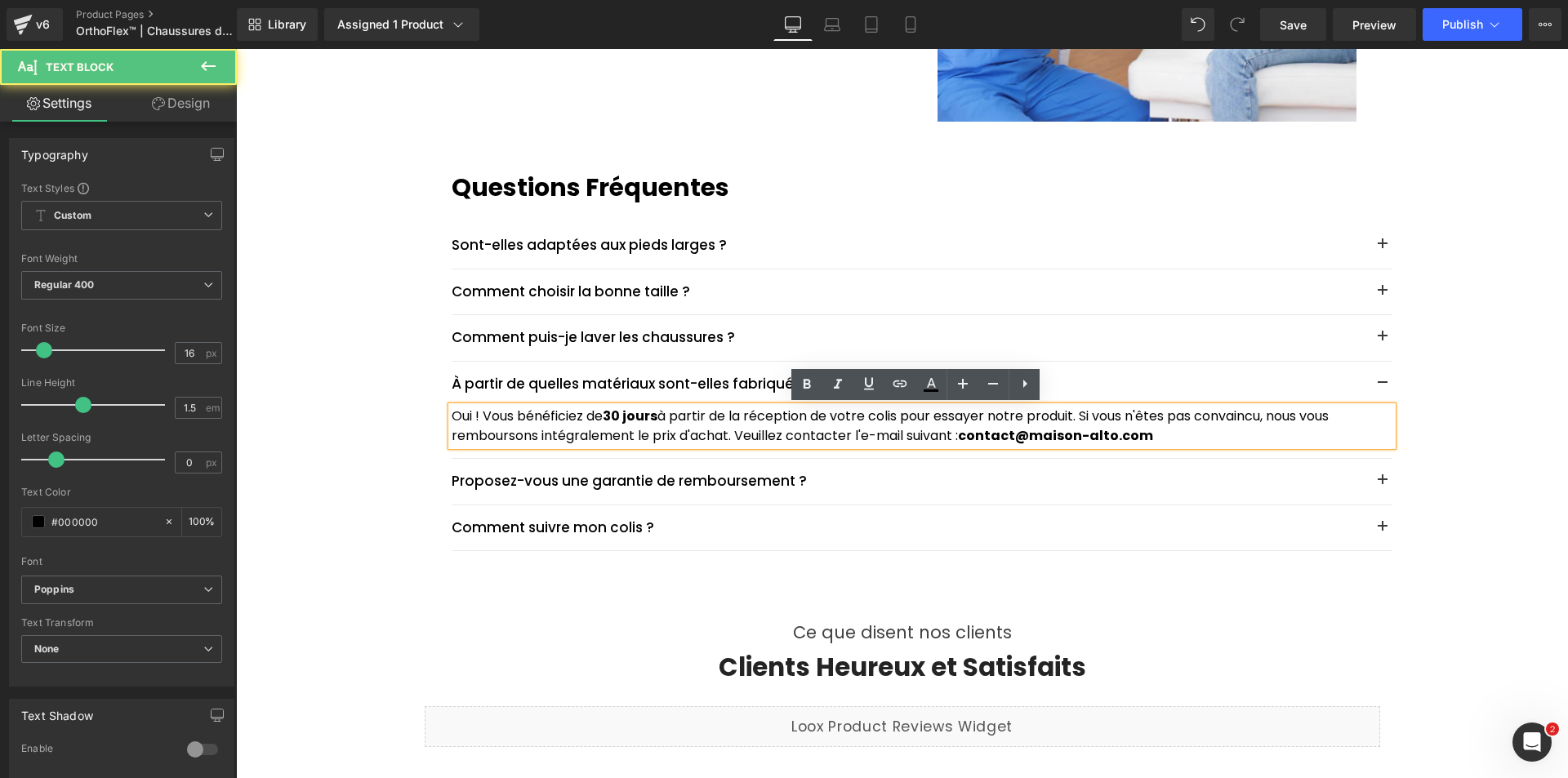 click on "Oui ! Vous bénéficiez de 30 jours à partir de la réception de votre colis pour essayer notre produit. Si vous n'êtes pas convaincu, nous vous remboursons intégralement le prix d'achat. Veuillez contacter l'e-mail suivant : contact@example.com" at bounding box center [922, 426] 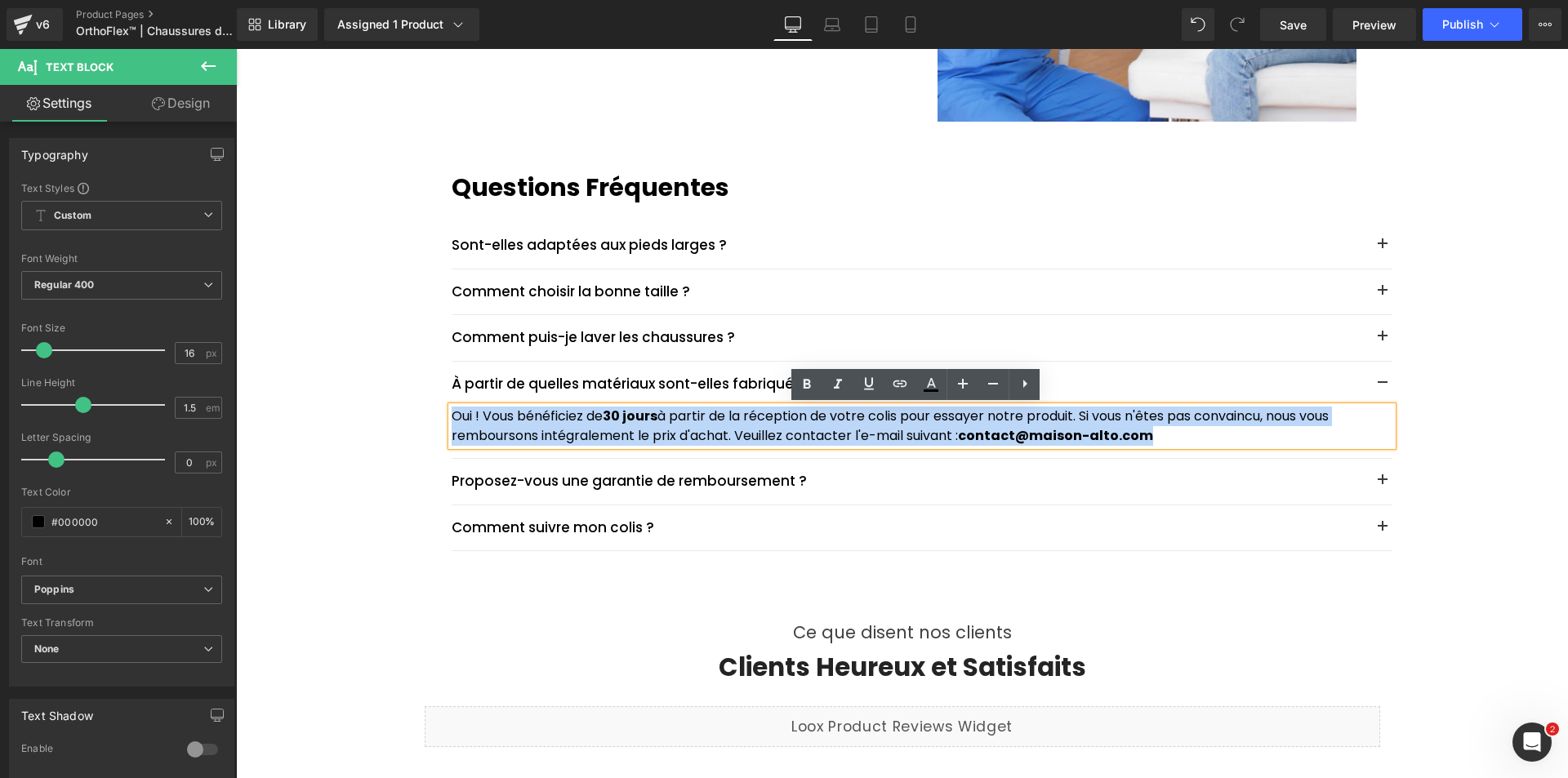 drag, startPoint x: 447, startPoint y: 412, endPoint x: 1184, endPoint y: 436, distance: 737.3907 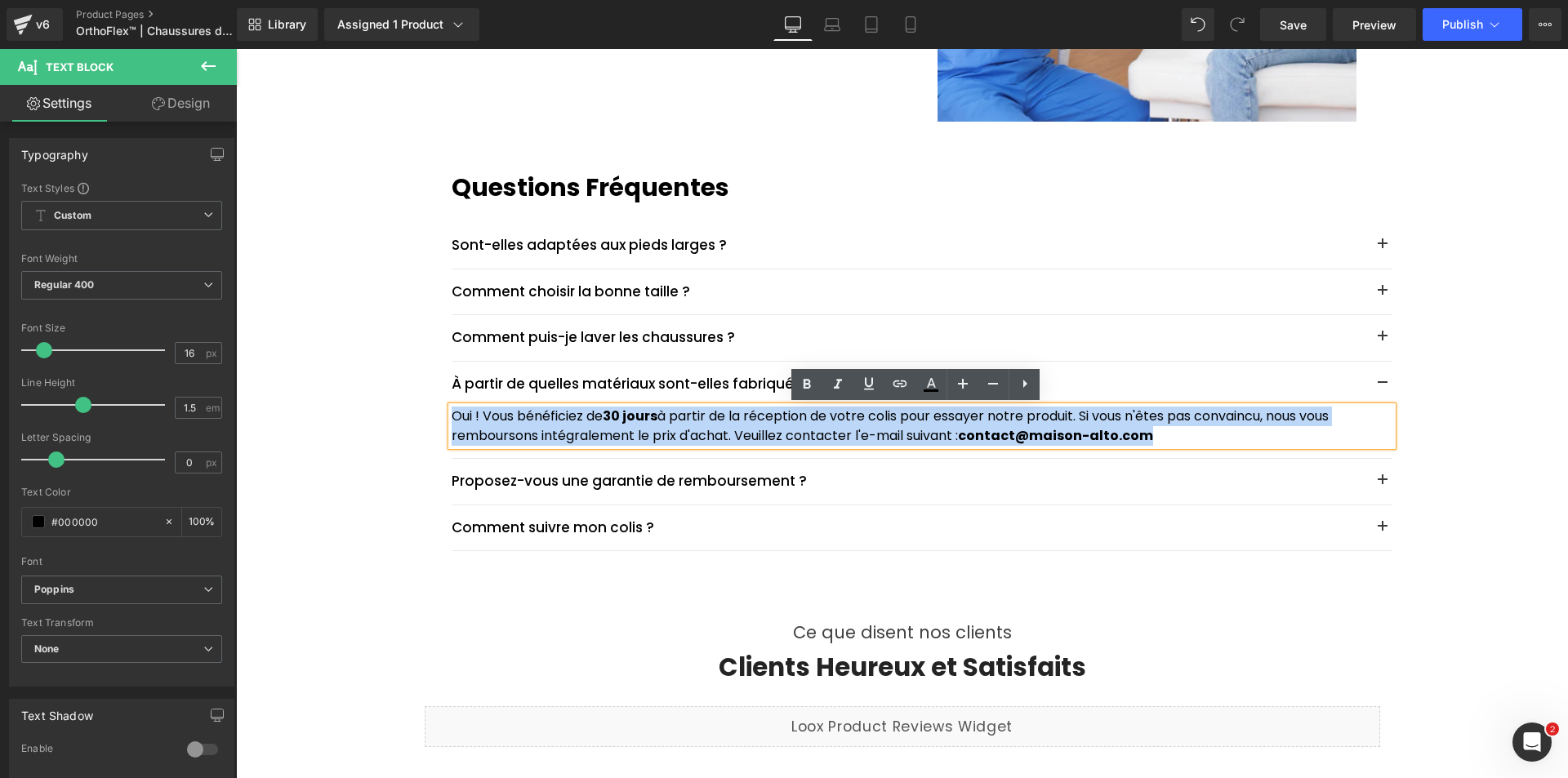 click on "Oui ! Vous bénéficiez de 30 jours à partir de la réception de votre colis pour essayer notre produit. Si vous n'êtes pas convaincu, nous vous remboursons intégralement le prix d'achat. Veuillez contacter l'e-mail suivant : contact@example.com" at bounding box center (922, 426) 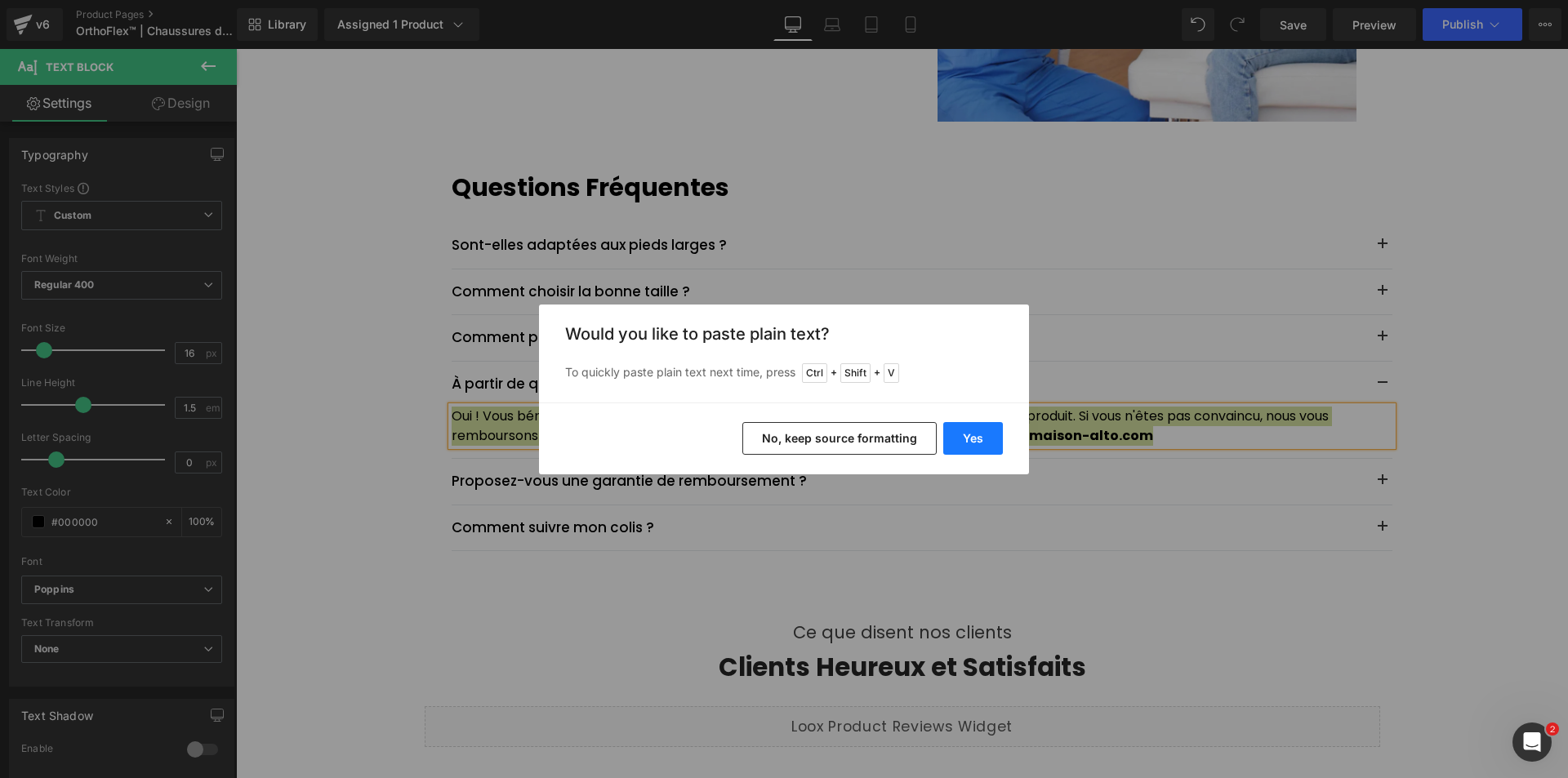 click on "Yes" at bounding box center [973, 438] 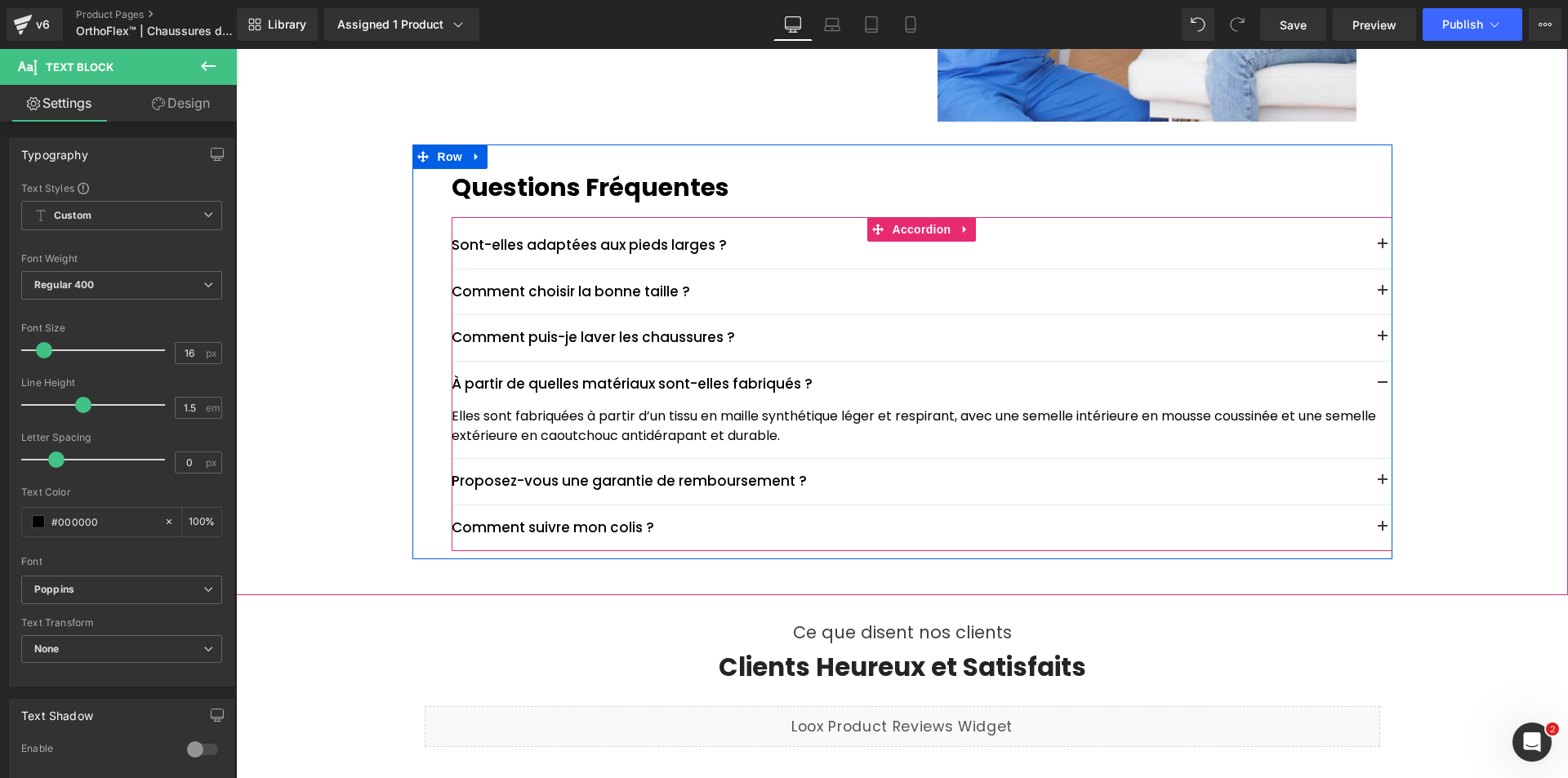 click on "À partir de quelles matériaux sont-elles fabriqués ?  Text Block" at bounding box center [922, 385] 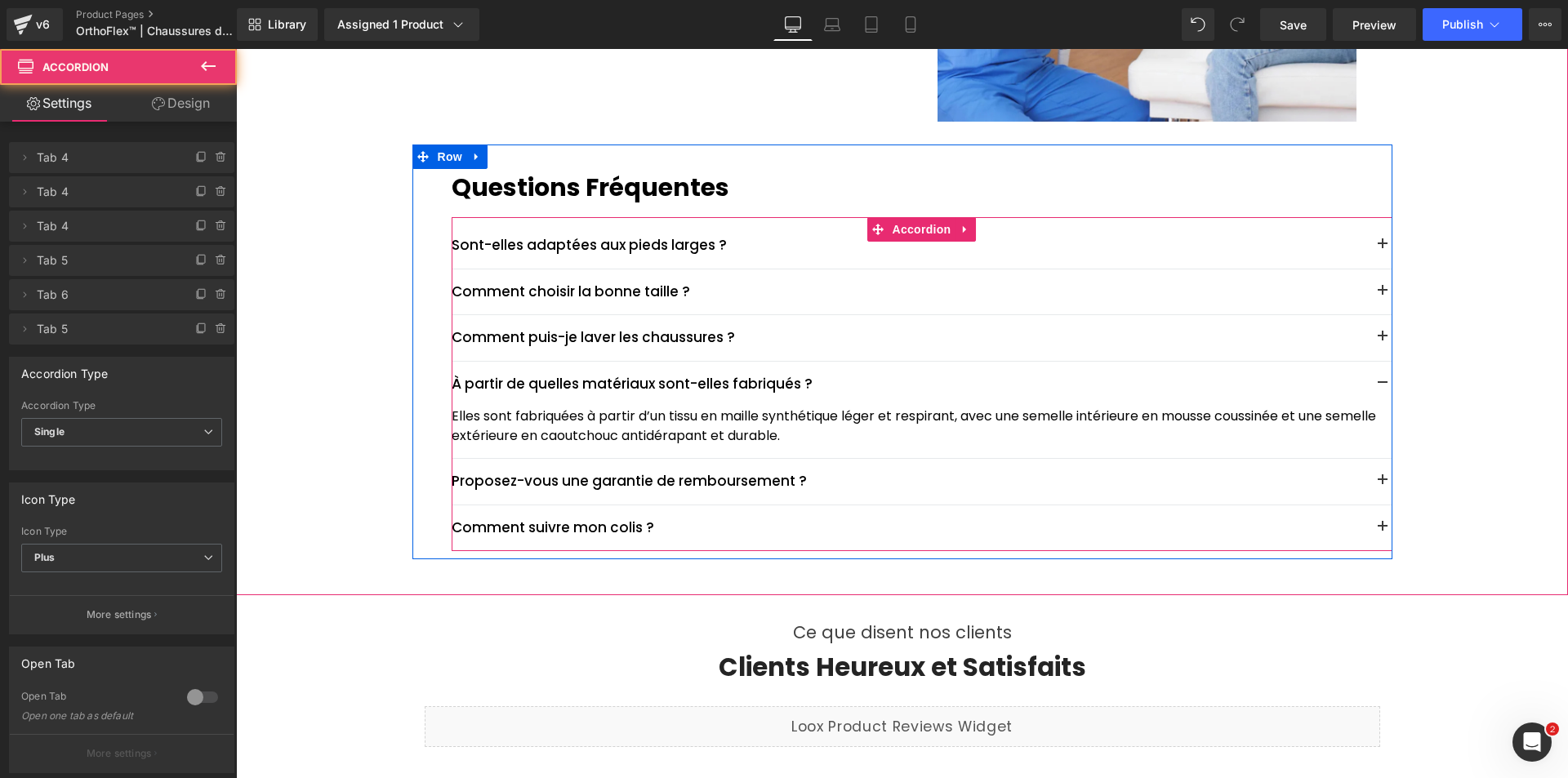 click at bounding box center (1383, 385) 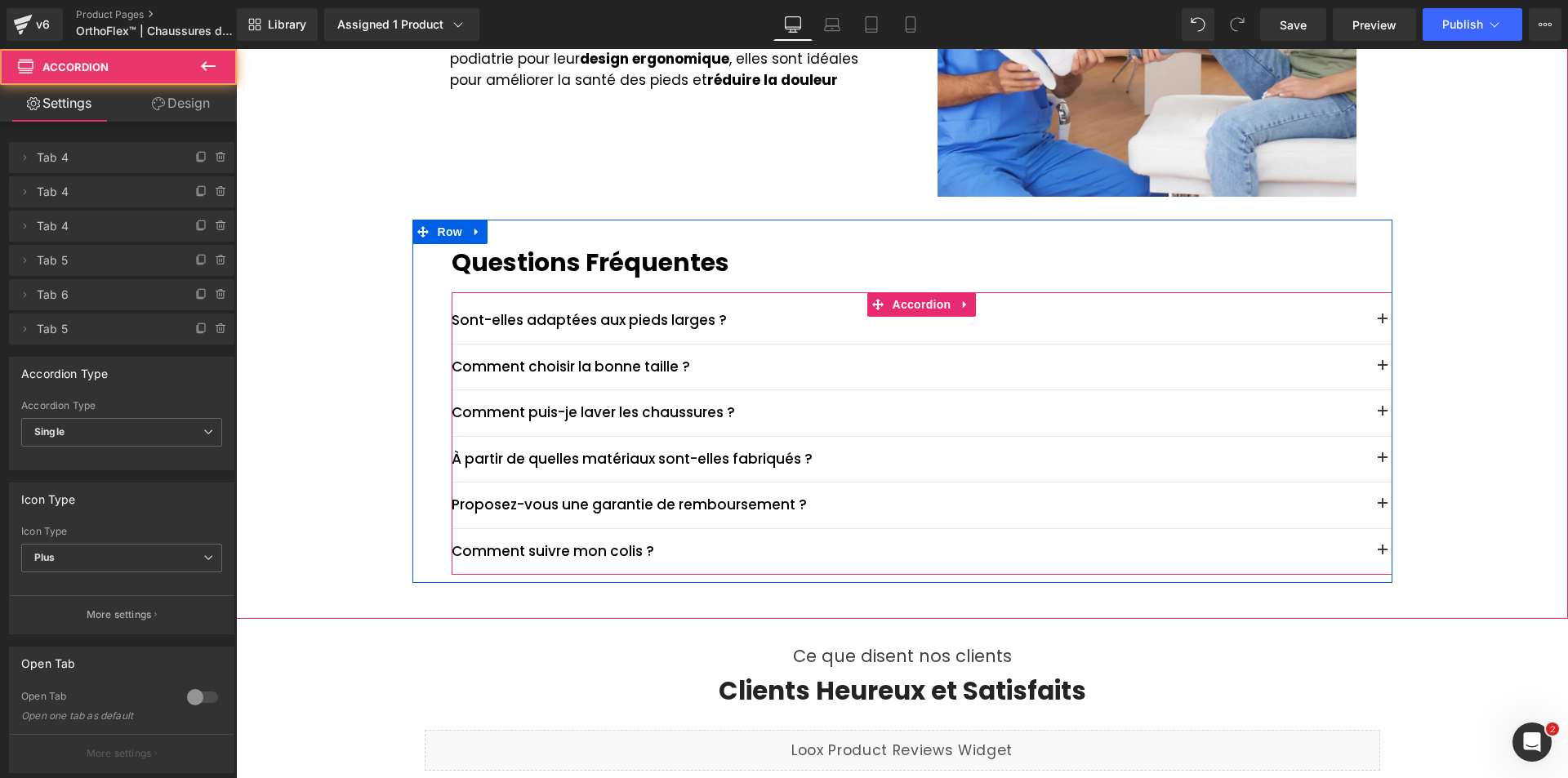 scroll, scrollTop: 2123, scrollLeft: 0, axis: vertical 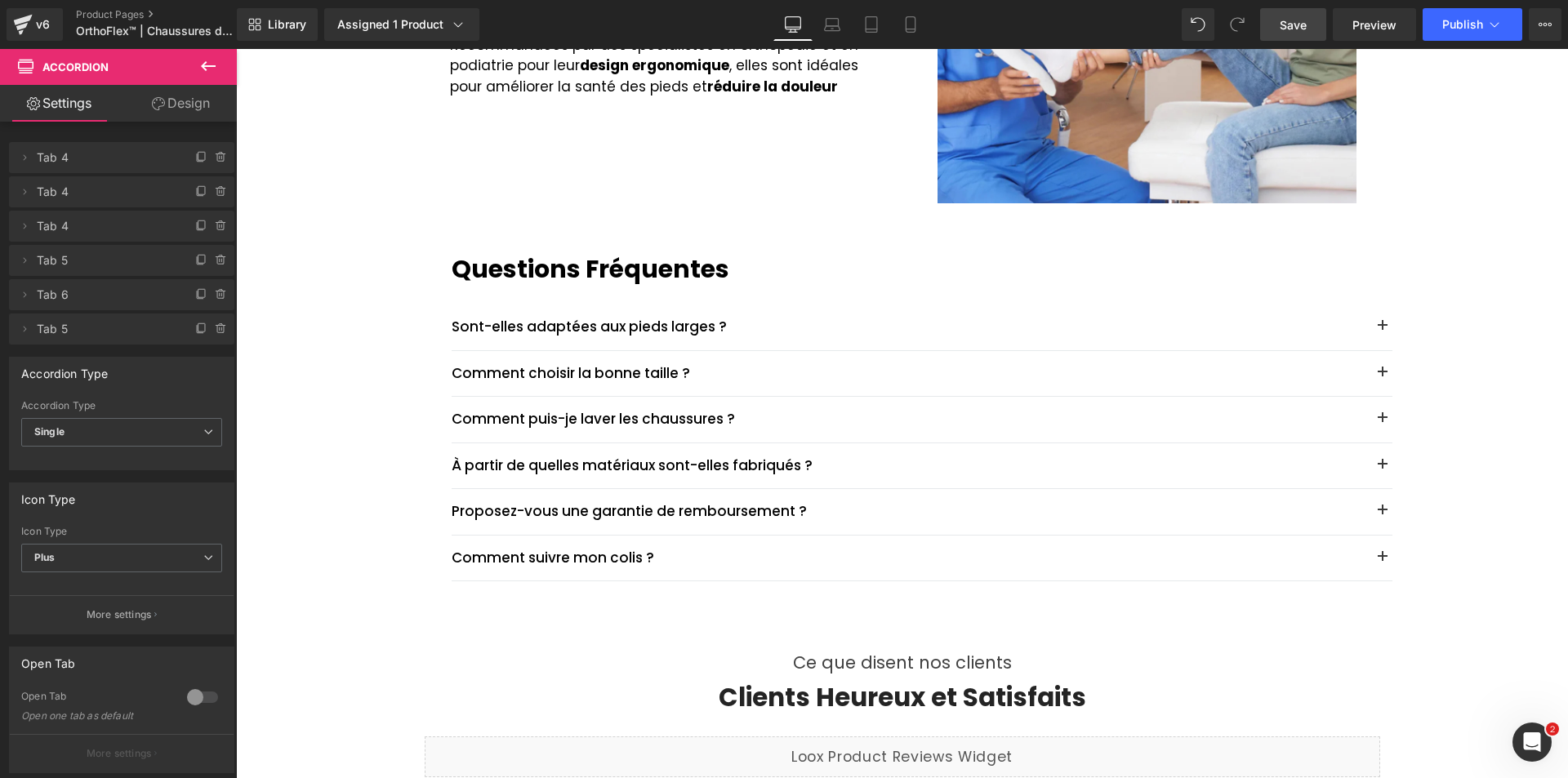 click on "Save" at bounding box center [1293, 24] 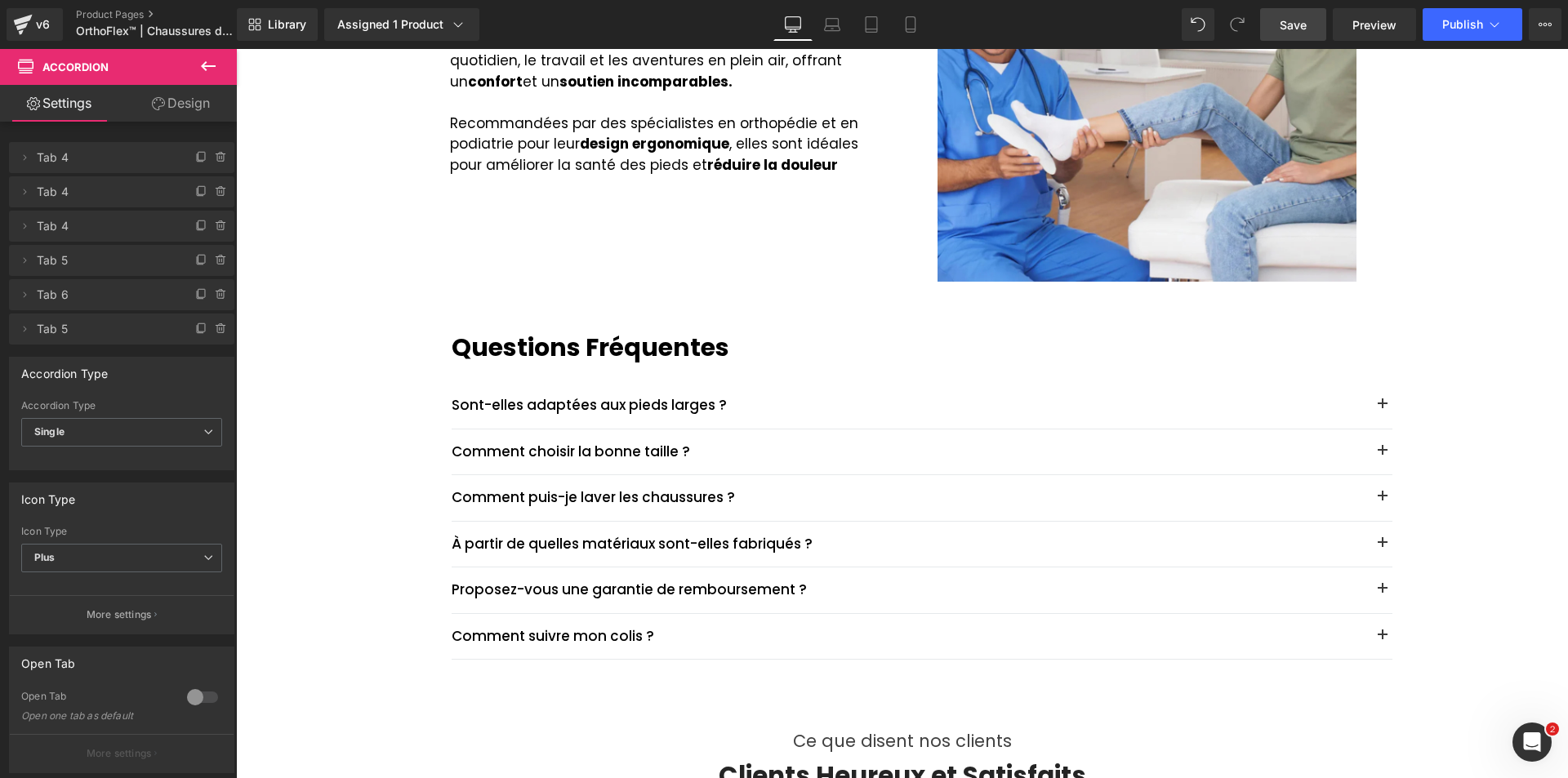 scroll, scrollTop: 2041, scrollLeft: 0, axis: vertical 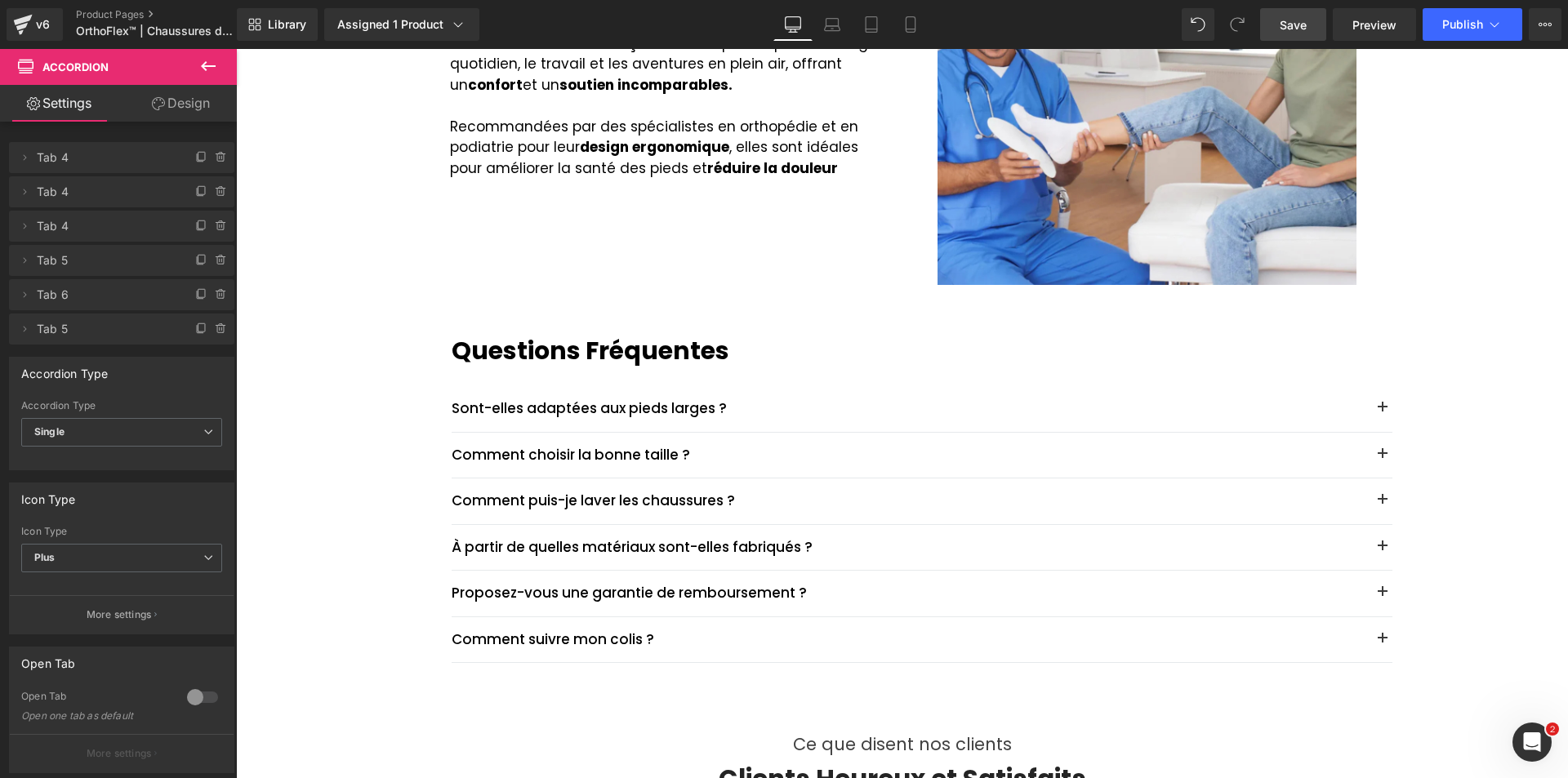 click on "Save" at bounding box center (1293, 24) 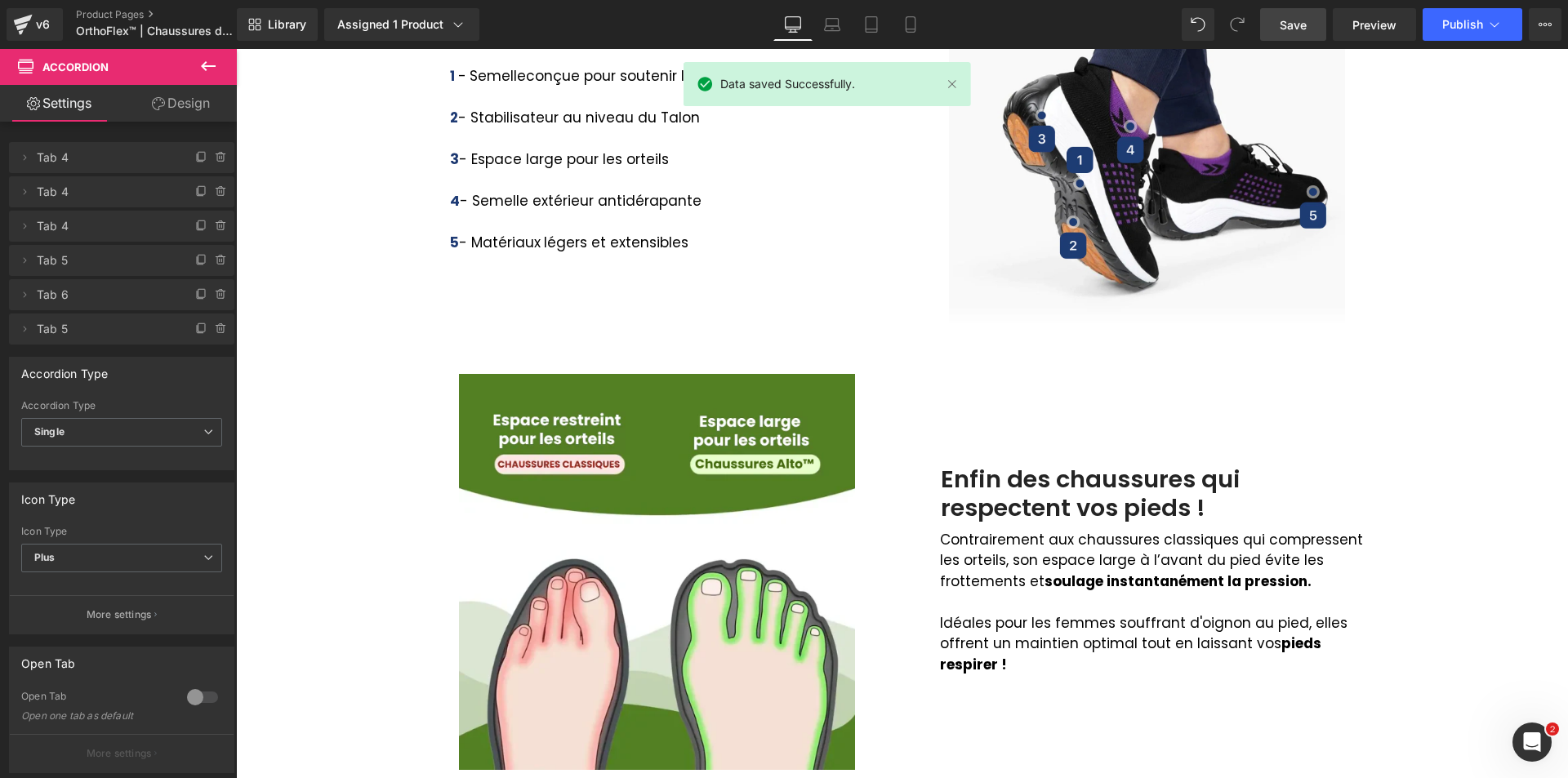 scroll, scrollTop: 1061, scrollLeft: 0, axis: vertical 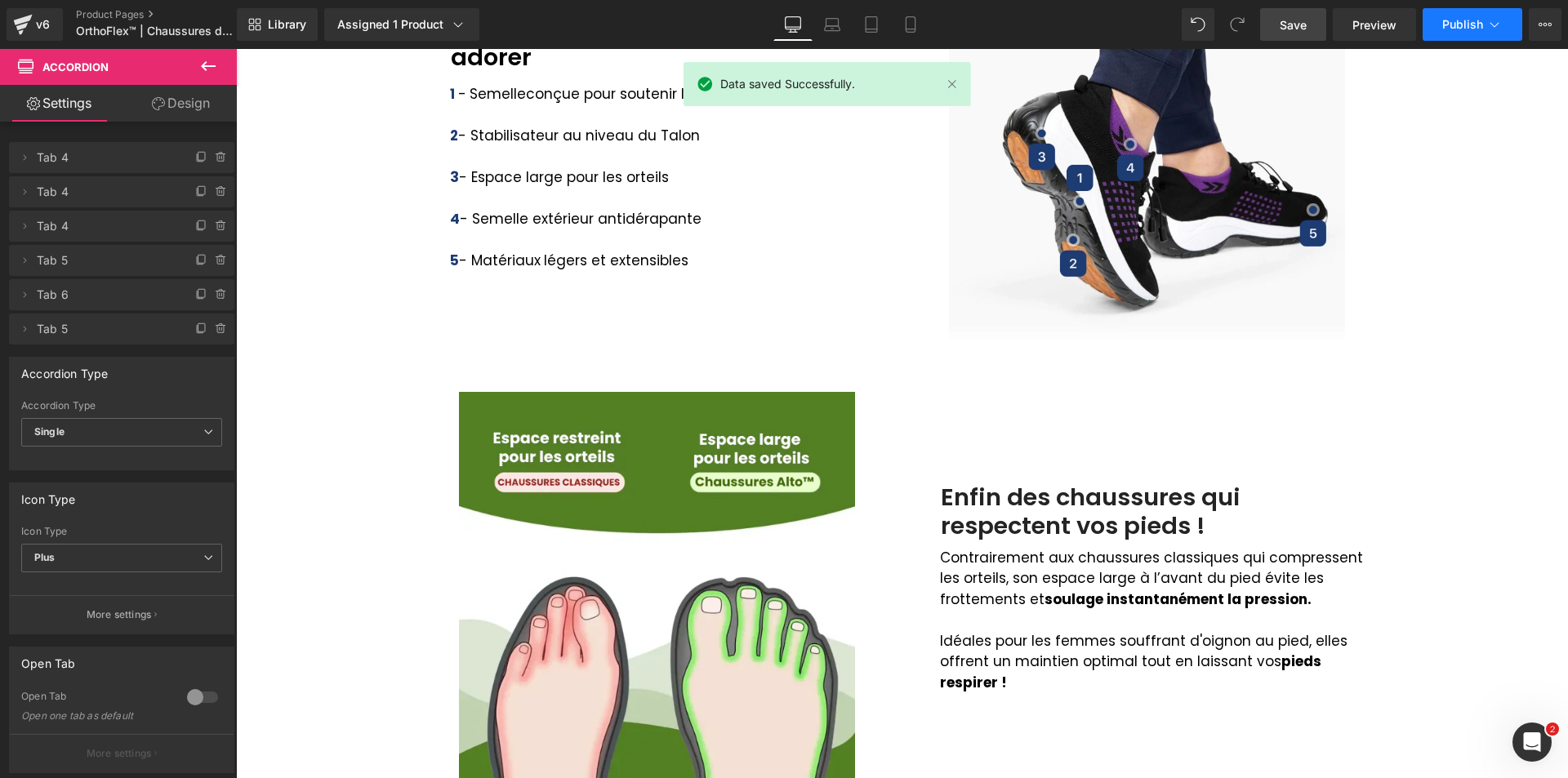 click on "Publish" at bounding box center [1463, 24] 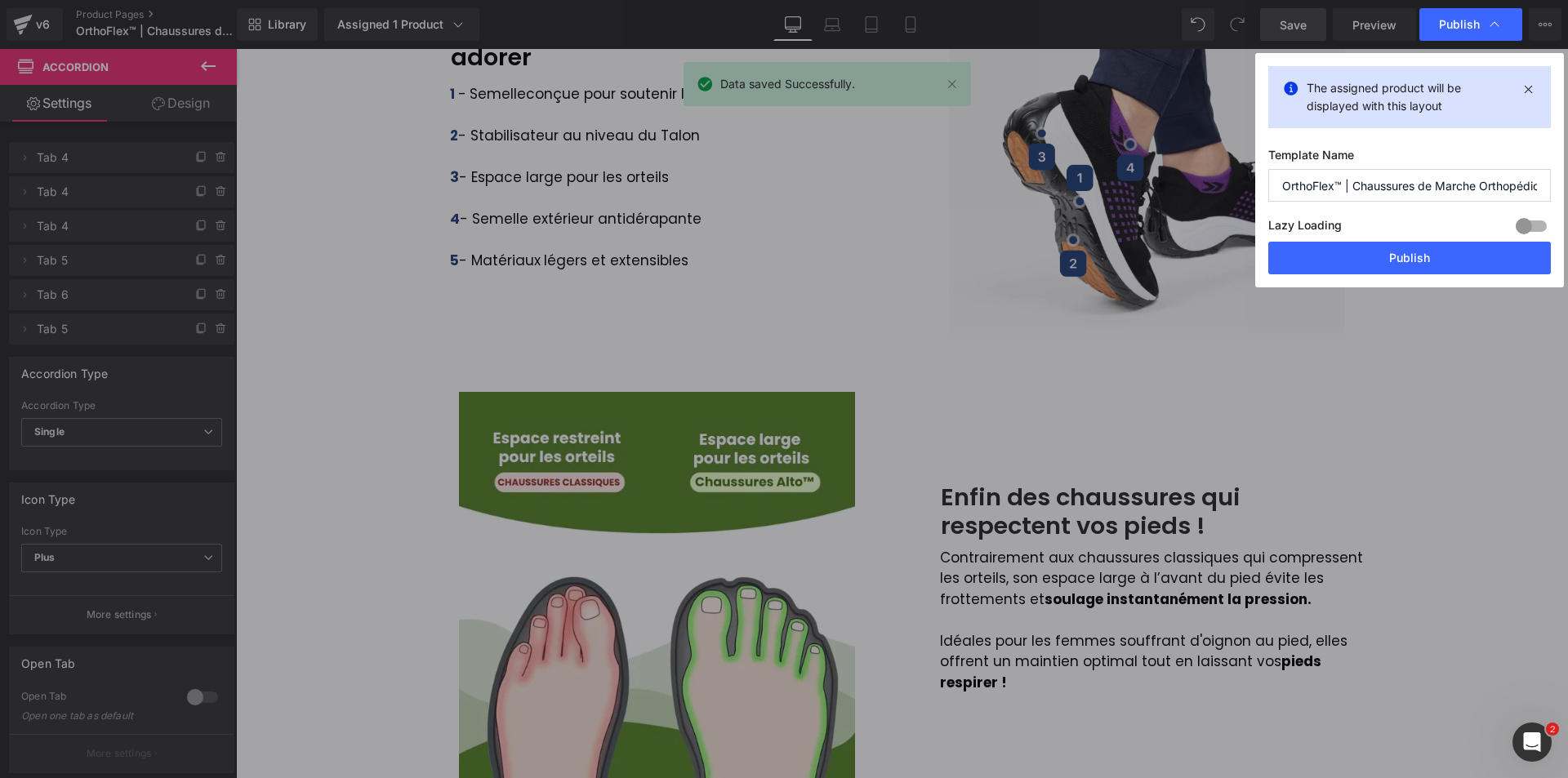 click on "The assigned product will be displayed with this layout Template Name OrthoFlex™ | Chaussures de Marche Orthopédiques
Lazy Loading
Build
Upgrade plan to unlock
Lazy loading helps you improve page loading time, enhance user experience & increase your SEO results.
Lazy loading is available on  Build, Optimize & Enterprise.
You’ve reached the maximum published page number of your plan  ([PAGES]/[MAX_PAGES]) .
Upgrade plan to unlock more pages
Publish" at bounding box center [1410, 170] 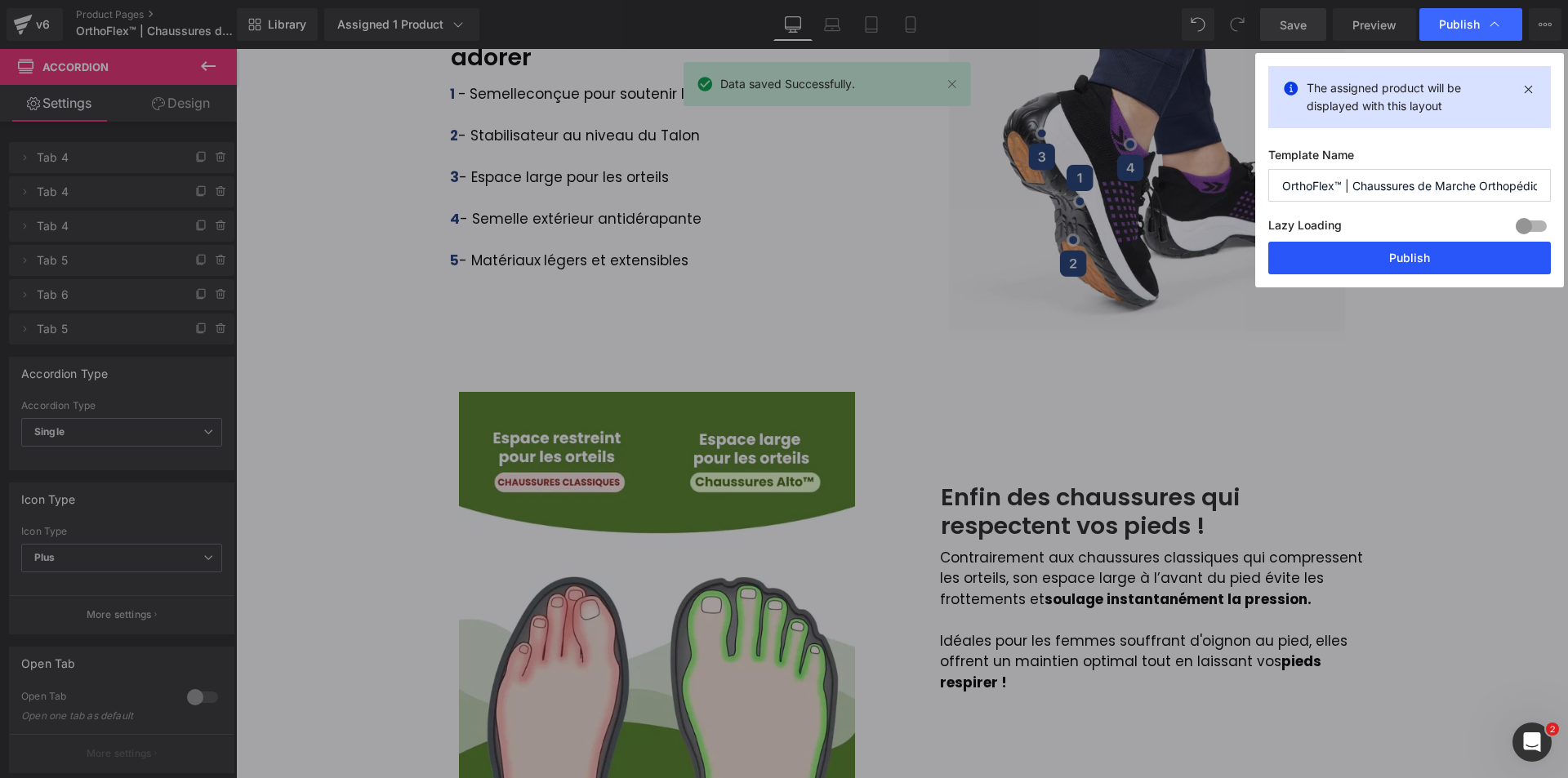 click on "Publish" at bounding box center (1410, 258) 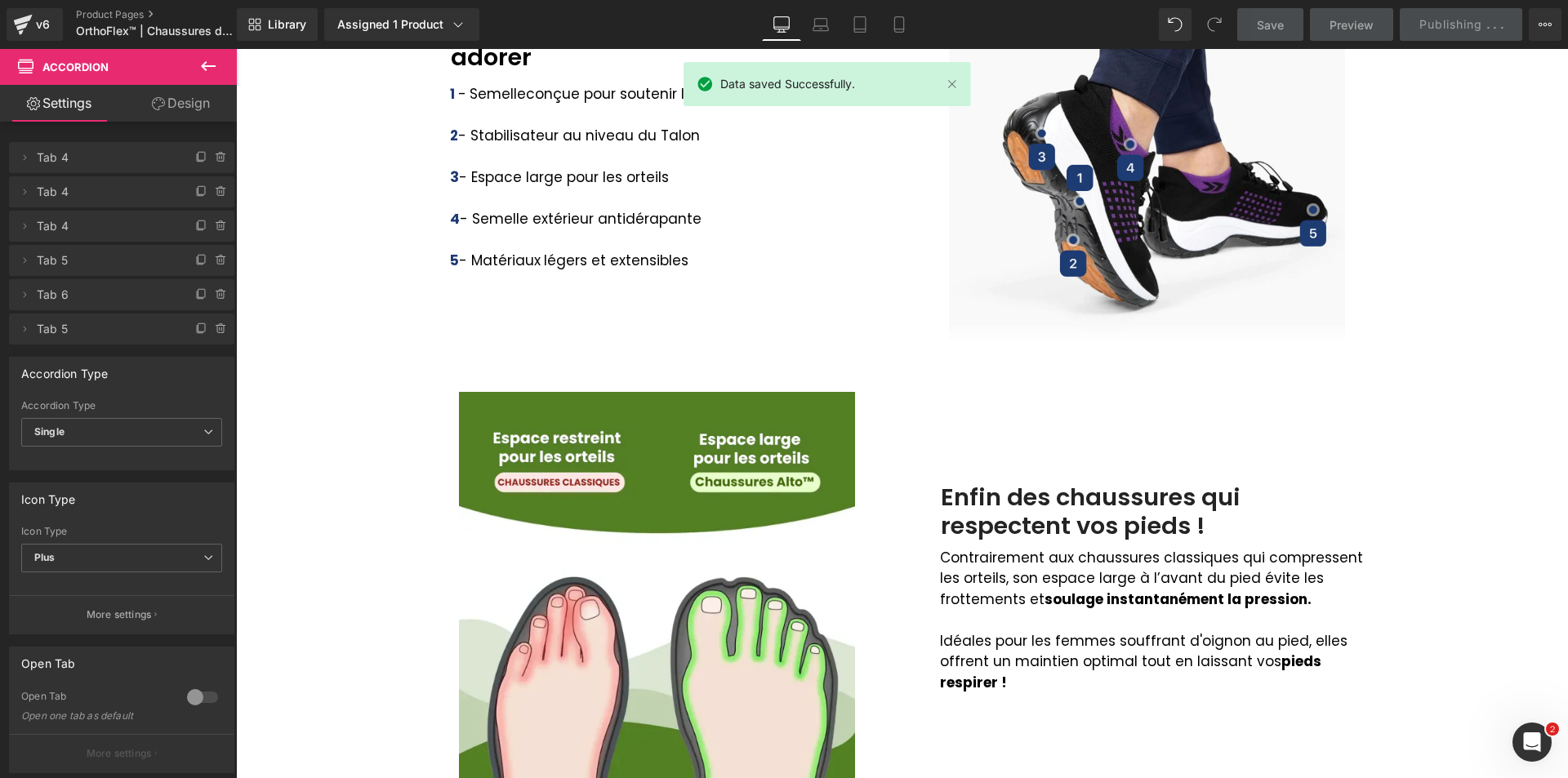 scroll, scrollTop: 490, scrollLeft: 0, axis: vertical 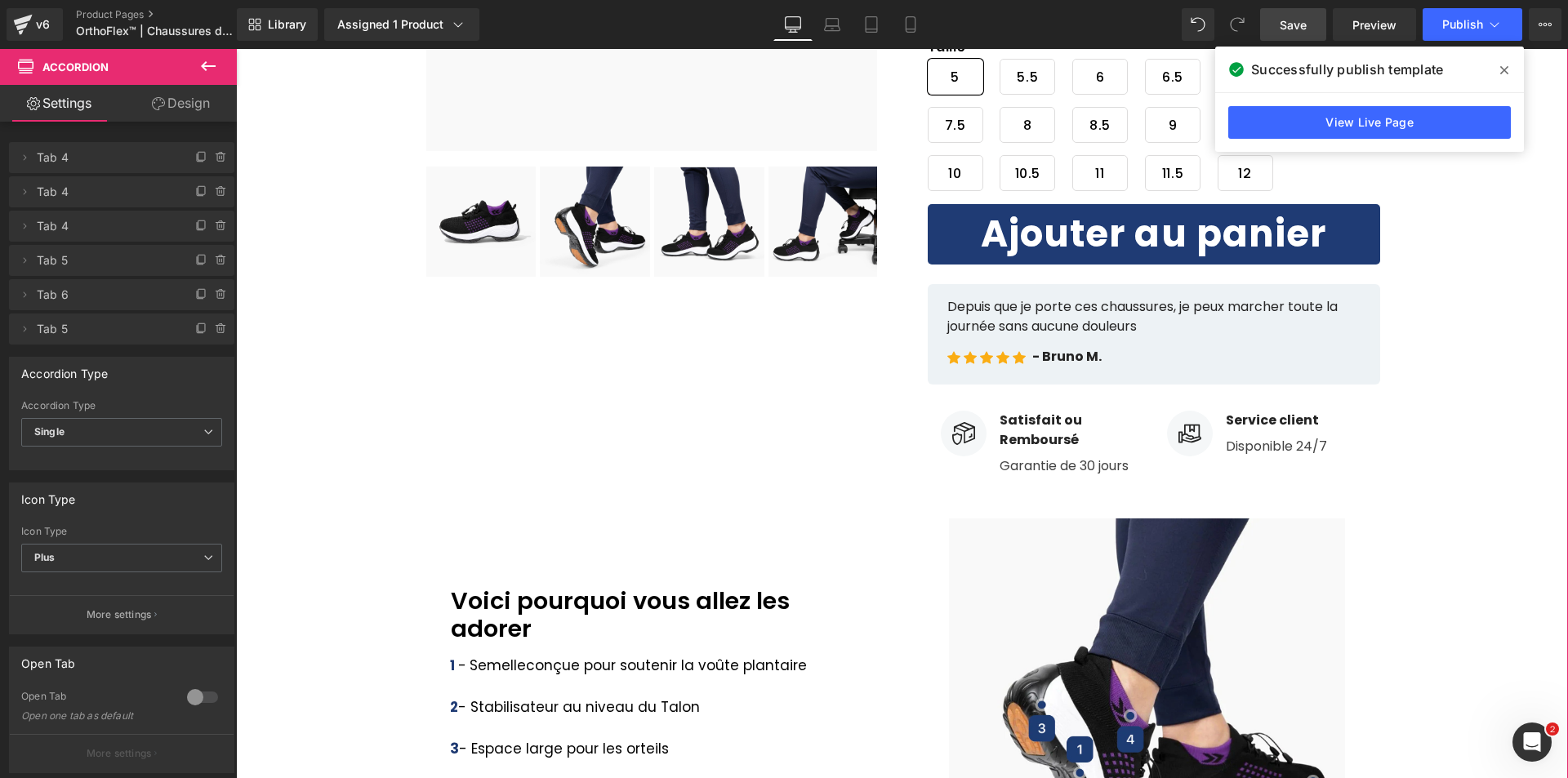 drag, startPoint x: 1439, startPoint y: 365, endPoint x: 1253, endPoint y: 331, distance: 189.08199 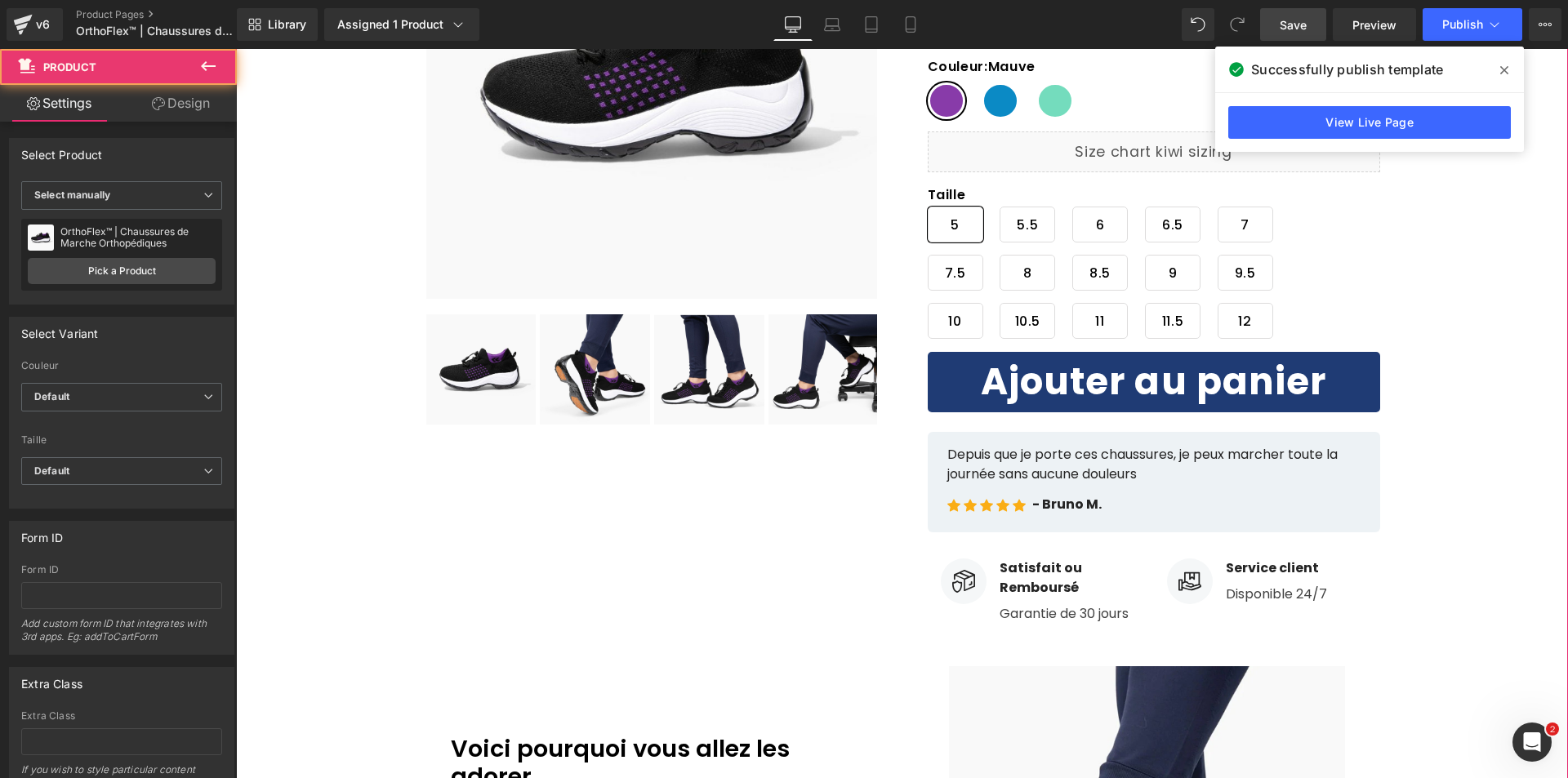 scroll, scrollTop: 163, scrollLeft: 0, axis: vertical 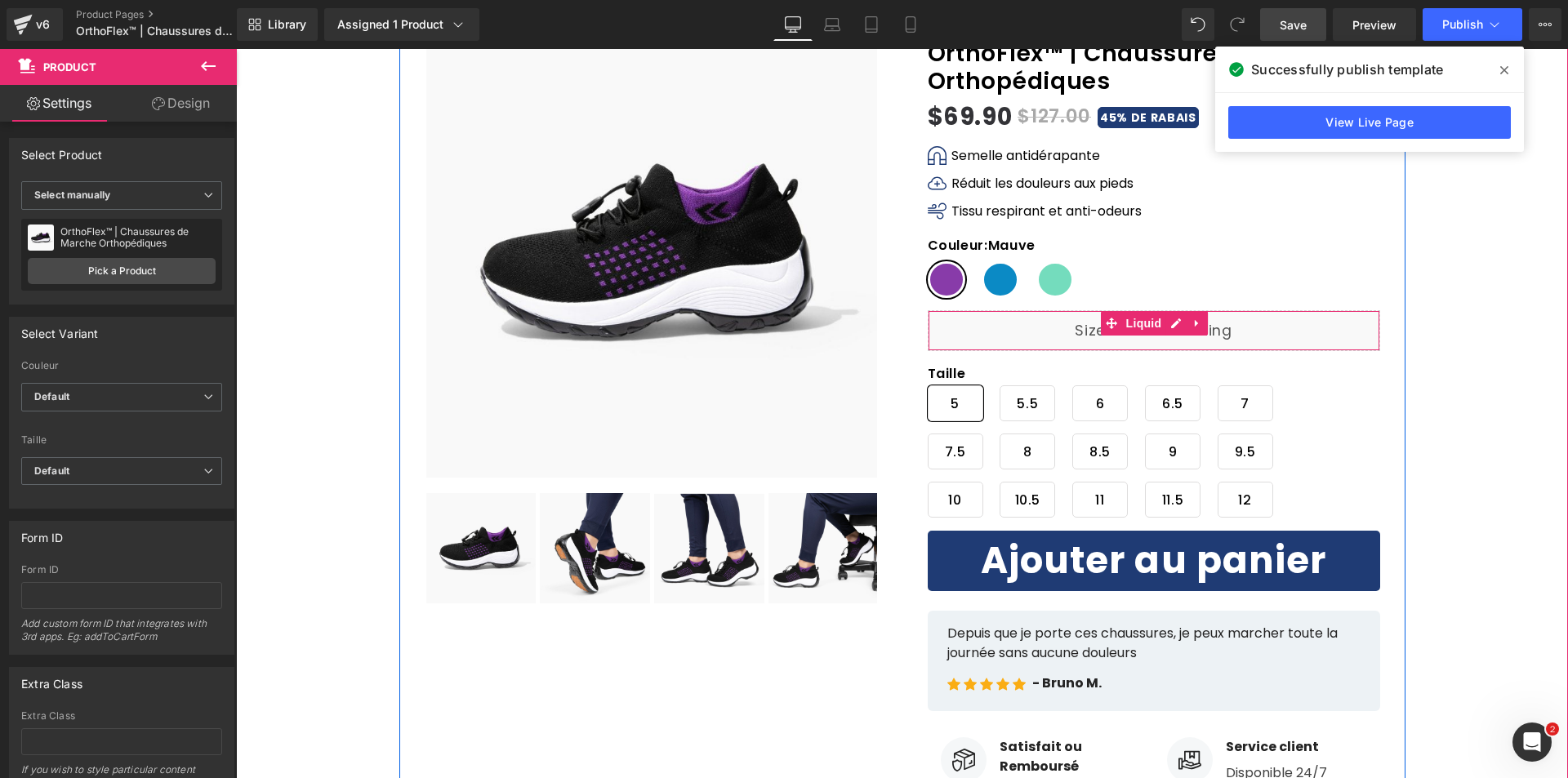 click on "Liquid" at bounding box center [1154, 331] 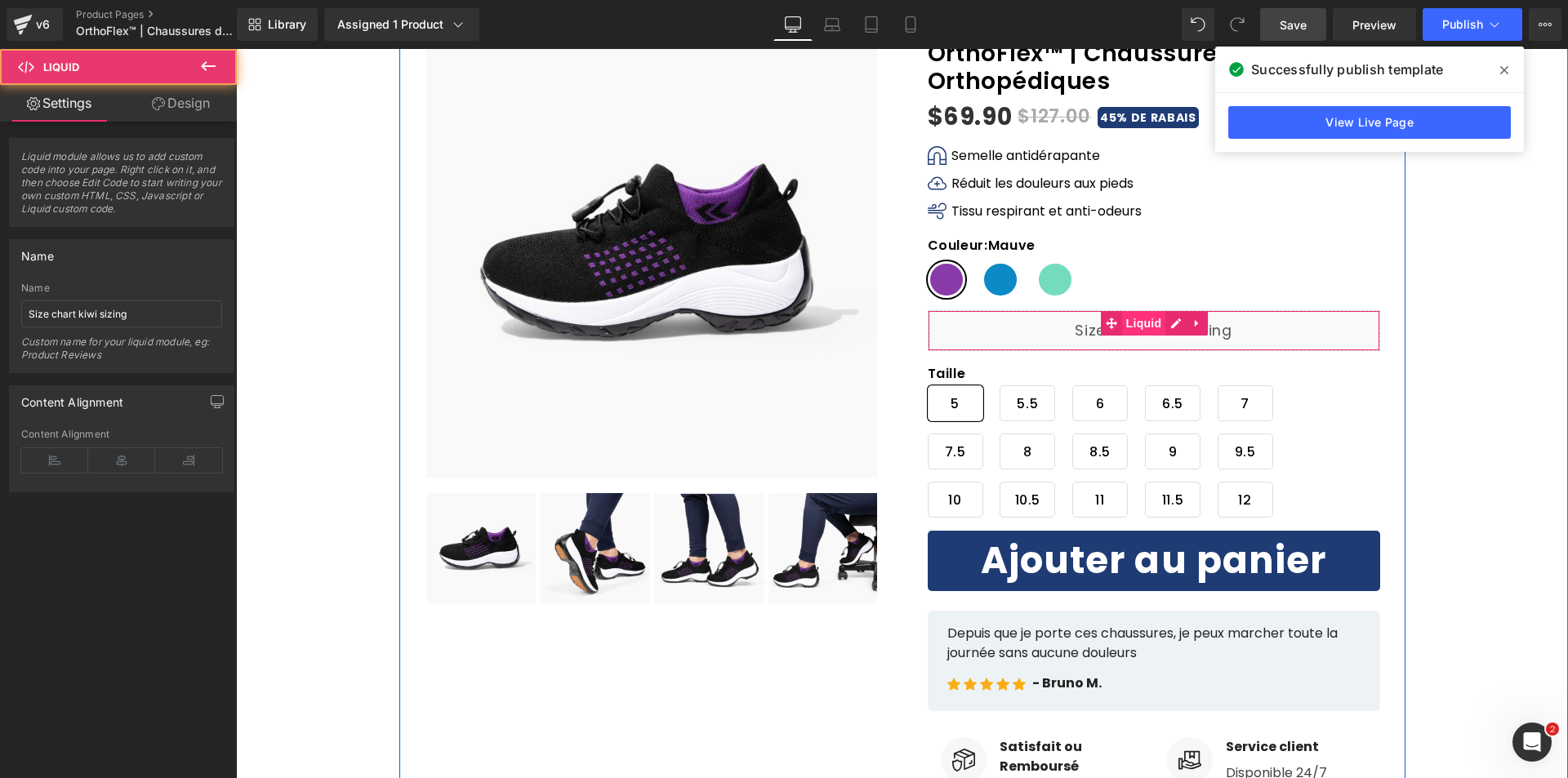 click on "Liquid" at bounding box center [1144, 323] 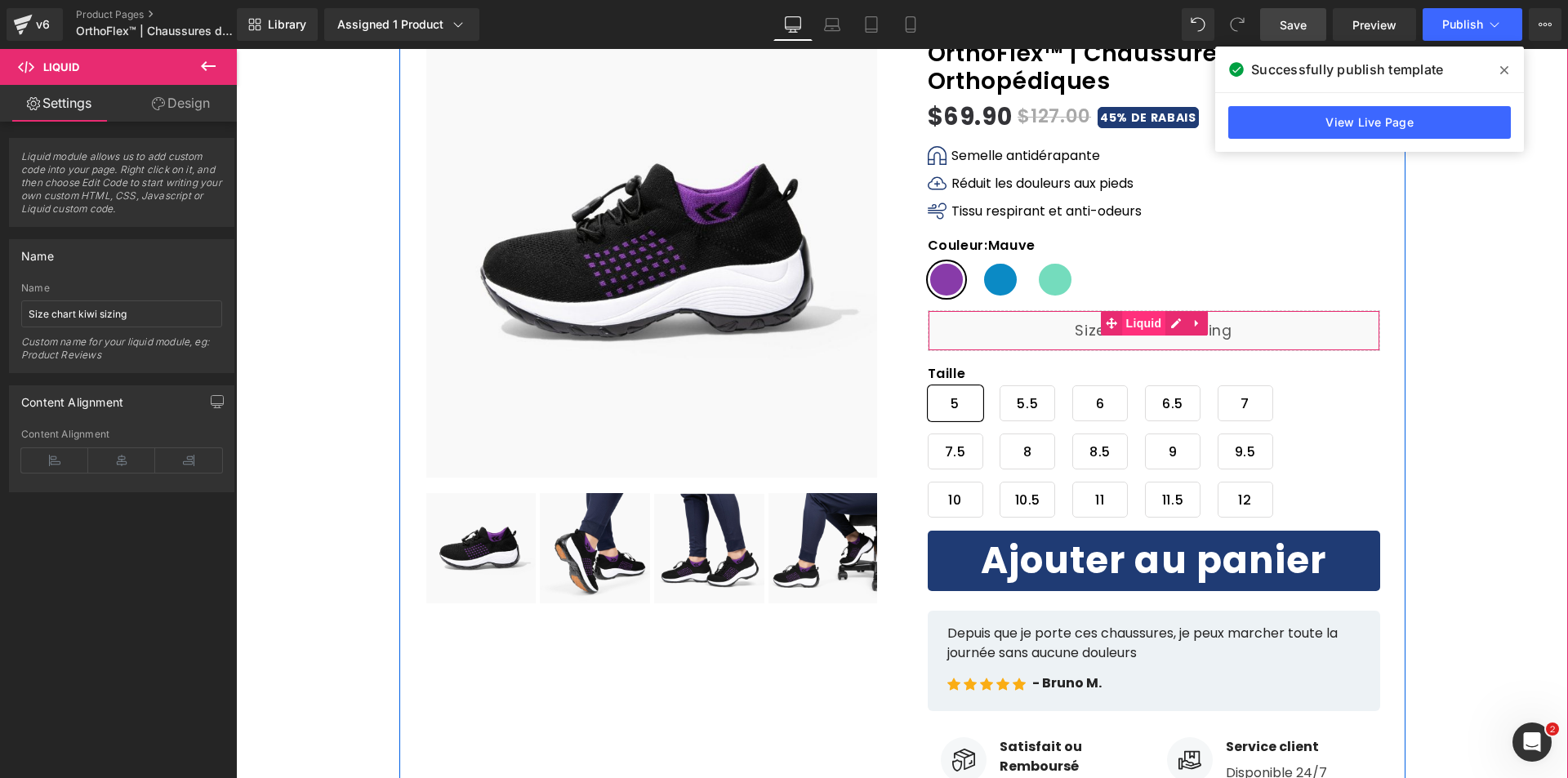 click on "Liquid" at bounding box center (1144, 323) 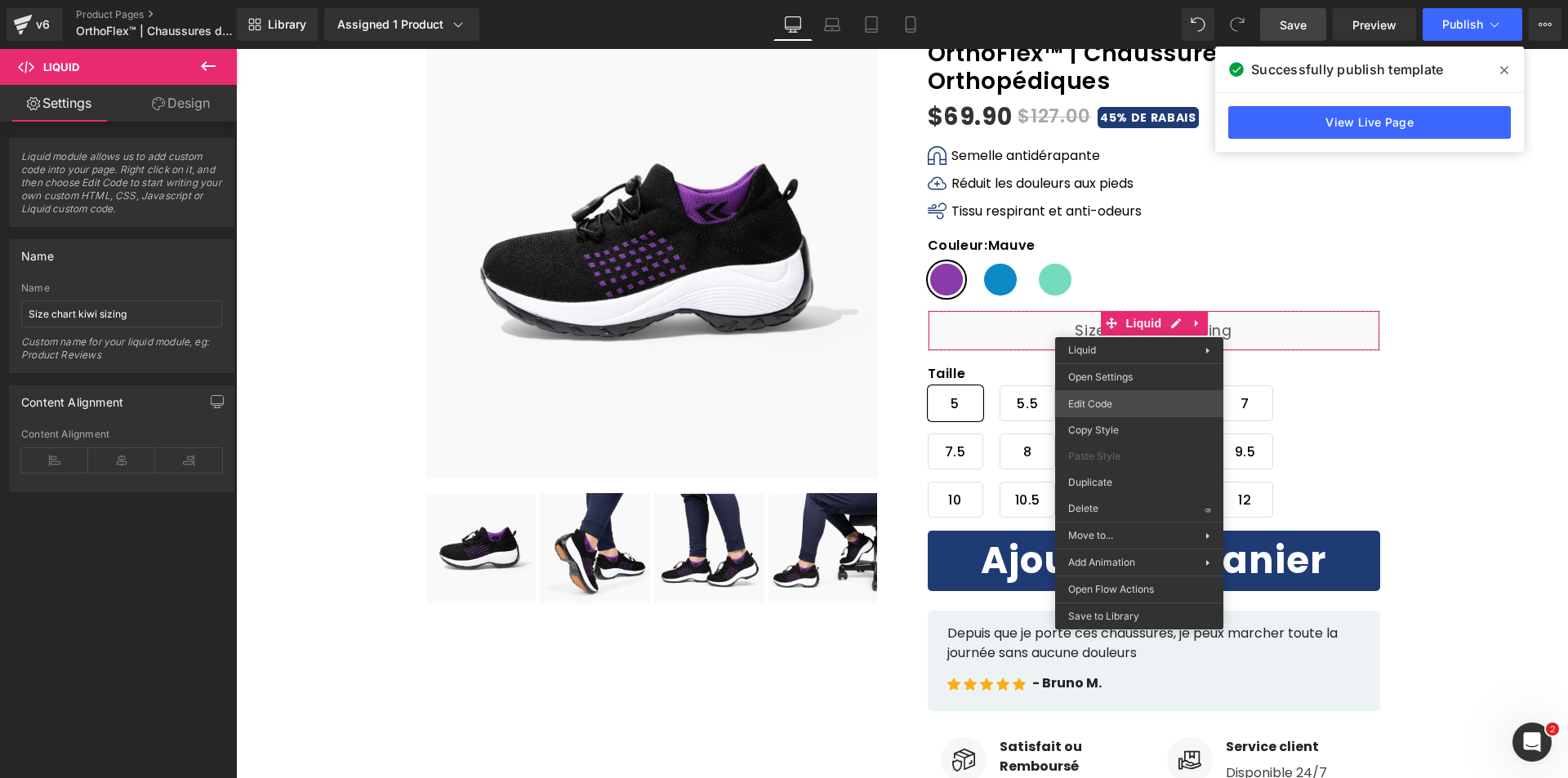 click on "Liquid  You are previewing how the   will restyle your page. You can not edit Elements in Preset Preview Mode.  v6 Product Pages OrthoFlex™ | Chaussures de Marche Orthopédiques Library Assigned 1 Product  Product Preview
OrthoFlex™ | Chaussures de Marche Orthopédiques Manage assigned products Desktop Desktop Laptop Tablet Mobile Save Preview Publish Scheduled View Live Page View with current Template Save Template to Library Schedule Publish  Optimize  Publish Settings Shortcuts  Your page can’t be published   You've reached the maximum number of published pages on your plan  (13/999999).  You need to upgrade your plan or unpublish all your pages to get 1 publish slot.   Unpublish pages   Upgrade plan  Elements Global Style Base Row  rows, columns, layouts, div Heading  headings, titles, h1,h2,h3,h4,h5,h6 Text Block  texts, paragraphs, contents, blocks Image  images, photos, alts, uploads Icon  icons, symbols Button  button, call to action, cta Separator  Liquid  Banner Parallax  Stack app" at bounding box center (784, 0) 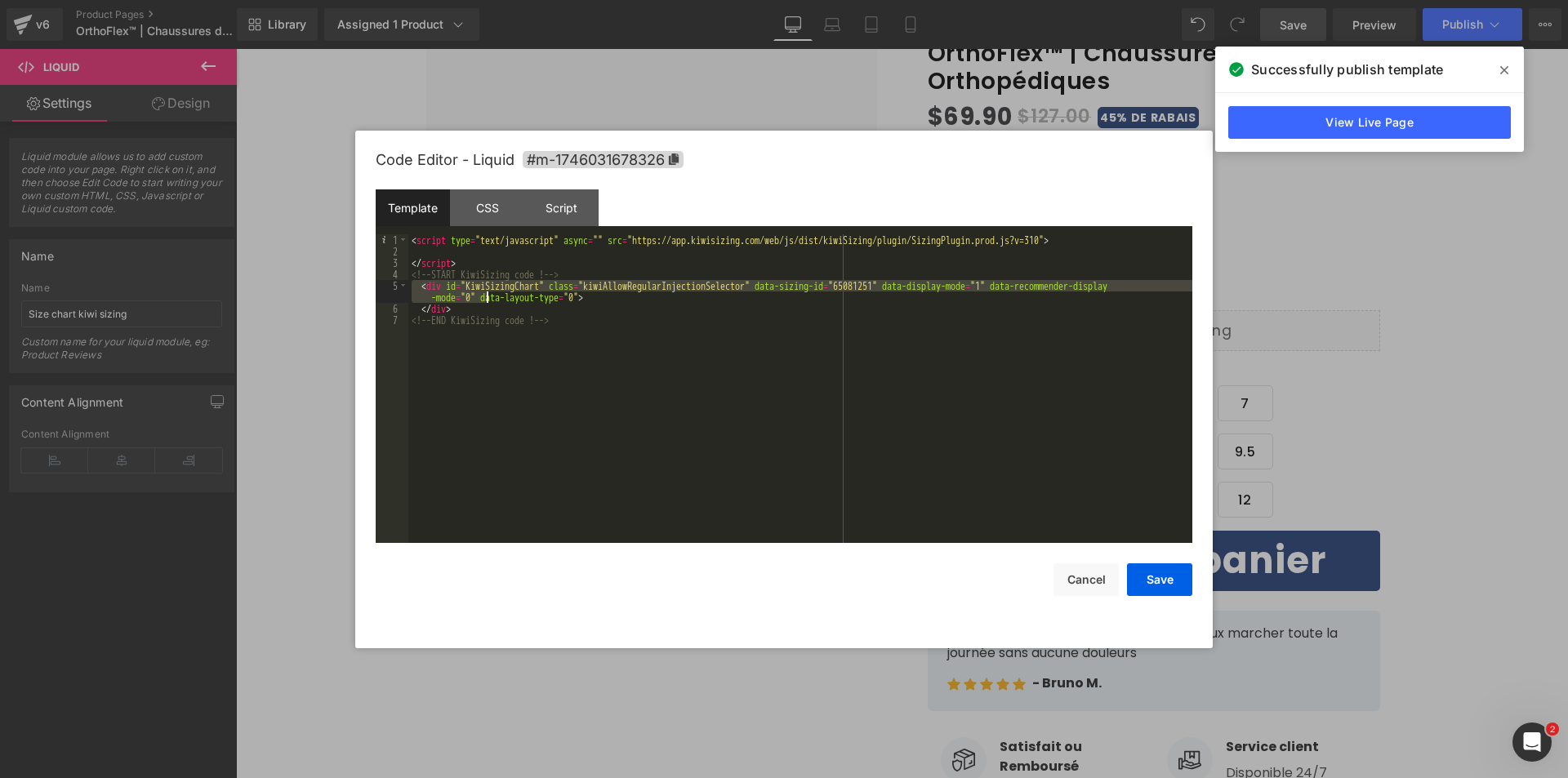drag, startPoint x: 412, startPoint y: 282, endPoint x: 485, endPoint y: 299, distance: 74.95332 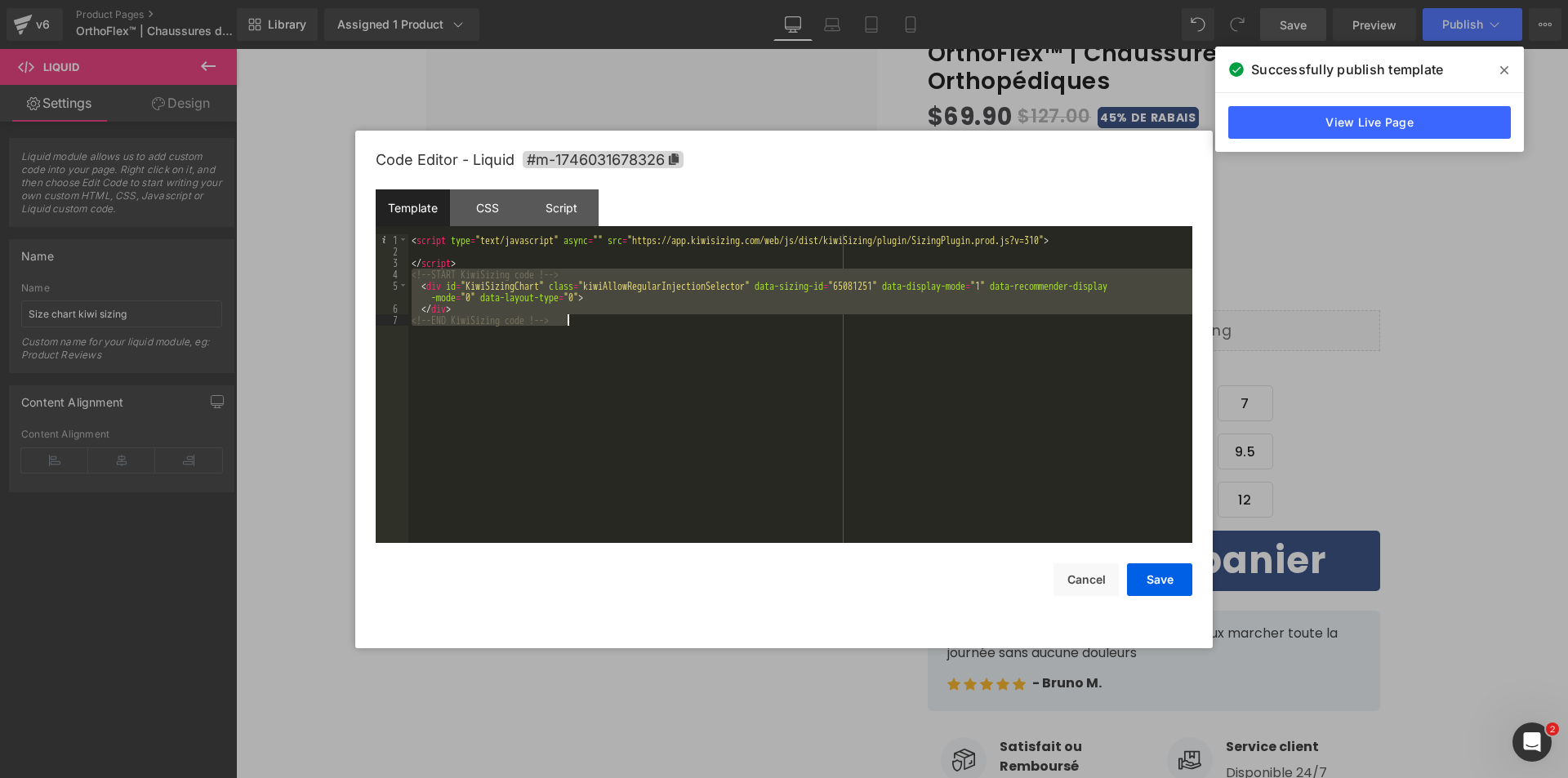 drag, startPoint x: 412, startPoint y: 276, endPoint x: 609, endPoint y: 332, distance: 204.80479 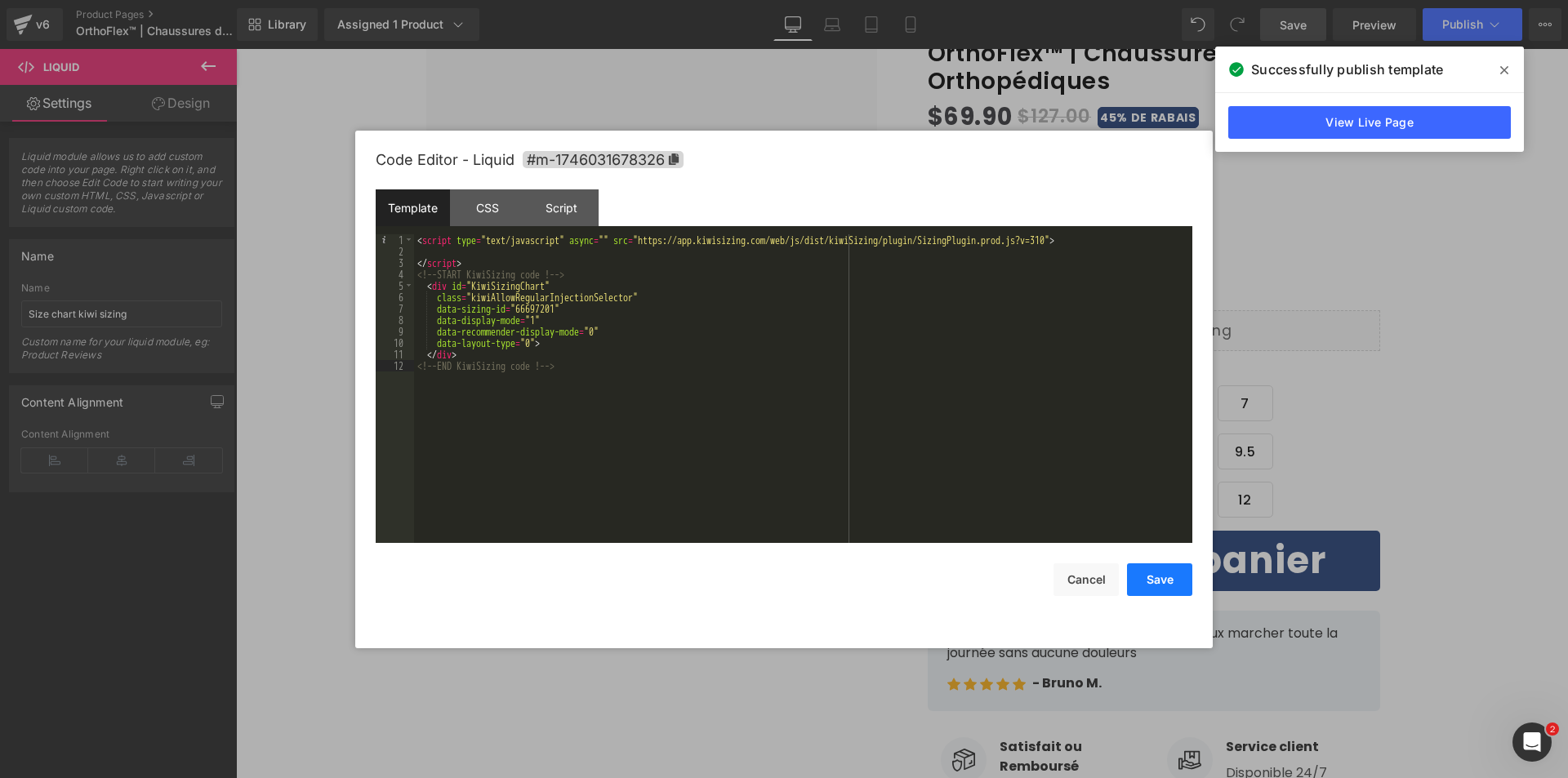 click on "Save" at bounding box center [1160, 580] 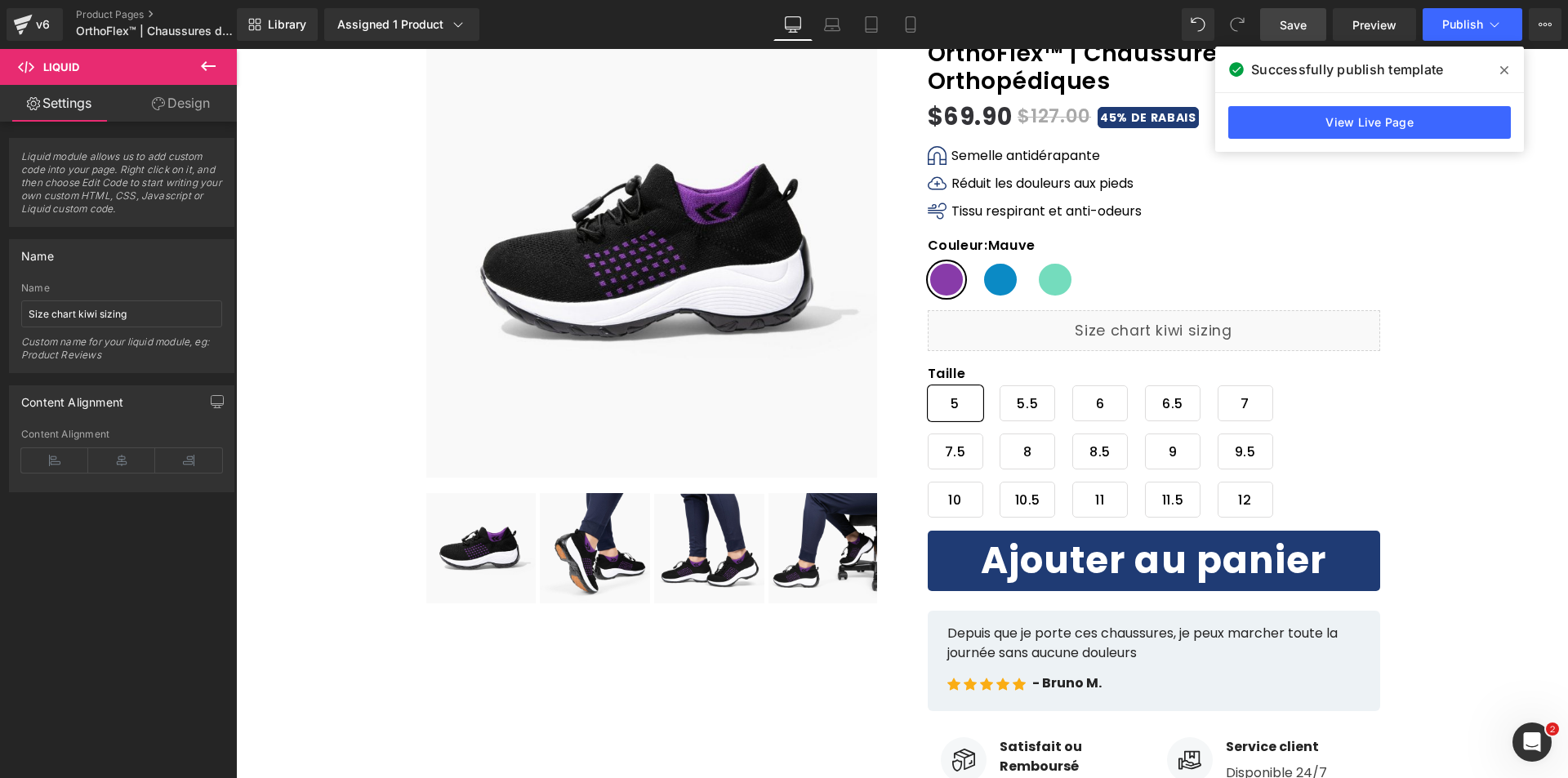 click at bounding box center (1504, 70) 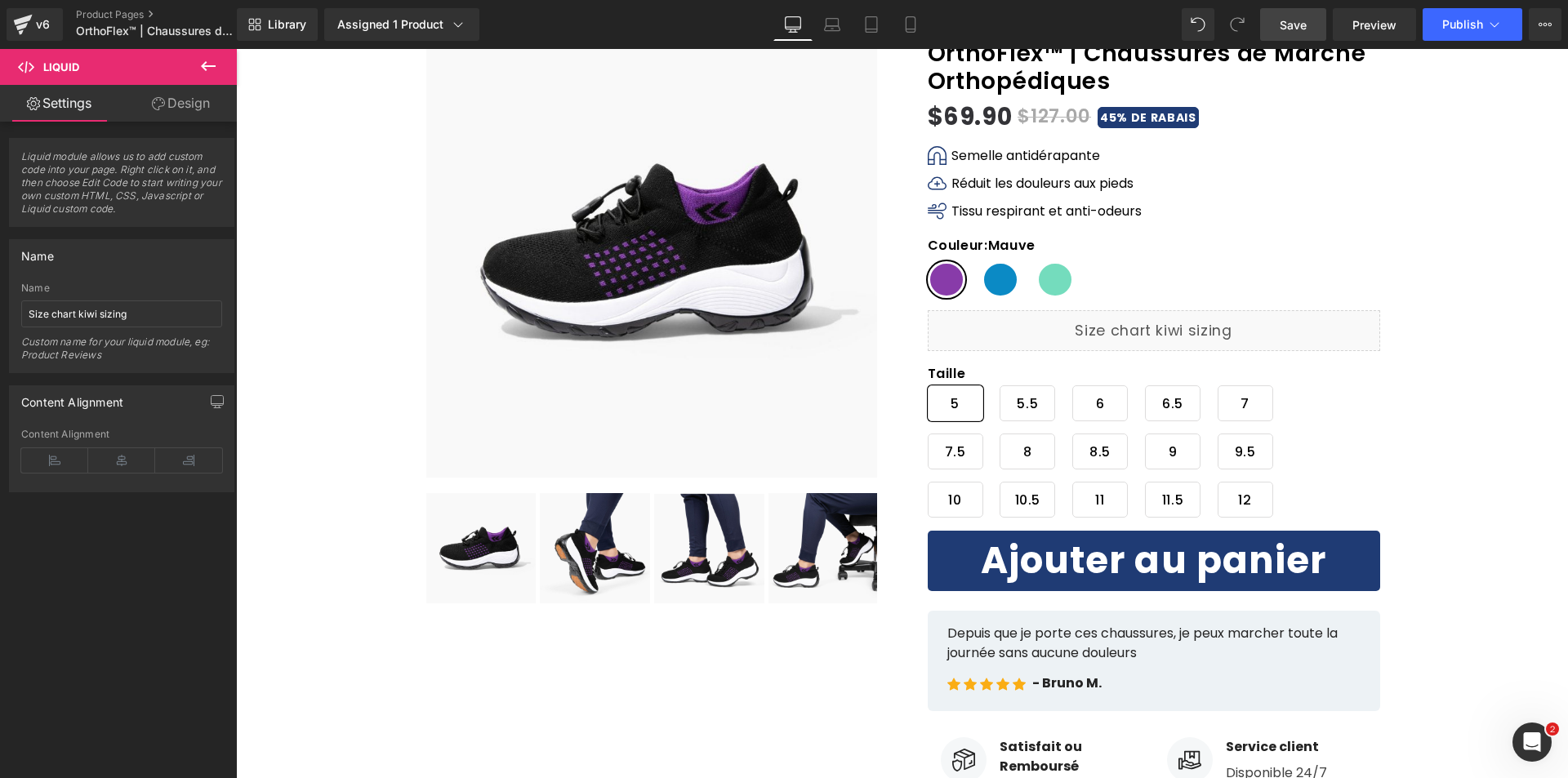 click on "Save" at bounding box center (1293, 24) 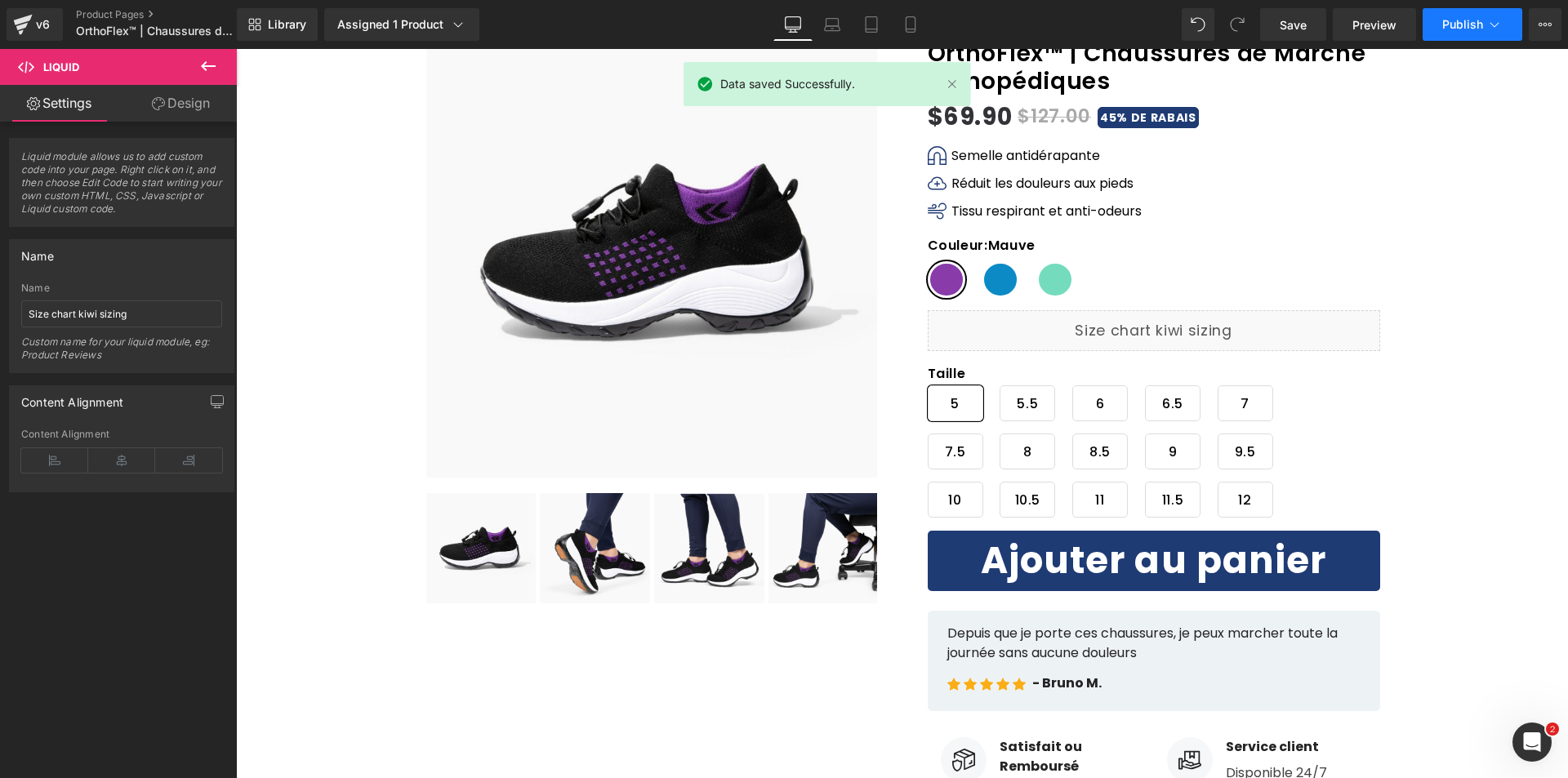 click on "Publish" at bounding box center [1472, 24] 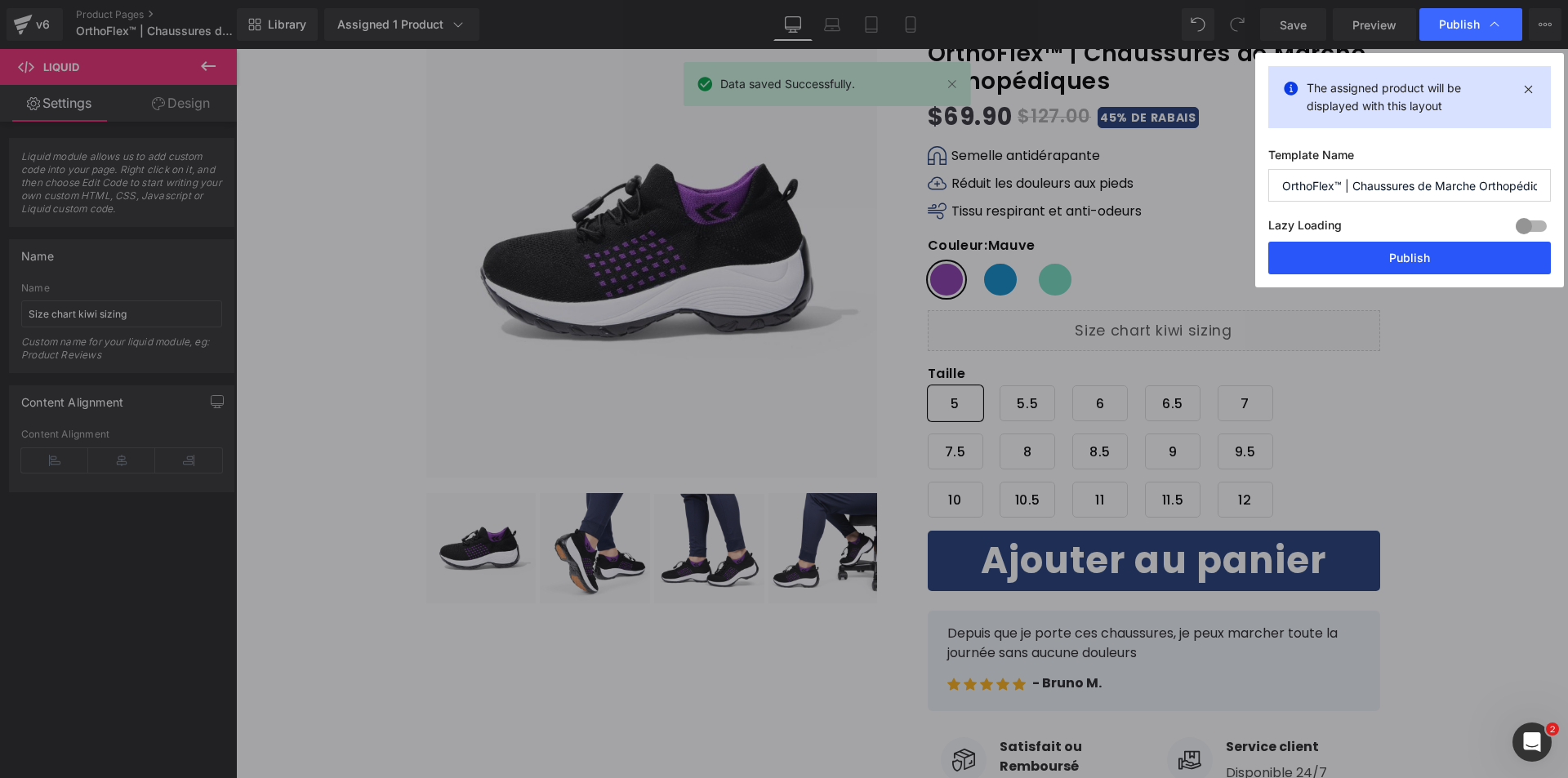 click on "Publish" at bounding box center (1410, 258) 